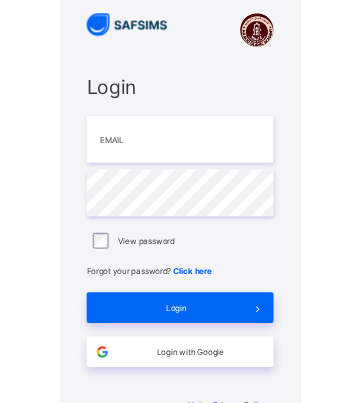scroll, scrollTop: 0, scrollLeft: 0, axis: both 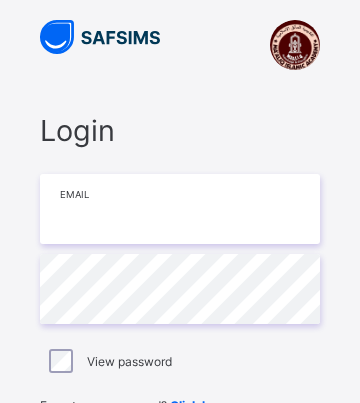 click at bounding box center (180, 209) 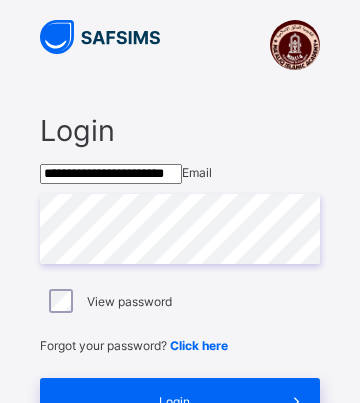 type on "**********" 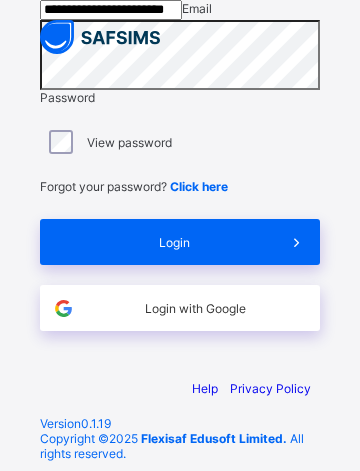 scroll, scrollTop: 197, scrollLeft: 0, axis: vertical 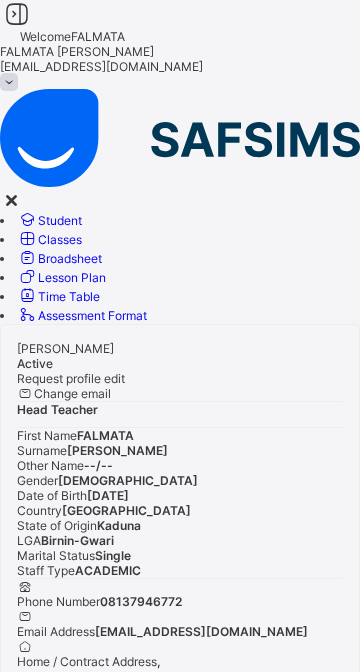 click at bounding box center (17, 14) 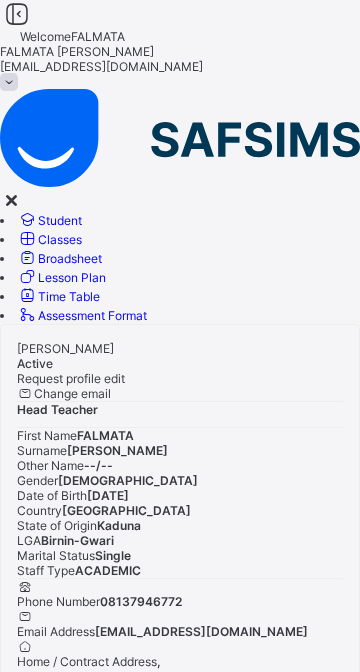 click on "Classes" at bounding box center [49, 239] 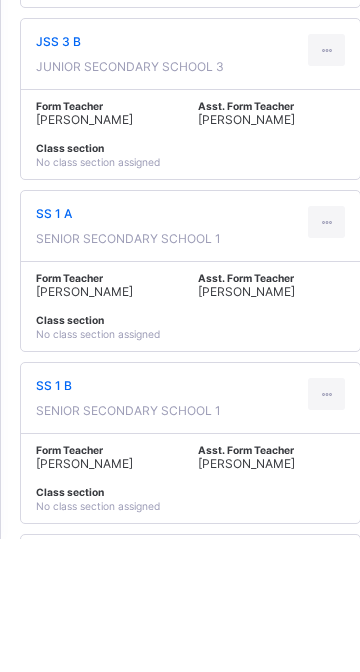 scroll, scrollTop: 3688, scrollLeft: 0, axis: vertical 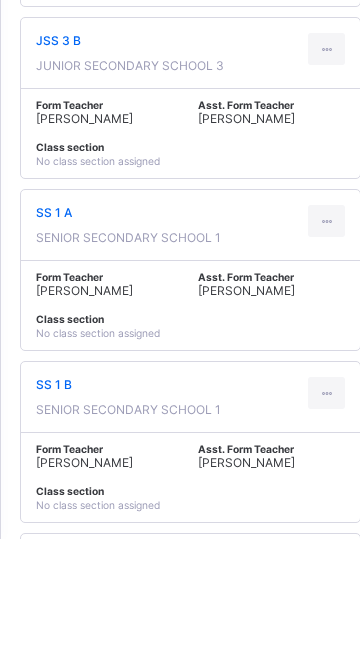 click on "Form Teacher     FALMATA J. MUSTAPHA      Asst. Form Teacher   ABDULKADIR SANI MUHAMMAD    Class section   No class section assigned" at bounding box center [190, 611] 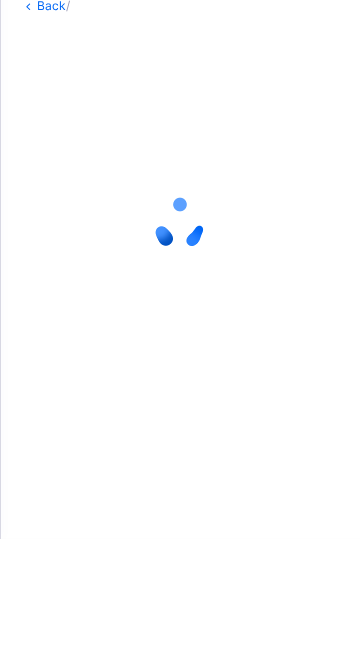 scroll, scrollTop: 0, scrollLeft: 0, axis: both 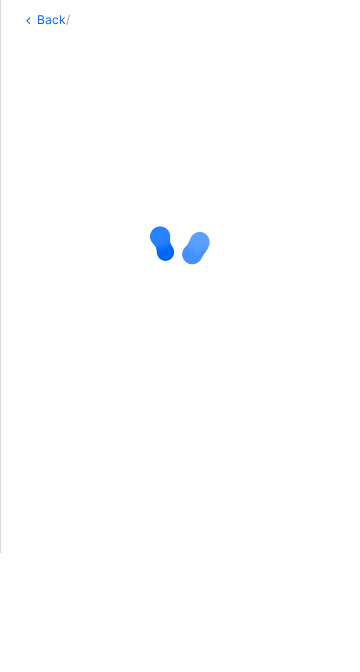 click on "Back" at bounding box center [51, 138] 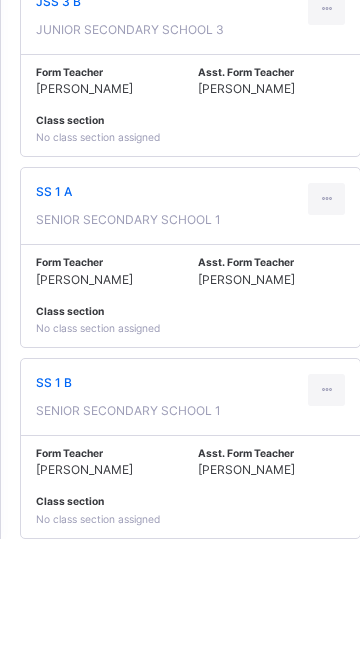 scroll, scrollTop: 4106, scrollLeft: 0, axis: vertical 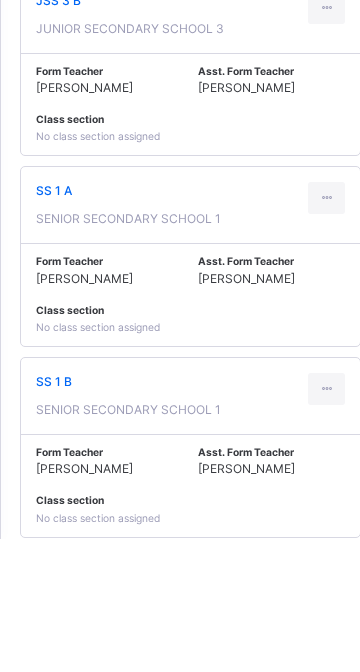 click at bounding box center [326, 332] 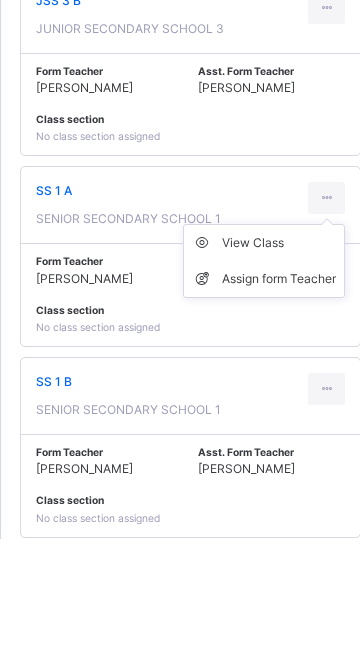 click at bounding box center (326, 332) 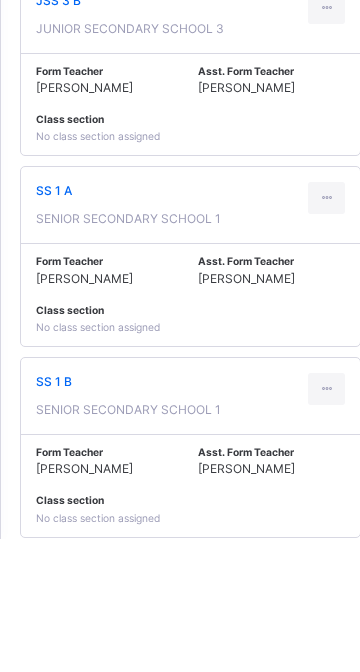 click on "SENIOR SECONDARY SCHOOL 1" at bounding box center [128, 352] 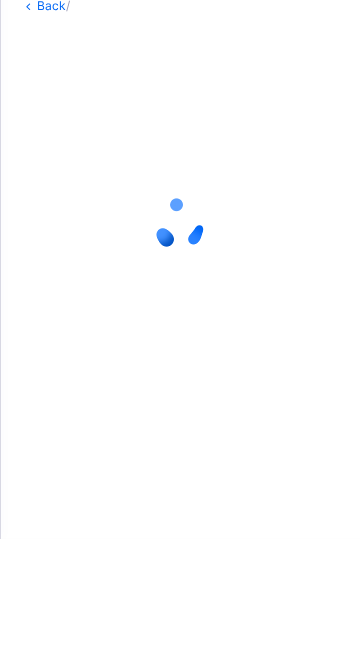 scroll, scrollTop: 0, scrollLeft: 0, axis: both 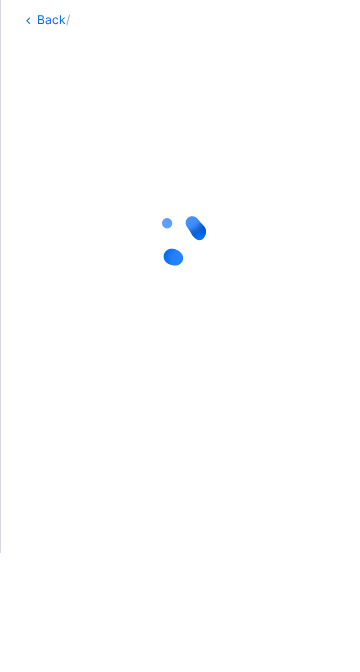 click on "Back  /" at bounding box center [180, 339] 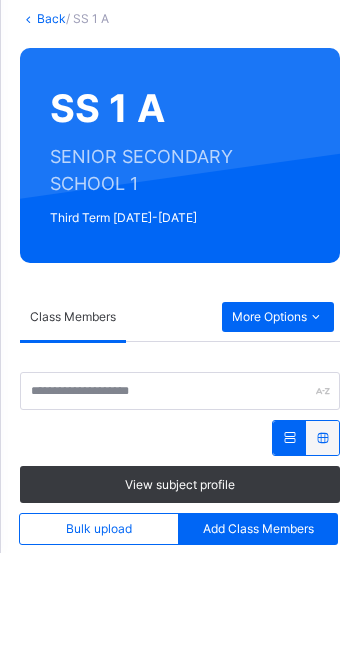 click on "More Options" at bounding box center (278, 437) 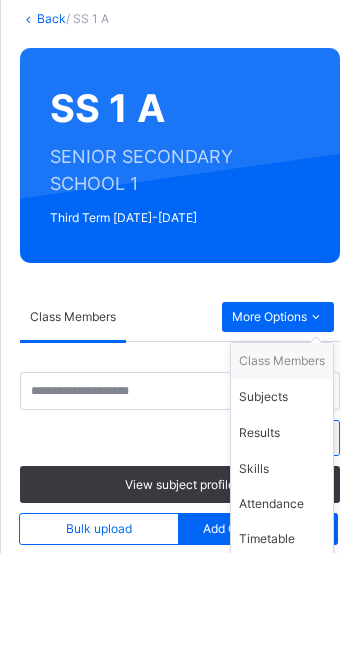 click on "Class Members Subjects Results Skills Attendance Timetable Form Teacher" at bounding box center [282, 588] 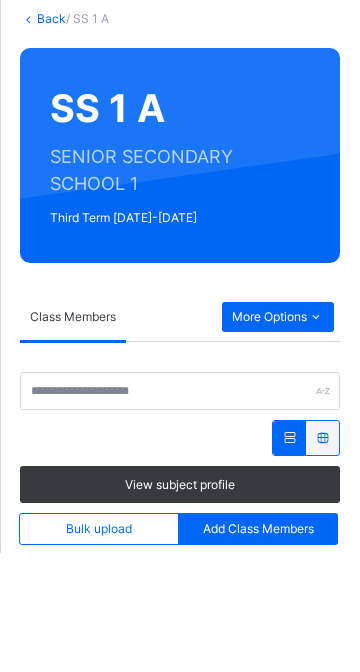 scroll, scrollTop: 577, scrollLeft: 0, axis: vertical 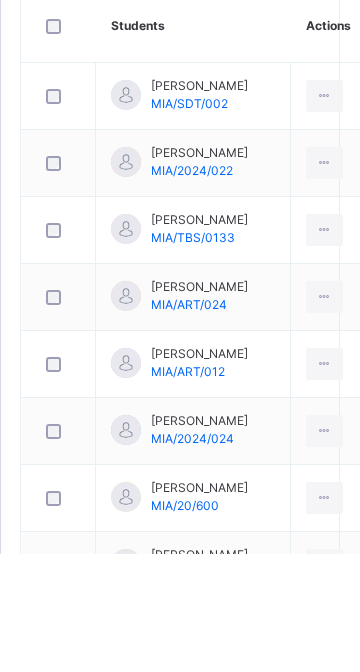 click on "SS 1 A SENIOR SECONDARY SCHOOL 1 Third Term 2024-2025" at bounding box center [180, -304] 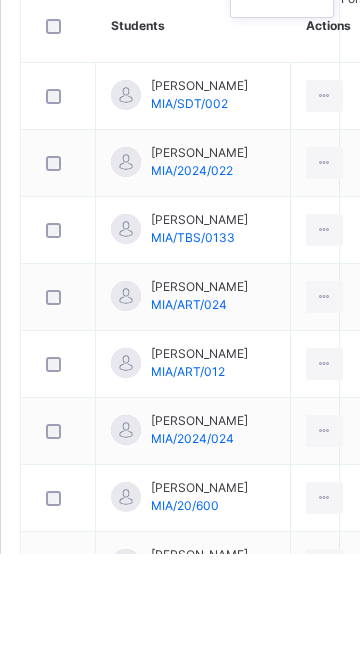 click on "Subjects" at bounding box center [282, -60] 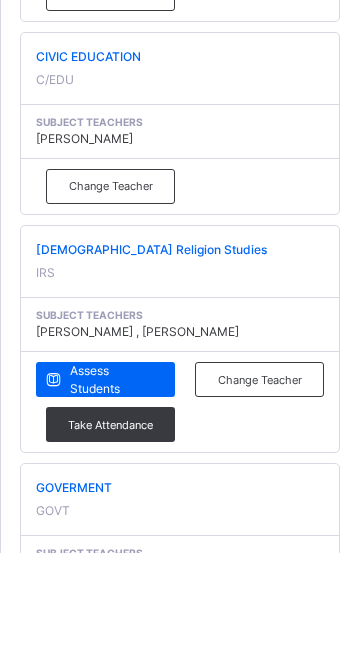 scroll, scrollTop: 1460, scrollLeft: 0, axis: vertical 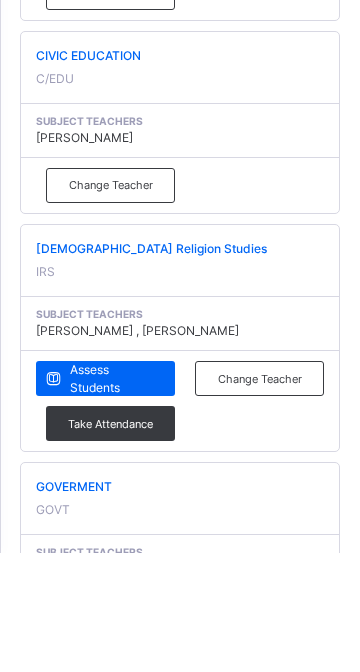 click on "Assess Students" at bounding box center [115, 499] 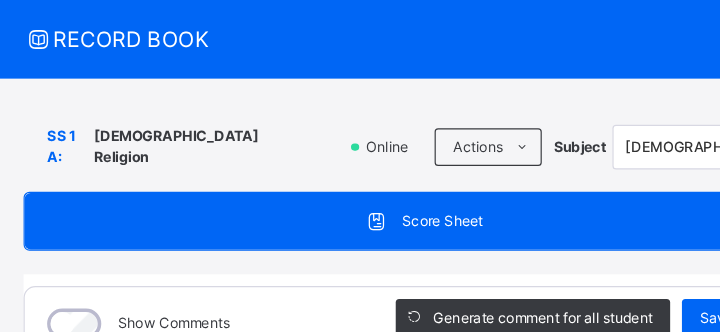 scroll, scrollTop: 1549, scrollLeft: 0, axis: vertical 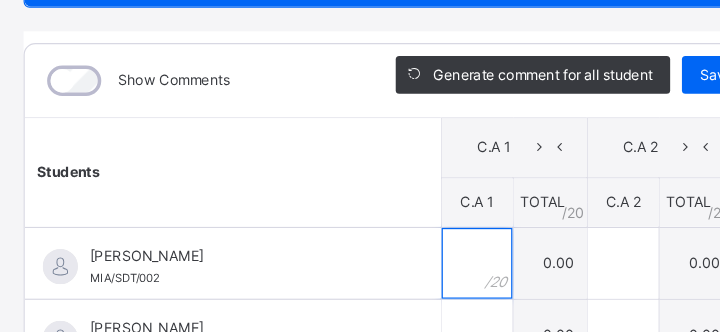 click at bounding box center [405, 274] 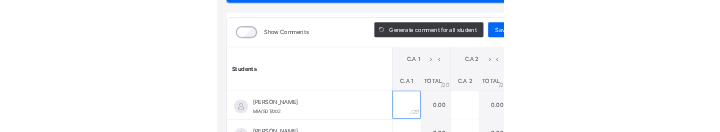 scroll, scrollTop: 1579, scrollLeft: 0, axis: vertical 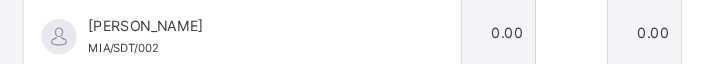 click at bounding box center [362, 28] 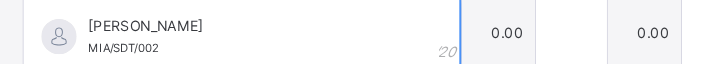 click at bounding box center [362, 28] 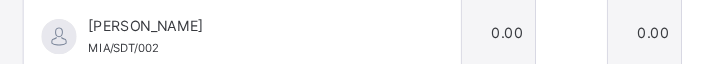 click at bounding box center [362, 28] 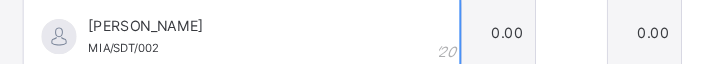 click at bounding box center [362, 28] 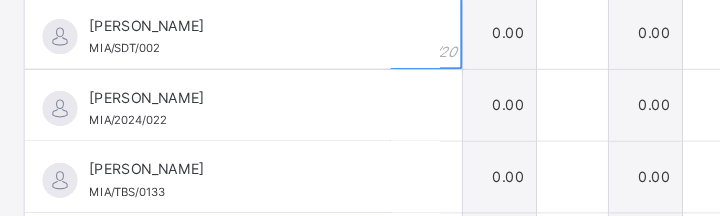 scroll, scrollTop: 0, scrollLeft: 0, axis: both 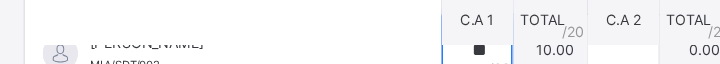 type on "**" 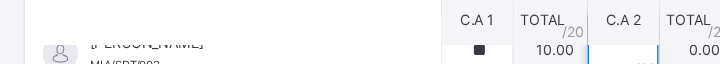 click at bounding box center (529, 43) 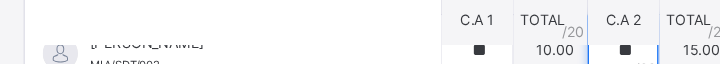 type on "**" 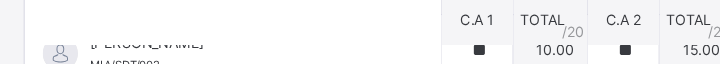 click at bounding box center (653, 43) 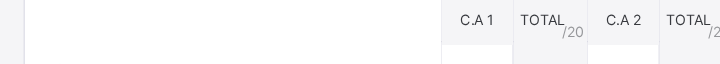scroll, scrollTop: 65, scrollLeft: 0, axis: vertical 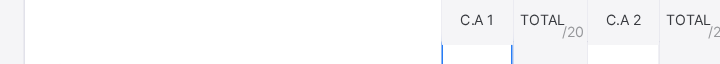 click at bounding box center (405, 66) 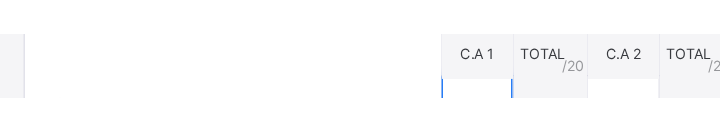 scroll, scrollTop: 1597, scrollLeft: 0, axis: vertical 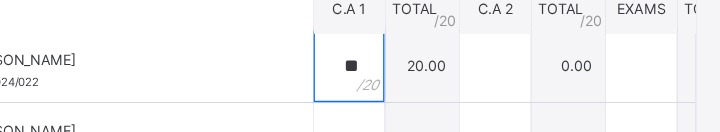 type on "**" 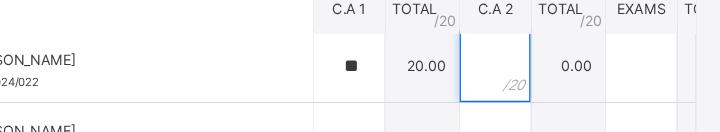 click at bounding box center (529, 66) 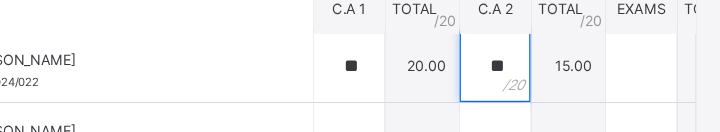 type on "**" 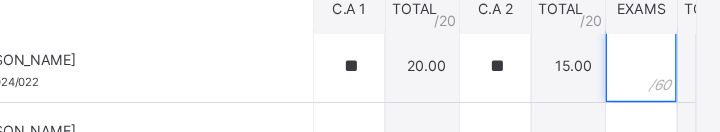 click at bounding box center (653, 66) 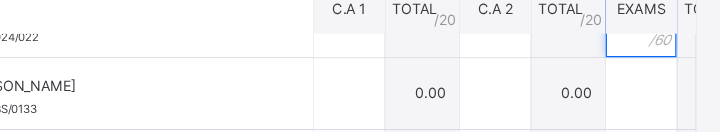 scroll, scrollTop: 103, scrollLeft: 0, axis: vertical 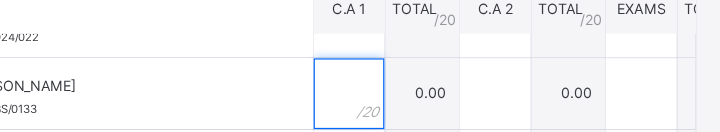 click at bounding box center (405, 89) 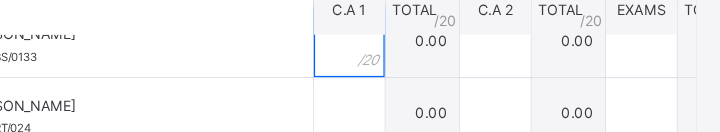 scroll, scrollTop: 149, scrollLeft: 0, axis: vertical 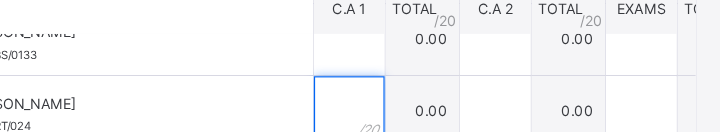 click at bounding box center (405, 104) 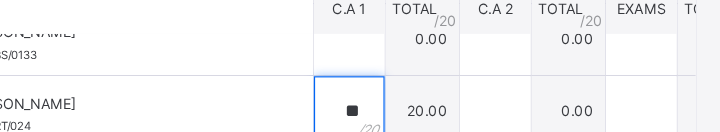type on "**" 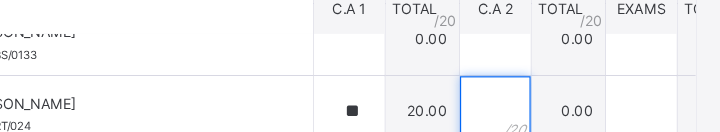 click at bounding box center (529, 104) 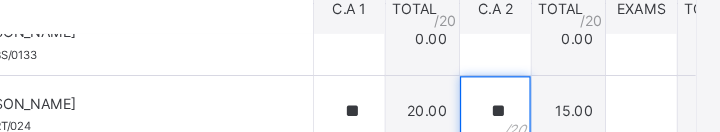 type on "**" 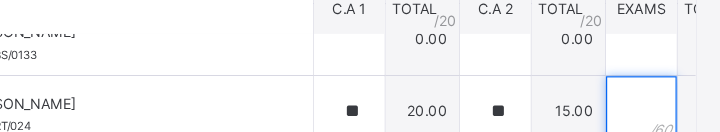 click at bounding box center (653, 104) 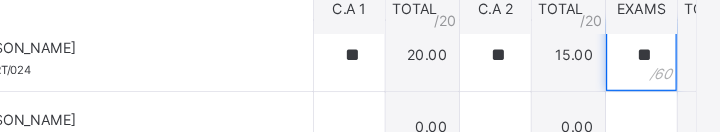 scroll, scrollTop: 198, scrollLeft: 0, axis: vertical 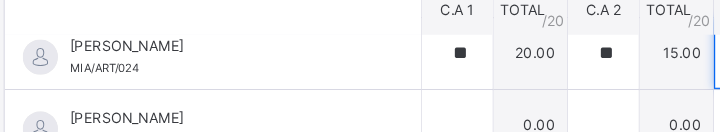 type on "**" 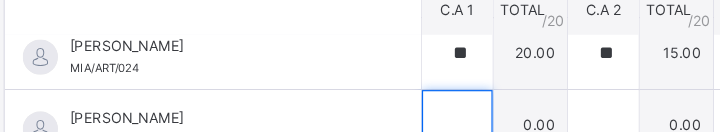 click at bounding box center (405, 116) 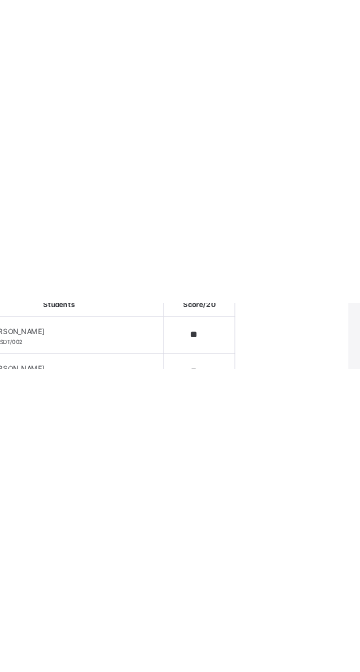 scroll, scrollTop: 1380, scrollLeft: 0, axis: vertical 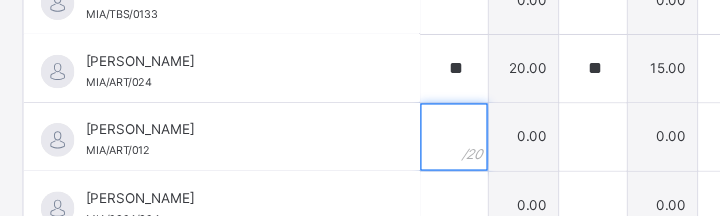 click at bounding box center (405, 145) 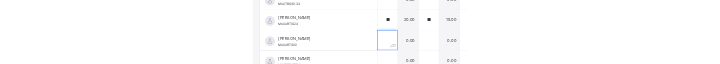 scroll, scrollTop: 1369, scrollLeft: 0, axis: vertical 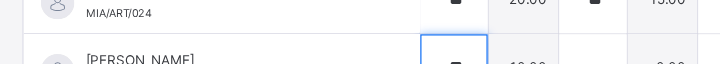 type on "**" 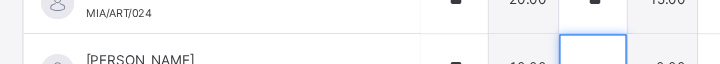 click at bounding box center [529, 67] 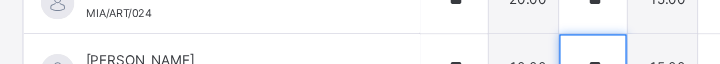 type on "**" 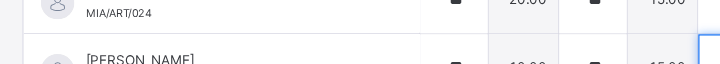 click at bounding box center [653, 67] 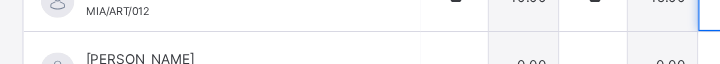scroll, scrollTop: 110, scrollLeft: 0, axis: vertical 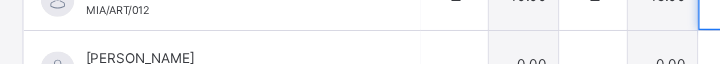 type on "**" 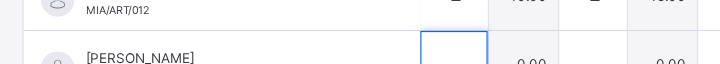 click at bounding box center (405, 64) 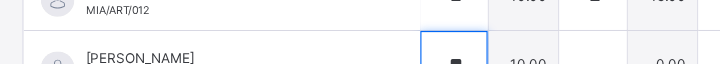 type on "**" 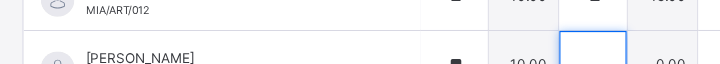 click at bounding box center [529, 64] 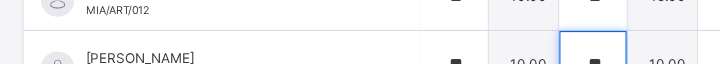 type on "**" 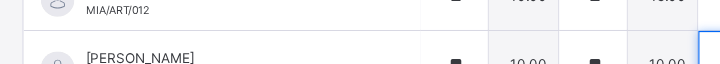 click at bounding box center [653, 64] 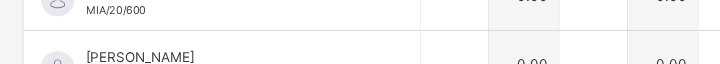 scroll, scrollTop: 252, scrollLeft: 0, axis: vertical 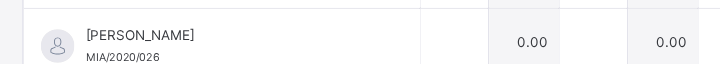 type on "**" 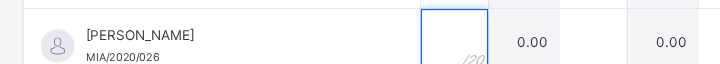 click at bounding box center [405, 44] 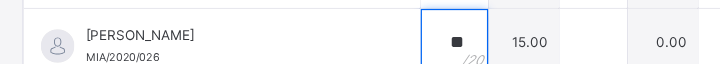 type on "**" 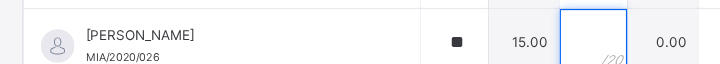 click at bounding box center (529, 44) 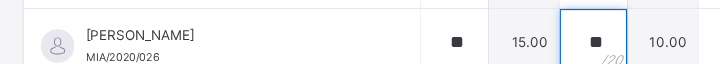 type on "**" 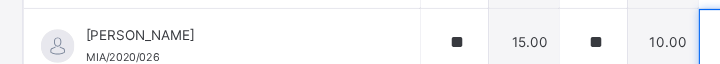 click at bounding box center (653, 44) 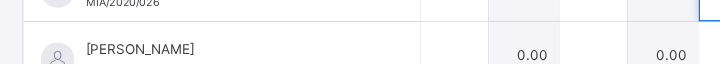 scroll, scrollTop: 303, scrollLeft: 0, axis: vertical 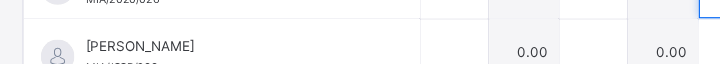 type on "**" 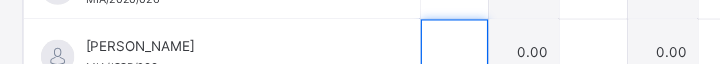 click at bounding box center [405, 54] 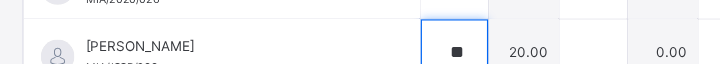 type on "**" 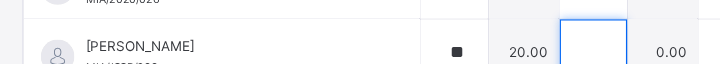 click at bounding box center (529, 54) 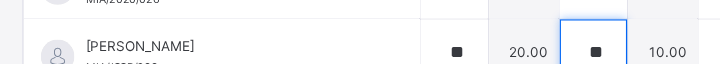 type on "**" 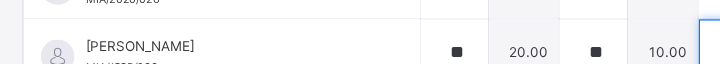 click at bounding box center (653, 54) 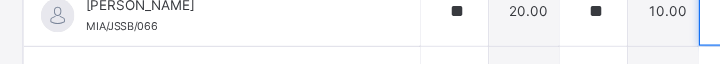 scroll, scrollTop: 341, scrollLeft: 0, axis: vertical 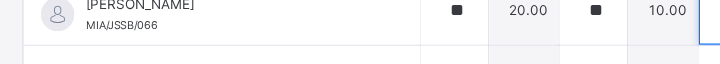 type on "**" 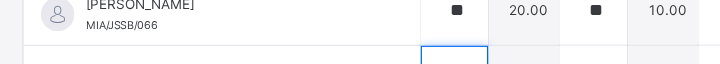 click at bounding box center (405, 77) 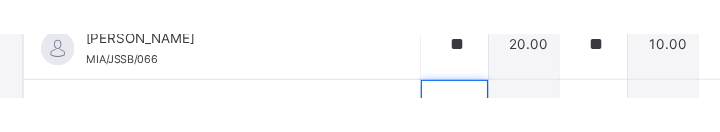 scroll, scrollTop: 1390, scrollLeft: 0, axis: vertical 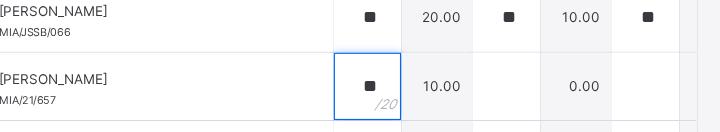 type on "**" 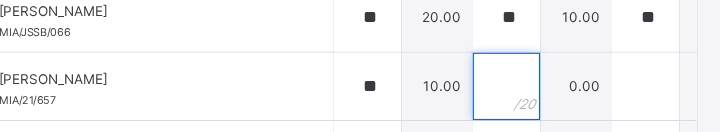 click at bounding box center [529, 77] 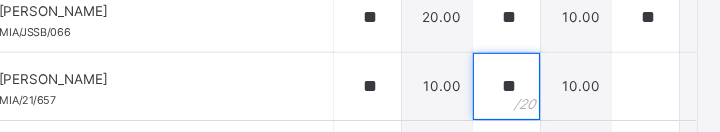 type on "**" 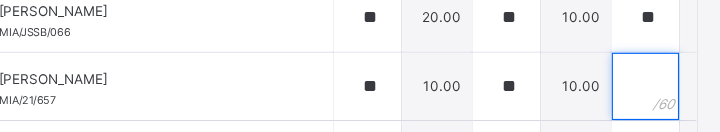 click at bounding box center (653, 77) 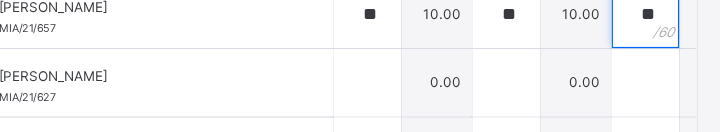 scroll, scrollTop: 411, scrollLeft: 0, axis: vertical 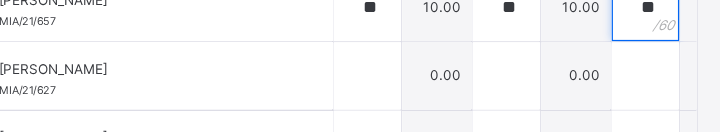 type on "**" 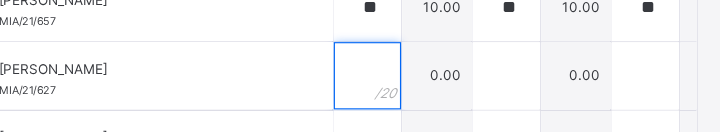 click at bounding box center (405, 68) 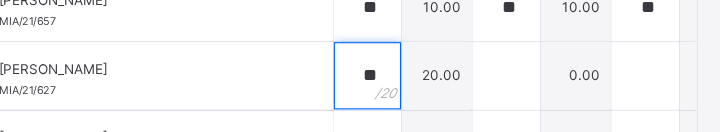 type on "**" 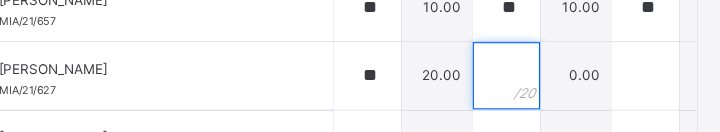 click at bounding box center [529, 68] 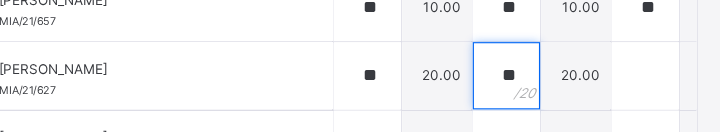 type on "**" 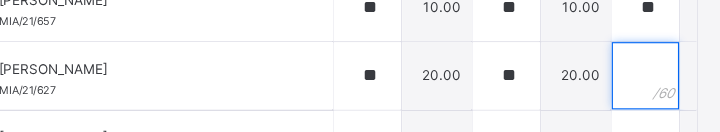 click at bounding box center [653, 68] 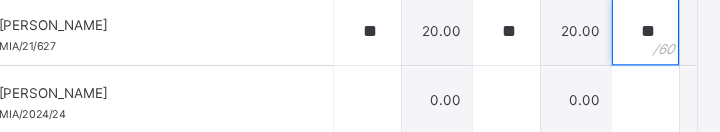 scroll, scrollTop: 451, scrollLeft: 1, axis: both 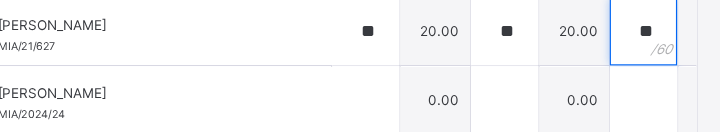 type on "**" 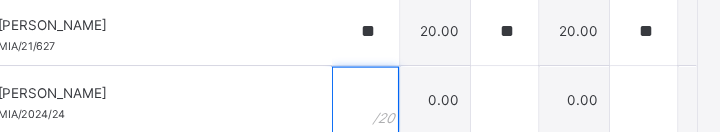 click at bounding box center (404, 89) 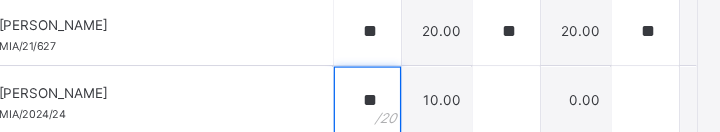 type on "**" 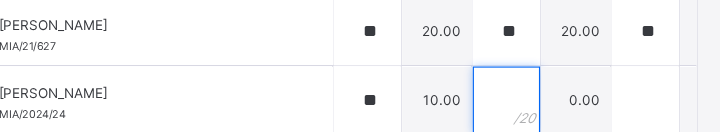 click at bounding box center (529, 89) 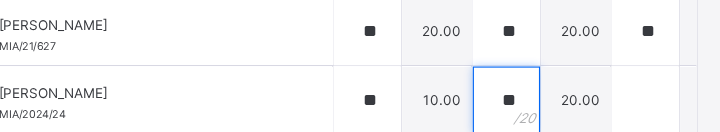 type on "**" 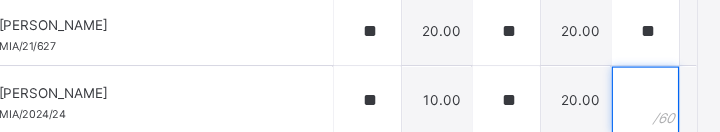 click at bounding box center (653, 89) 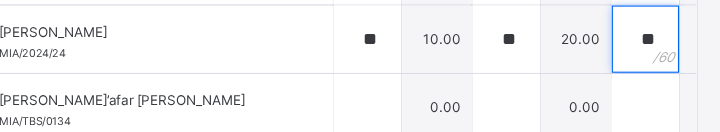 scroll, scrollTop: 510, scrollLeft: 0, axis: vertical 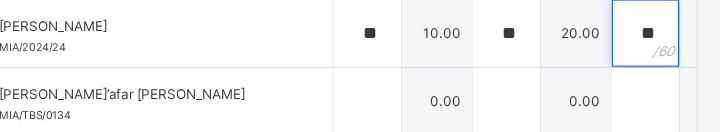 type on "**" 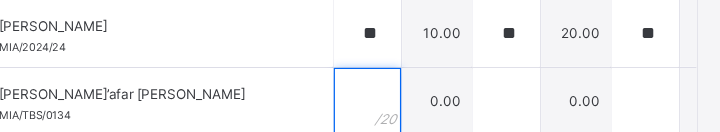 click at bounding box center (405, 91) 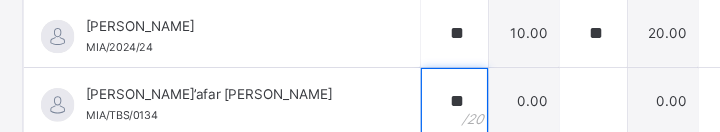 type on "**" 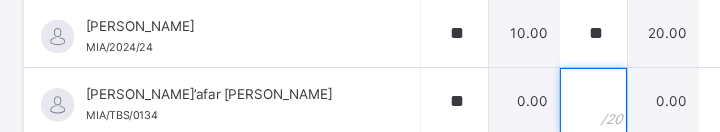 click at bounding box center (529, 91) 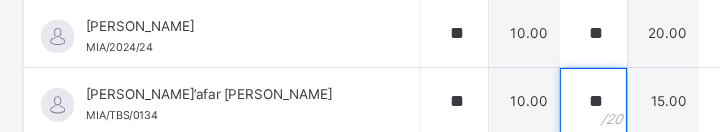 type on "**" 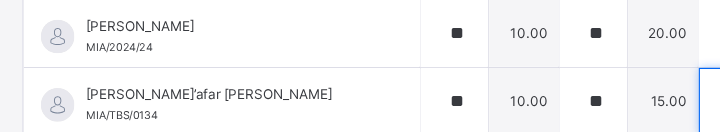 click at bounding box center (653, 91) 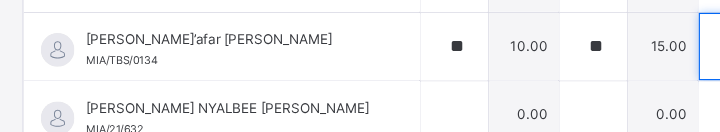 scroll, scrollTop: 563, scrollLeft: 0, axis: vertical 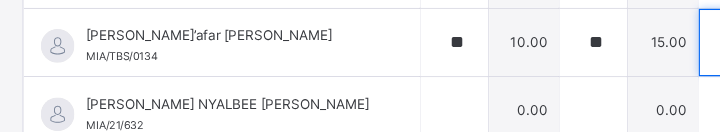 type on "**" 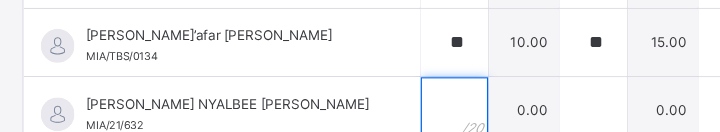 click at bounding box center (405, 99) 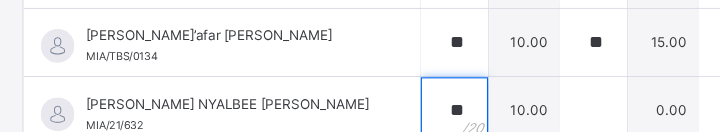 type on "**" 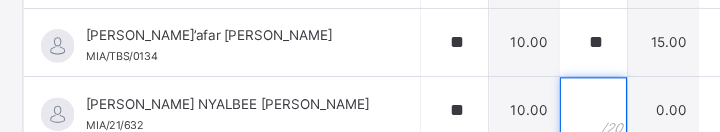 click at bounding box center [529, 99] 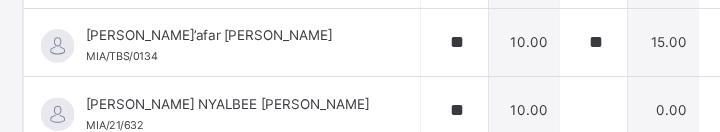 click at bounding box center (529, 99) 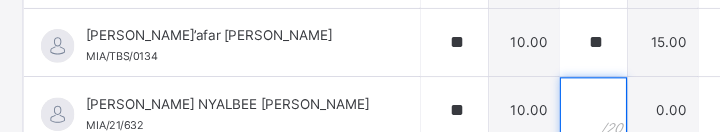 click at bounding box center (529, 99) 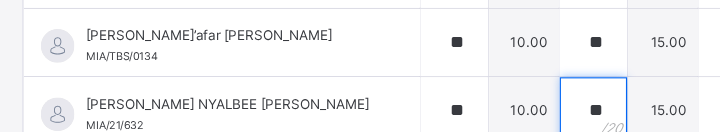 scroll, scrollTop: 591, scrollLeft: 0, axis: vertical 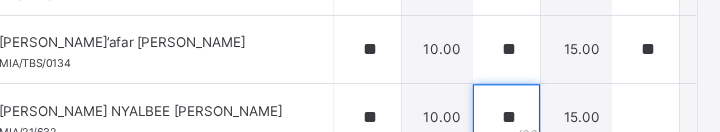 type on "**" 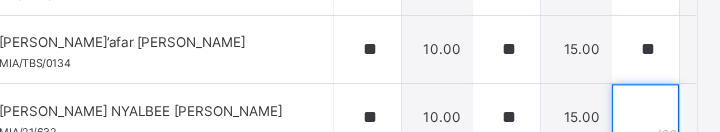 click at bounding box center [653, 119] 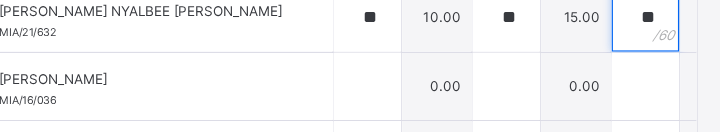 scroll, scrollTop: 657, scrollLeft: 0, axis: vertical 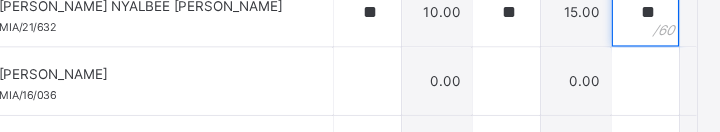 type on "**" 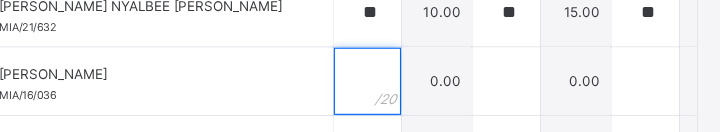 click at bounding box center (405, 86) 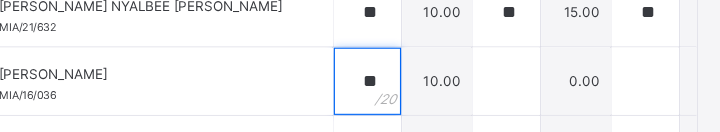 type on "**" 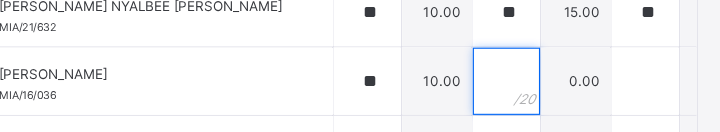 click at bounding box center (529, 86) 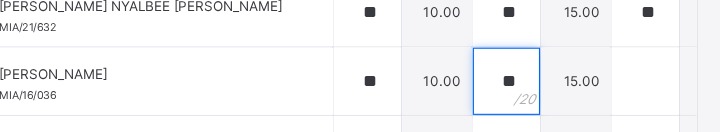 type on "**" 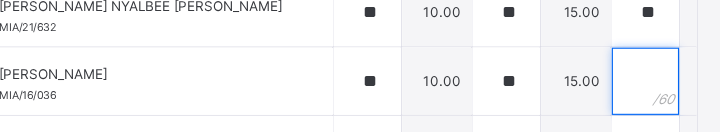 click at bounding box center [653, 86] 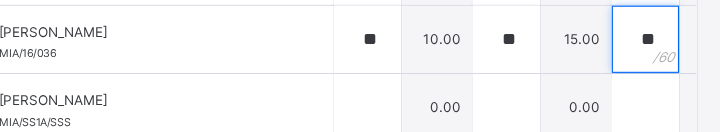 scroll, scrollTop: 694, scrollLeft: 0, axis: vertical 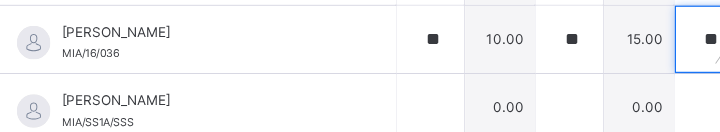 type on "**" 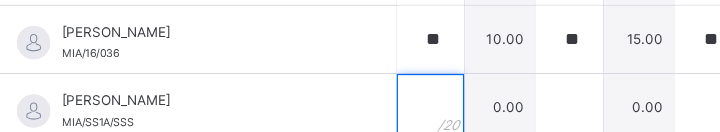 click at bounding box center [405, 110] 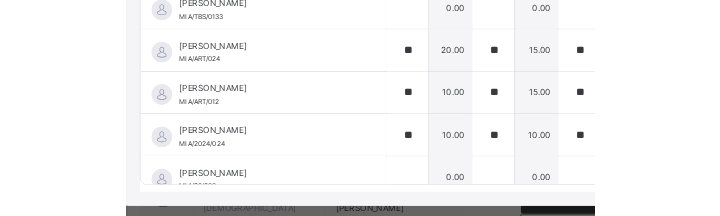 scroll, scrollTop: 1676, scrollLeft: 0, axis: vertical 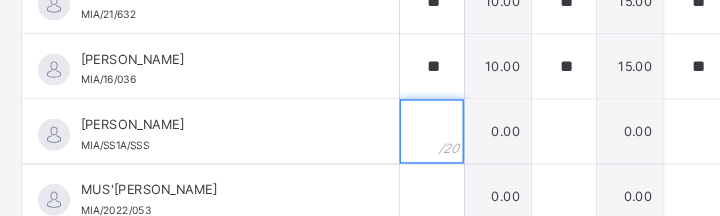 click at bounding box center (405, 136) 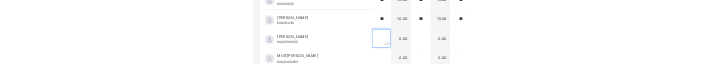 scroll, scrollTop: 1685, scrollLeft: 0, axis: vertical 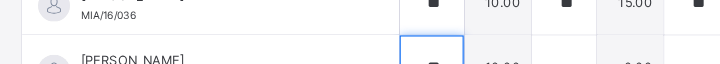 type on "**" 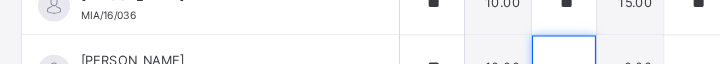 click at bounding box center (529, 67) 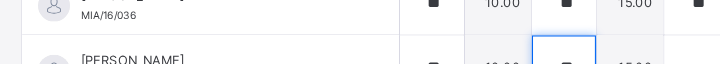 type on "**" 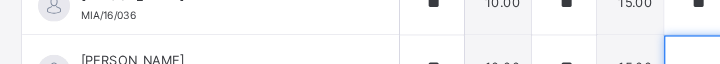 click at bounding box center [653, 67] 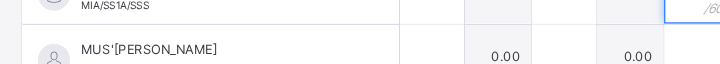 scroll, scrollTop: 740, scrollLeft: 0, axis: vertical 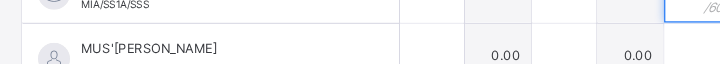 type on "**" 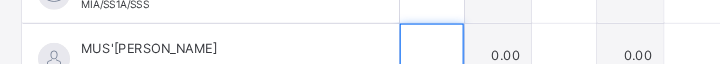 click at bounding box center (405, 56) 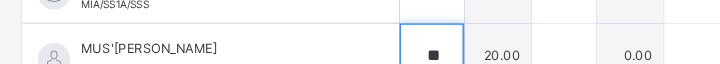 type on "**" 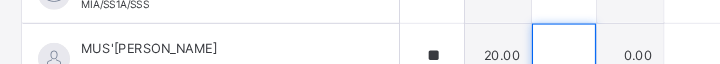 click at bounding box center (529, 56) 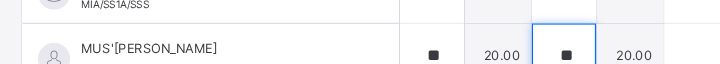type on "**" 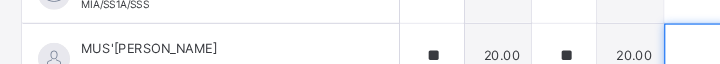 click at bounding box center [653, 56] 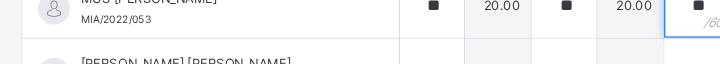 scroll, scrollTop: 786, scrollLeft: 0, axis: vertical 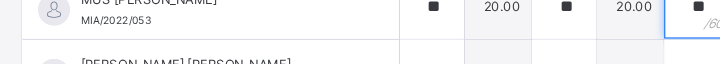 type on "**" 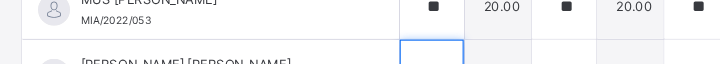 click at bounding box center [405, 71] 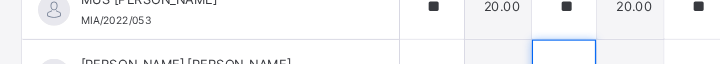 click at bounding box center (529, 71) 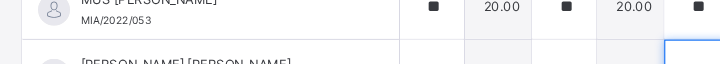 click at bounding box center (653, 71) 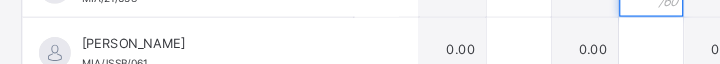 scroll, scrollTop: 868, scrollLeft: 0, axis: vertical 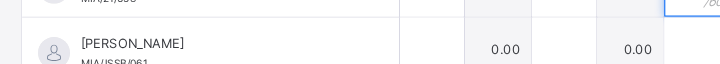 type on "**" 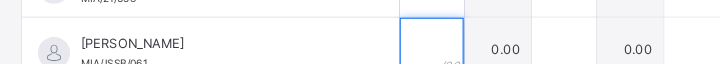 click at bounding box center (405, 50) 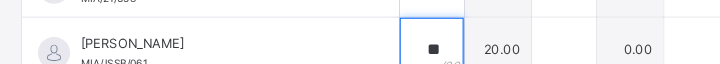 type on "**" 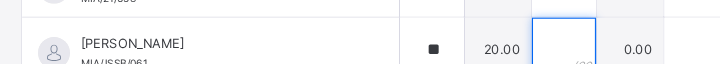 click at bounding box center [529, 50] 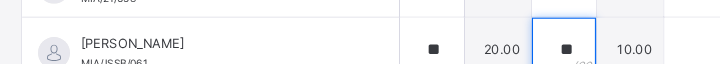 type on "**" 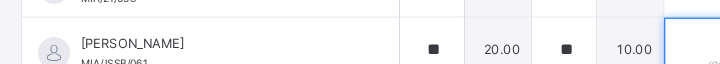 click at bounding box center (653, 50) 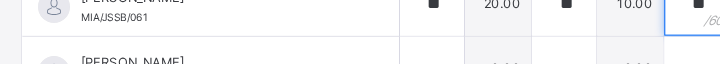 scroll, scrollTop: 917, scrollLeft: 0, axis: vertical 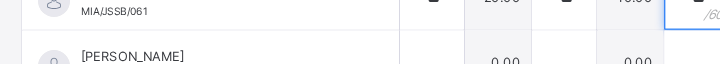 type on "**" 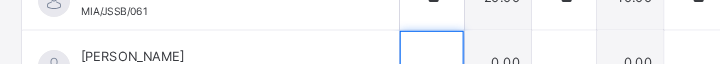click at bounding box center [405, 62] 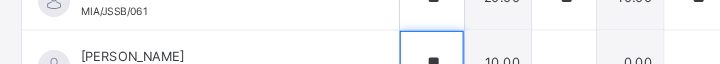 type on "**" 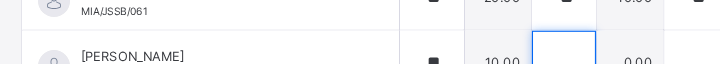 click at bounding box center [529, 62] 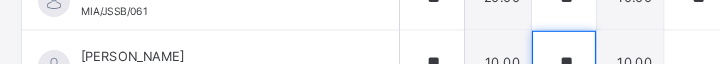 type on "**" 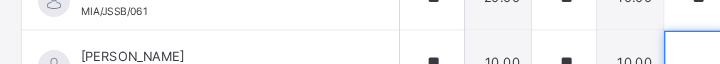 click at bounding box center (653, 62) 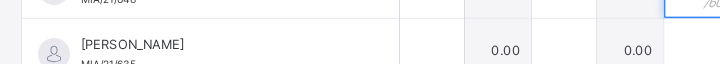 scroll, scrollTop: 994, scrollLeft: 0, axis: vertical 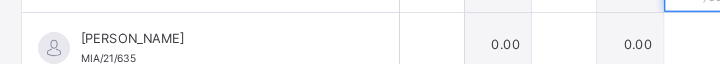 type on "**" 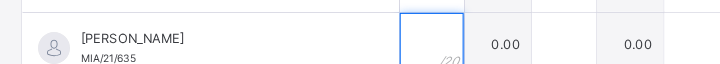 click at bounding box center (405, 46) 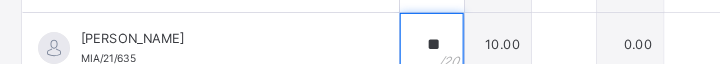type on "**" 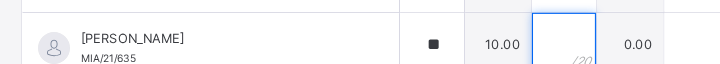 click at bounding box center [529, 46] 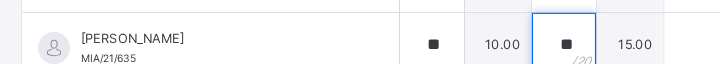 type on "**" 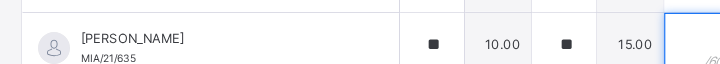 click at bounding box center (653, 46) 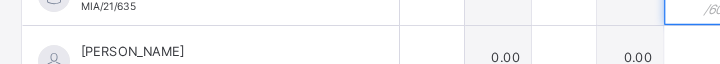 scroll, scrollTop: 1044, scrollLeft: 0, axis: vertical 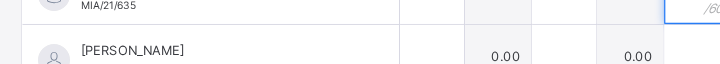 type on "**" 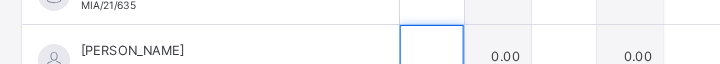 click at bounding box center (405, 57) 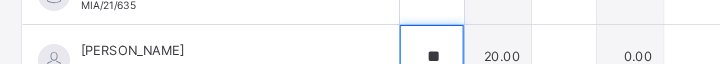 type on "**" 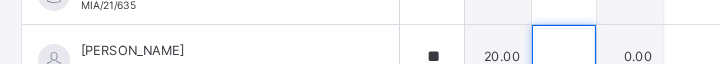 click at bounding box center (529, 57) 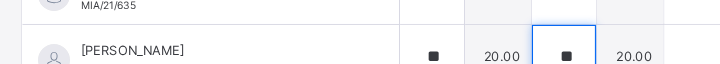 type on "**" 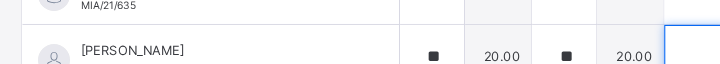 click at bounding box center (653, 57) 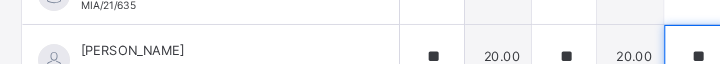 scroll, scrollTop: 1117, scrollLeft: 0, axis: vertical 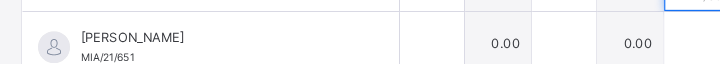 type on "**" 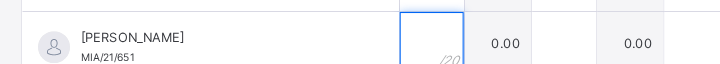 click at bounding box center (405, 45) 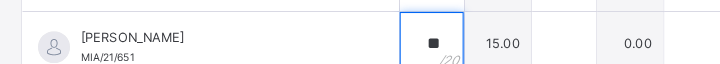 type on "**" 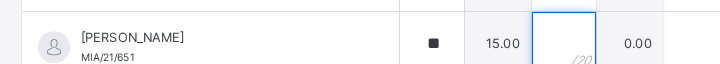 click at bounding box center (529, 45) 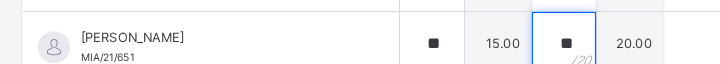 type on "**" 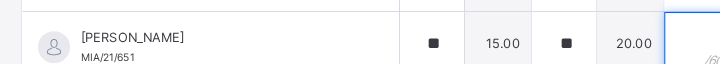 click at bounding box center (653, 45) 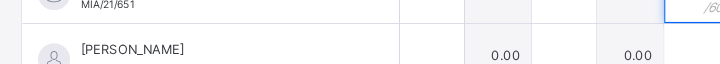 scroll, scrollTop: 1170, scrollLeft: 0, axis: vertical 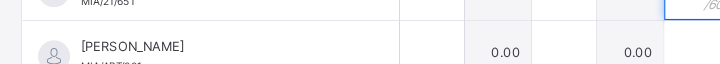 type on "**" 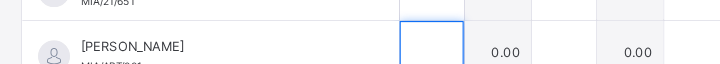 click at bounding box center [405, 53] 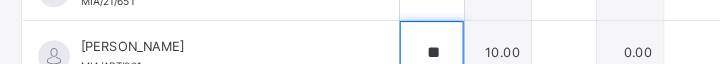type on "**" 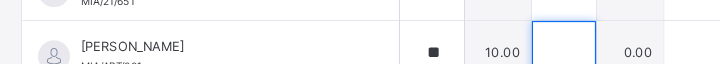 click at bounding box center [529, 53] 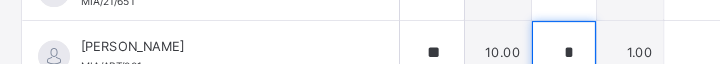 type on "*" 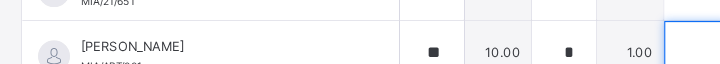 click at bounding box center [653, 53] 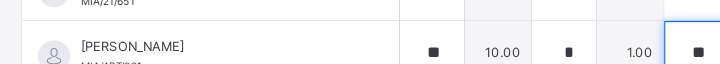 type on "**" 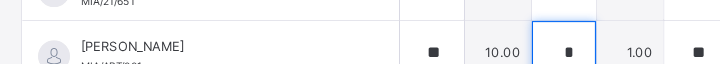 click on "*" at bounding box center (529, 53) 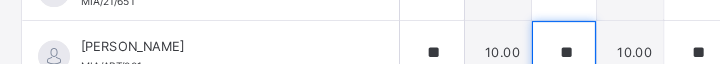 scroll, scrollTop: 1179, scrollLeft: 0, axis: vertical 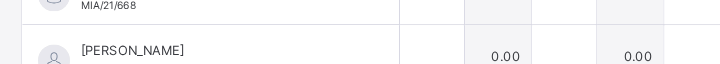 type on "**" 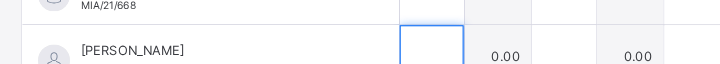 click at bounding box center [405, 57] 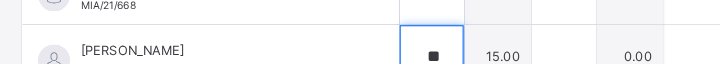 type on "**" 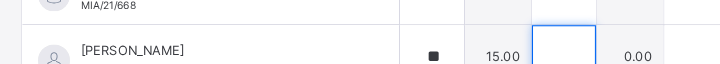 click at bounding box center (529, 57) 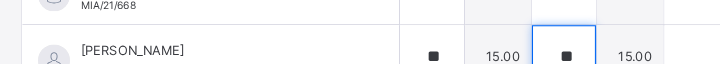 type on "**" 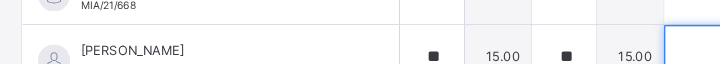 click at bounding box center (653, 57) 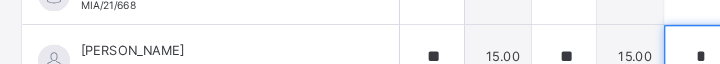 type on "**" 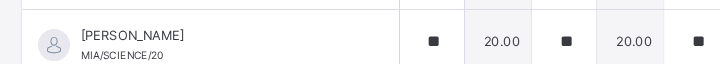 scroll, scrollTop: 538, scrollLeft: 0, axis: vertical 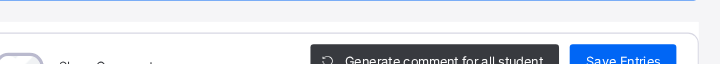 click on "Save Entries" at bounding box center [629, 61] 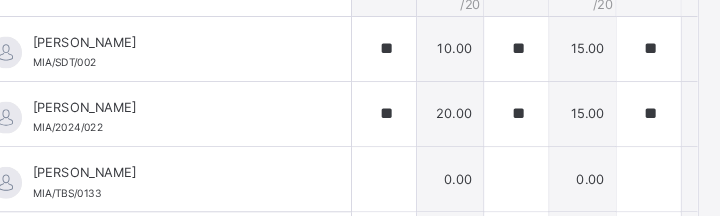 scroll, scrollTop: 335, scrollLeft: 0, axis: vertical 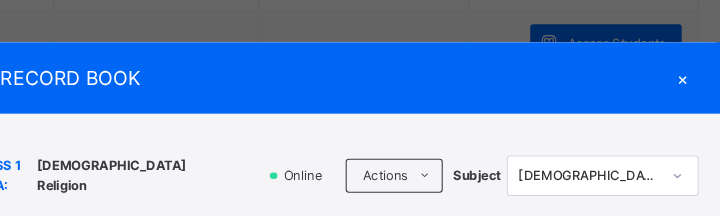 click on "×" at bounding box center [685, 73] 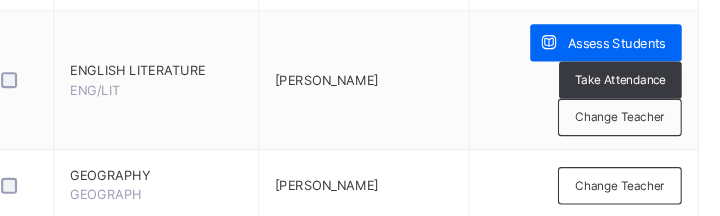 scroll, scrollTop: 1697, scrollLeft: 0, axis: vertical 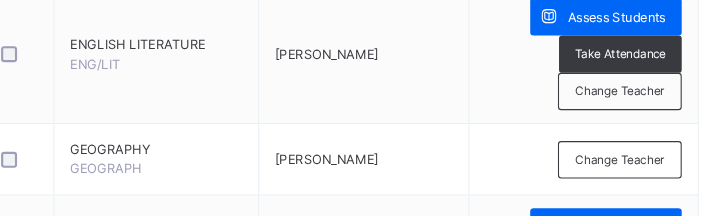 click on "Assess Students" at bounding box center (623, -428) 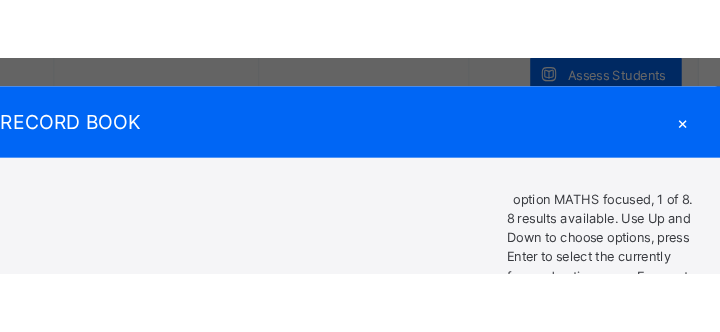 scroll, scrollTop: 1145, scrollLeft: 0, axis: vertical 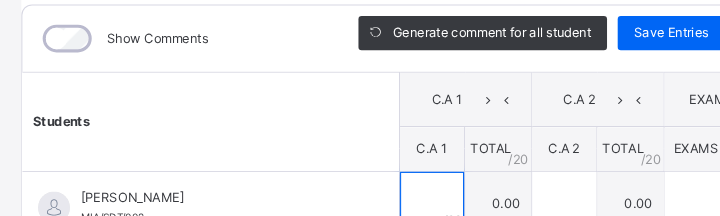 click at bounding box center [405, 191] 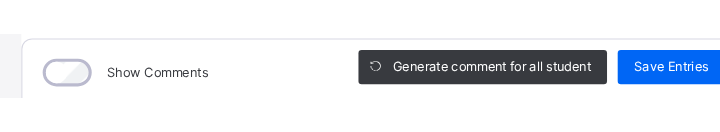 scroll, scrollTop: 405, scrollLeft: 0, axis: vertical 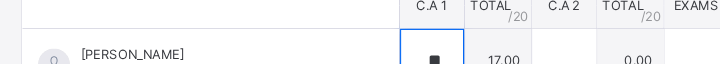 type on "**" 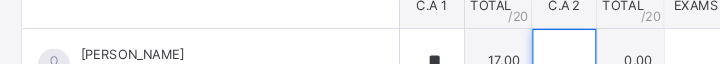 click at bounding box center [529, 57] 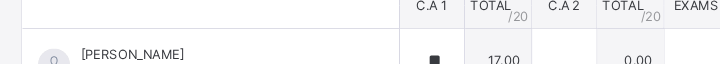 click at bounding box center (529, 57) 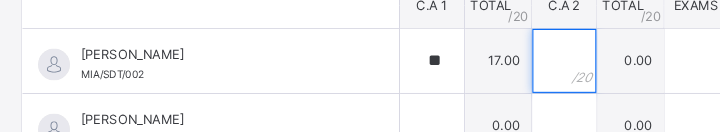 click at bounding box center [529, 57] 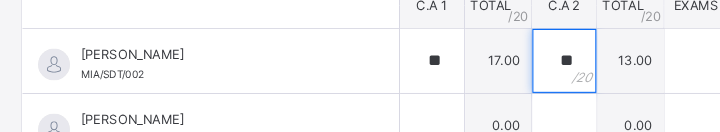 scroll, scrollTop: 0, scrollLeft: 0, axis: both 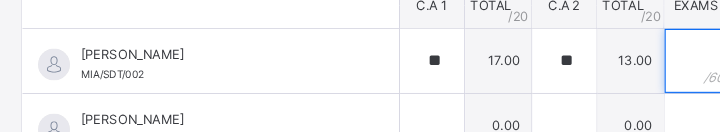 click at bounding box center [653, 57] 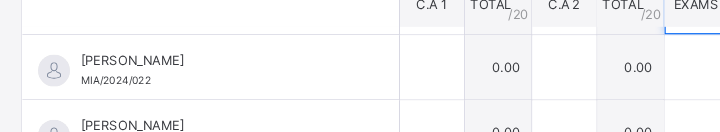scroll, scrollTop: 56, scrollLeft: 0, axis: vertical 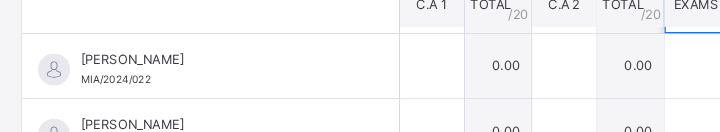 type on "**" 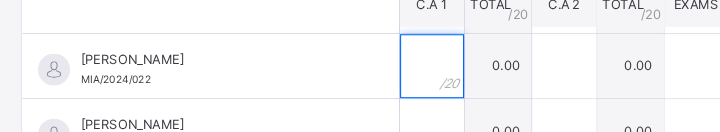 click at bounding box center (405, 62) 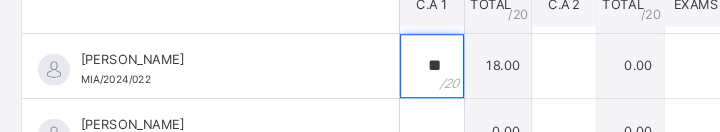 type on "**" 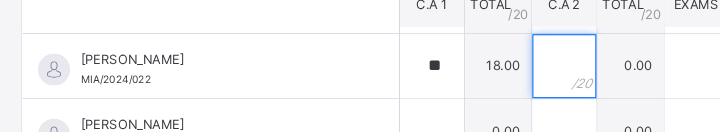 click at bounding box center [529, 62] 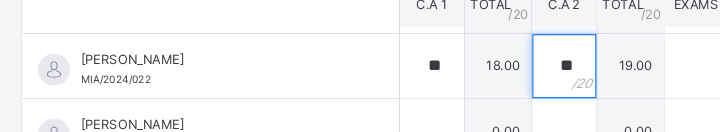 type on "**" 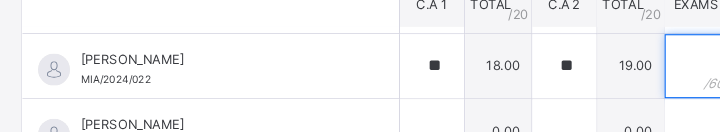 click at bounding box center (653, 62) 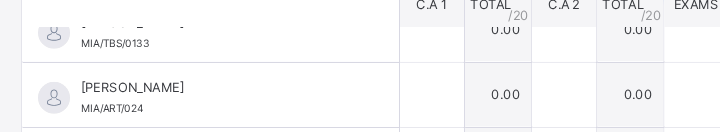 scroll, scrollTop: 154, scrollLeft: 0, axis: vertical 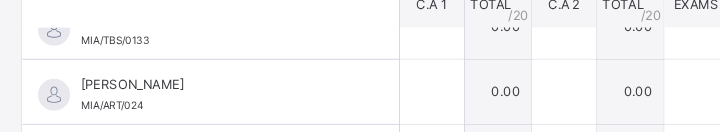 type on "**" 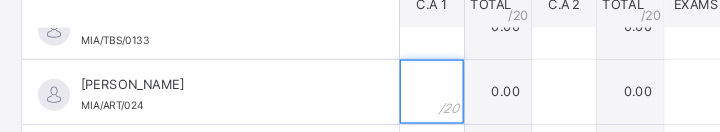 click at bounding box center (405, 86) 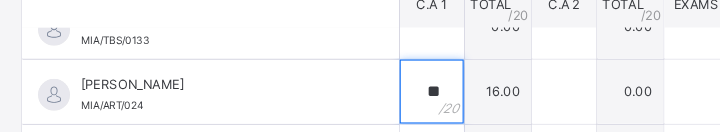 type on "**" 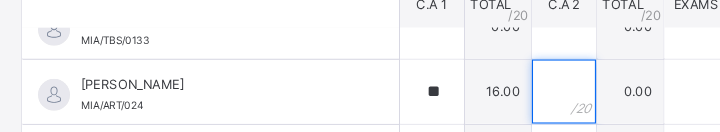 click at bounding box center (529, 86) 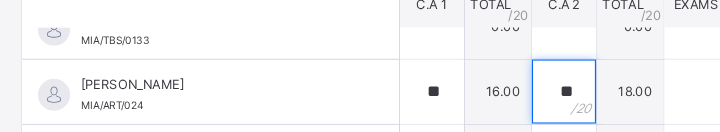 type on "**" 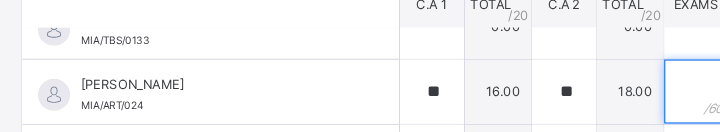 click at bounding box center [653, 86] 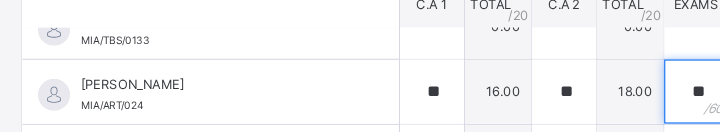 type on "**" 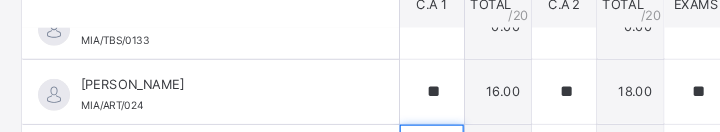click at bounding box center [405, 147] 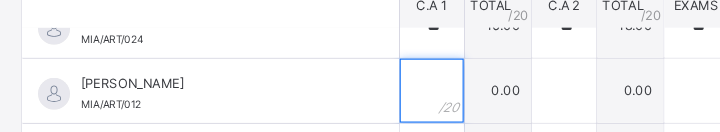 scroll, scrollTop: 1172, scrollLeft: 0, axis: vertical 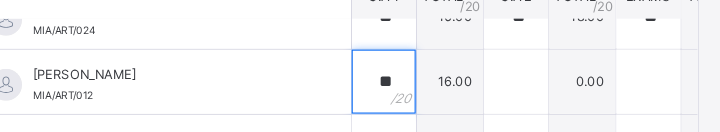 type on "**" 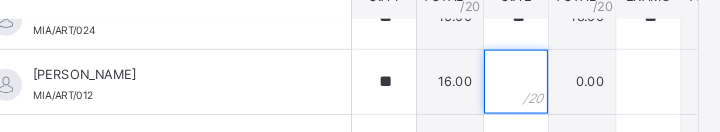 click at bounding box center [529, 85] 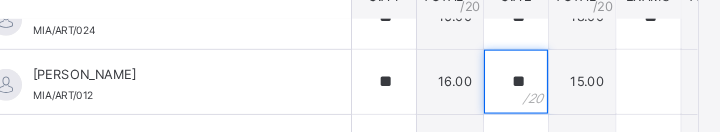 type on "**" 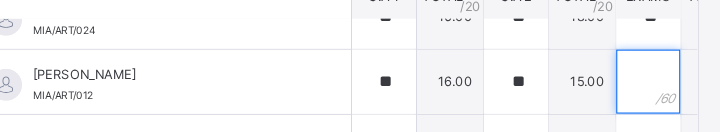 click at bounding box center [653, 85] 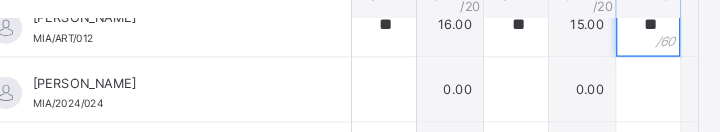 scroll, scrollTop: 273, scrollLeft: 0, axis: vertical 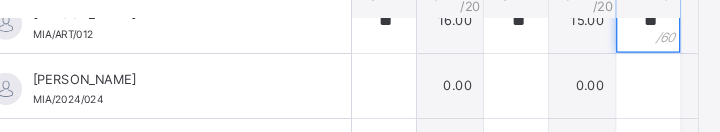 type on "**" 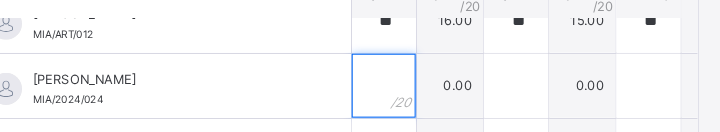 click at bounding box center [405, 89] 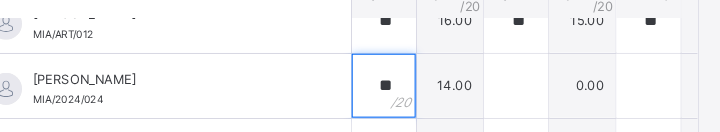 type on "**" 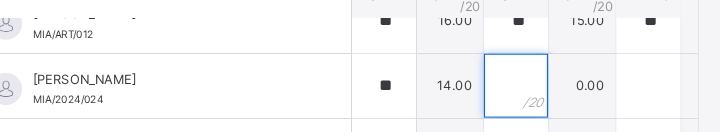 click at bounding box center [529, 89] 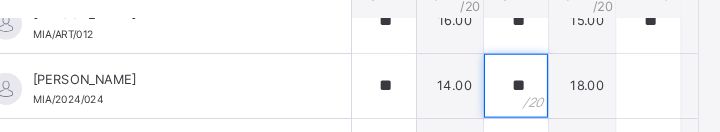 type on "**" 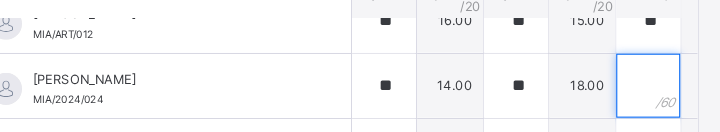 click at bounding box center [653, 89] 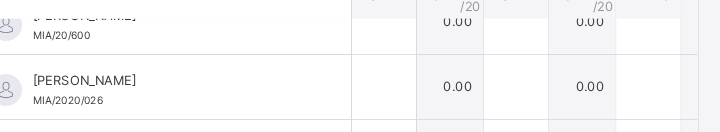 scroll, scrollTop: 390, scrollLeft: 0, axis: vertical 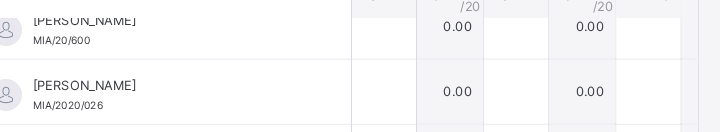 type on "**" 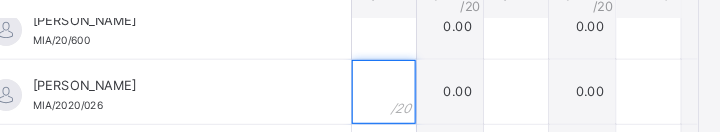 click at bounding box center (405, 94) 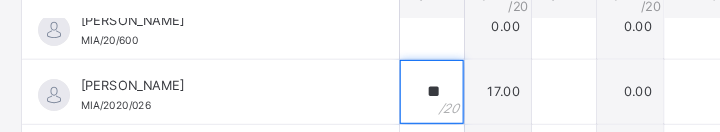 type on "**" 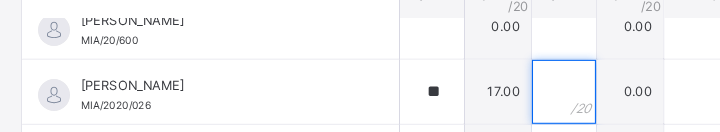 click at bounding box center [529, 94] 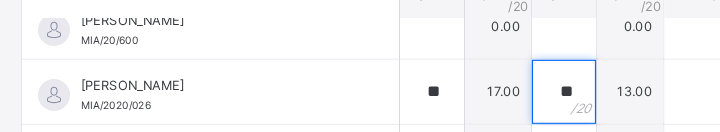 type on "**" 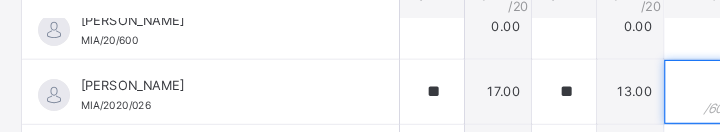click at bounding box center [653, 94] 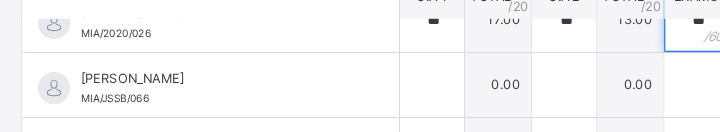 scroll, scrollTop: 458, scrollLeft: 0, axis: vertical 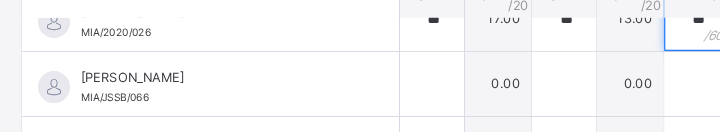 type on "**" 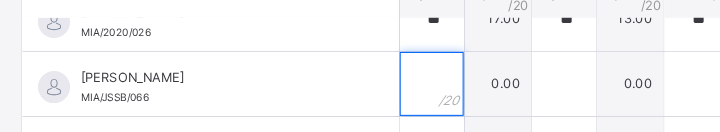 click at bounding box center [405, 87] 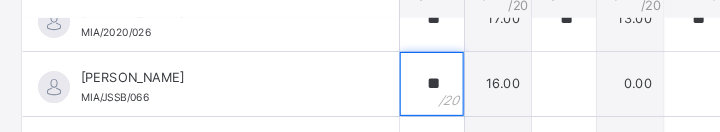 type on "**" 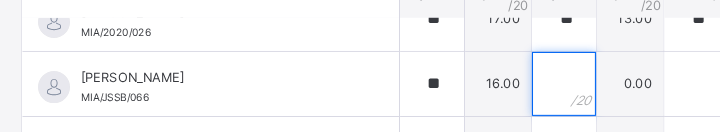 click at bounding box center (529, 87) 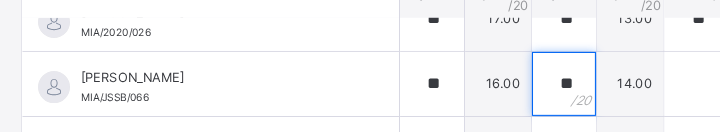 type on "**" 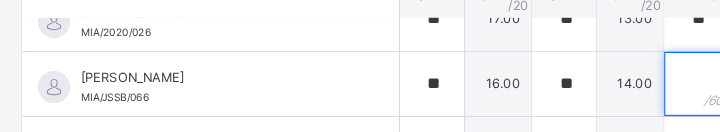 click at bounding box center [653, 87] 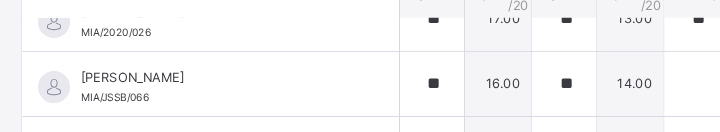 click at bounding box center (653, 87) 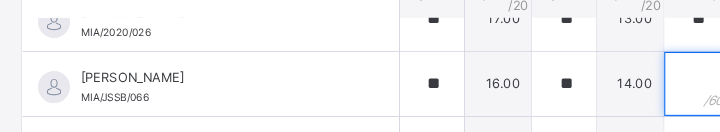 click at bounding box center (653, 87) 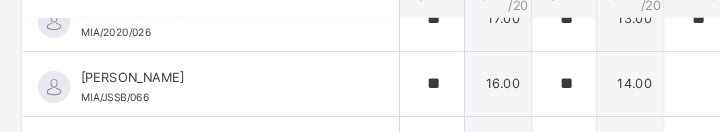 click at bounding box center [653, 87] 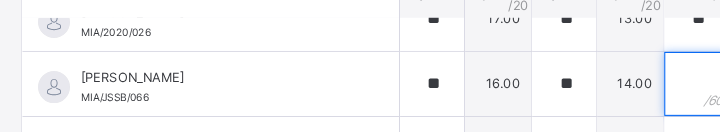 click at bounding box center (653, 87) 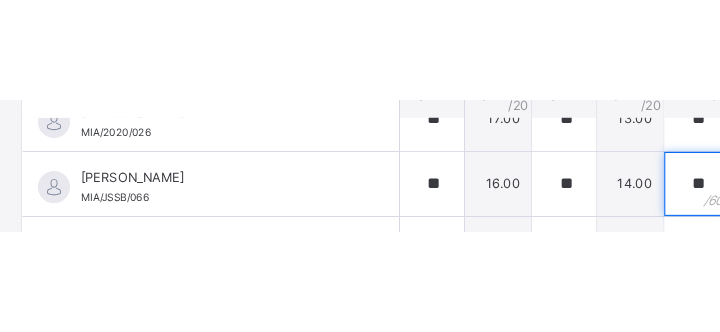 scroll, scrollTop: 1172, scrollLeft: 0, axis: vertical 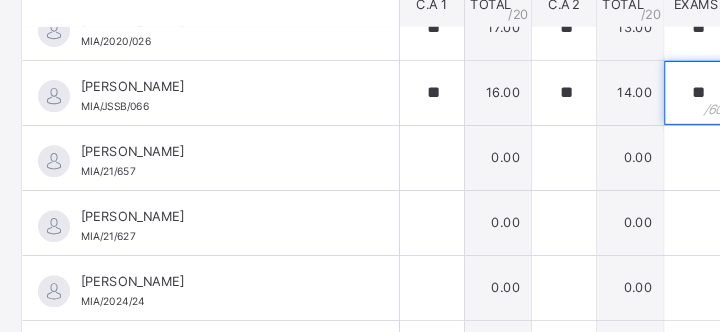 type on "**" 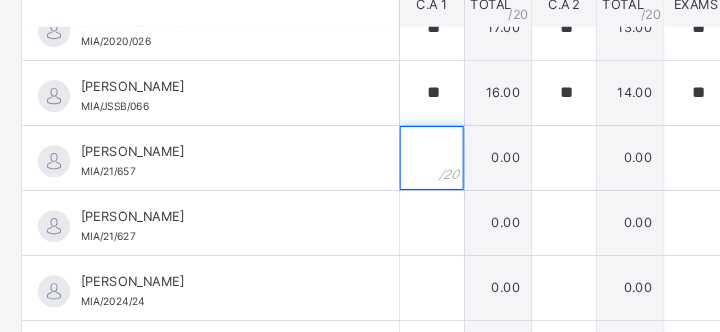 click at bounding box center (405, 148) 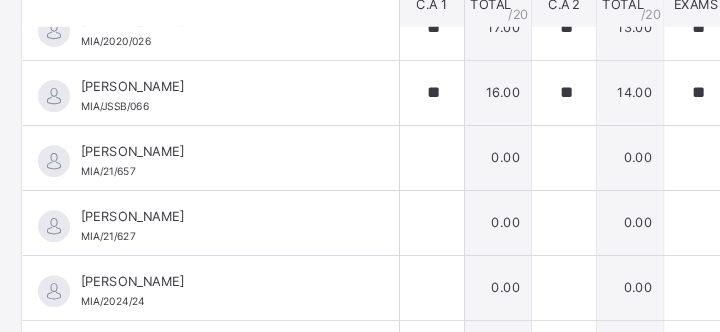 click at bounding box center (405, 148) 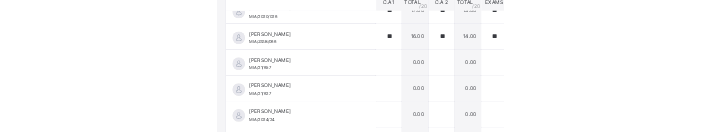 scroll, scrollTop: 540, scrollLeft: 0, axis: vertical 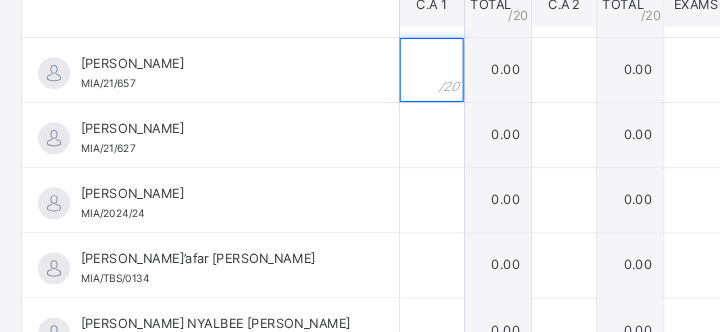 click at bounding box center (405, 66) 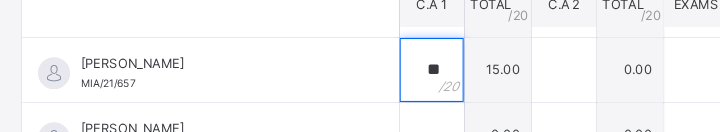 type on "**" 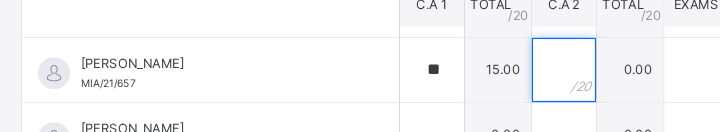 click at bounding box center [529, 66] 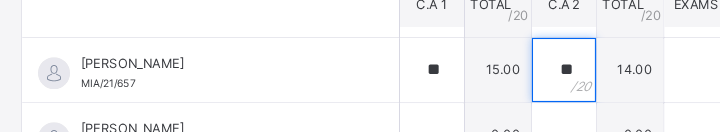 type on "**" 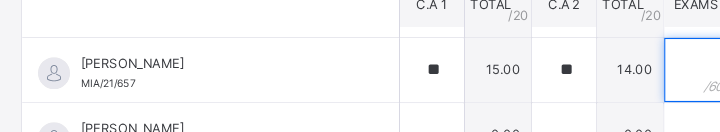 click at bounding box center (653, 66) 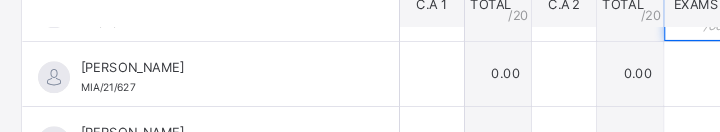 scroll, scrollTop: 600, scrollLeft: 0, axis: vertical 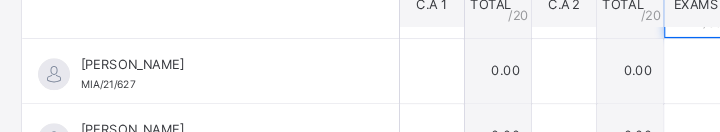 type on "**" 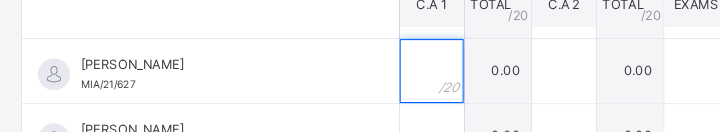 click at bounding box center (405, 67) 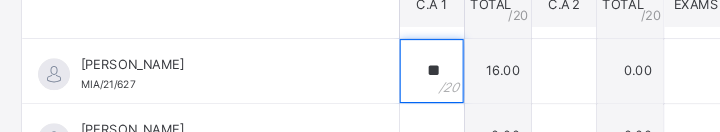type on "**" 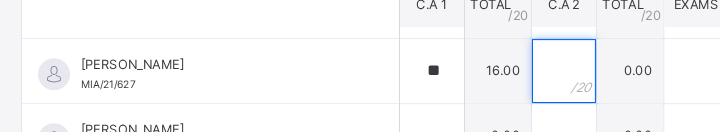 click at bounding box center [529, 67] 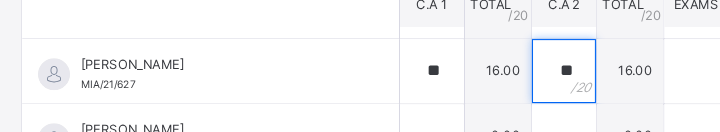 type on "**" 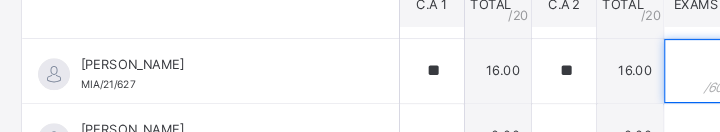 click at bounding box center (653, 67) 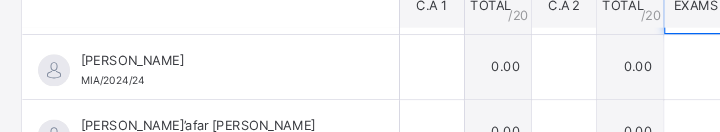 scroll, scrollTop: 667, scrollLeft: 0, axis: vertical 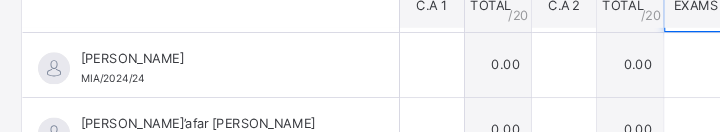 type on "**" 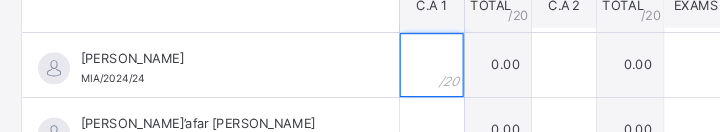 click at bounding box center [405, 61] 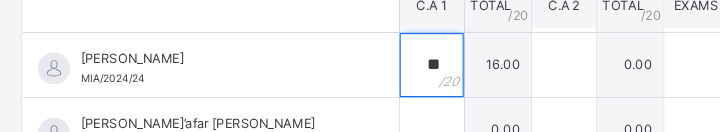 type on "**" 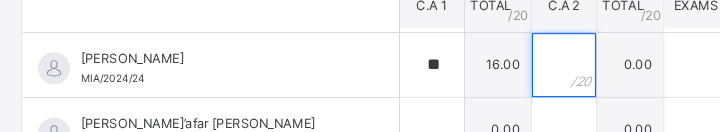 click at bounding box center [529, 61] 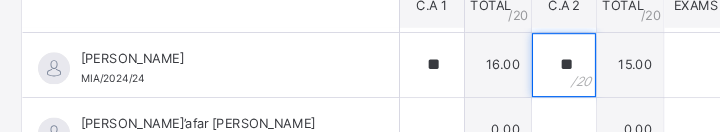 type on "**" 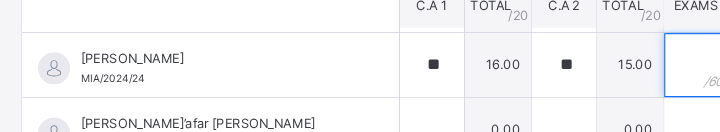 click at bounding box center [653, 61] 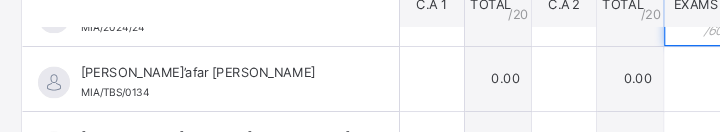 scroll, scrollTop: 717, scrollLeft: 0, axis: vertical 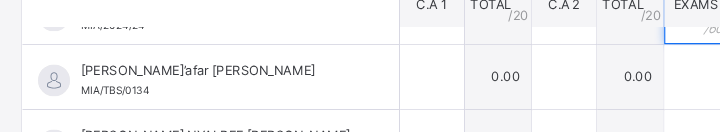 type on "**" 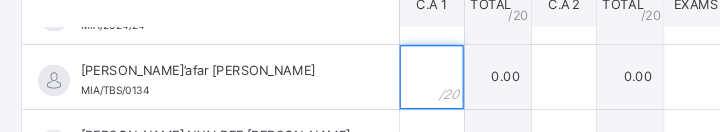 click at bounding box center [405, 72] 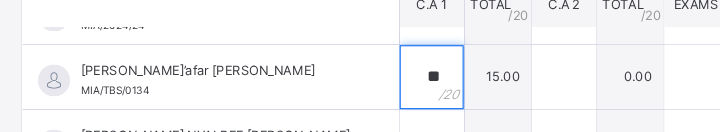 type on "**" 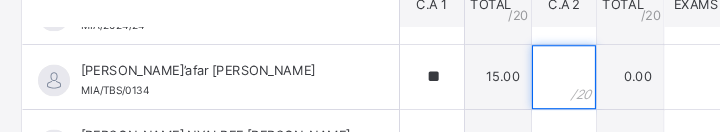 click at bounding box center (529, 72) 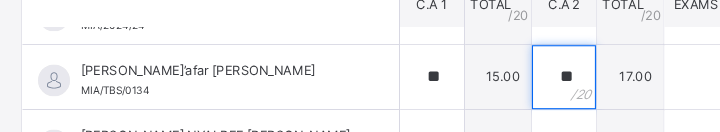 type on "**" 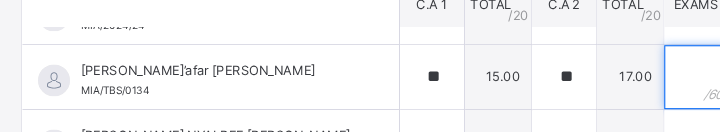 click at bounding box center [653, 72] 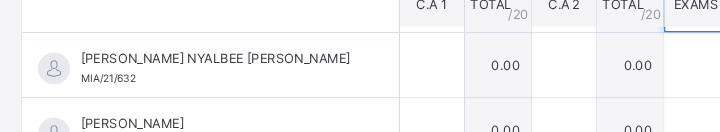 scroll, scrollTop: 790, scrollLeft: 0, axis: vertical 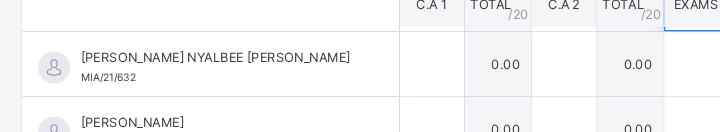 type on "**" 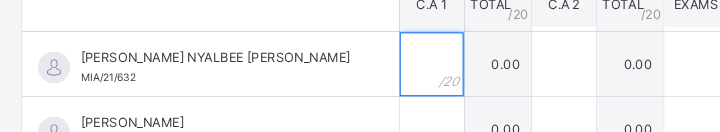click at bounding box center [405, 60] 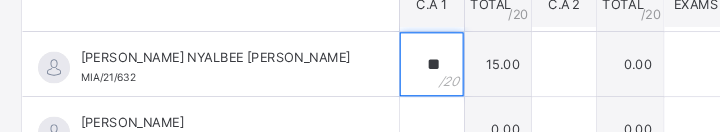 type on "**" 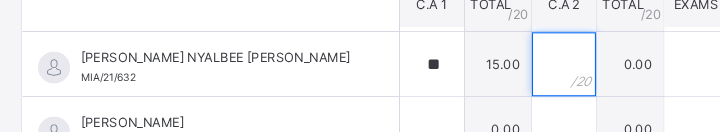 click at bounding box center [529, 60] 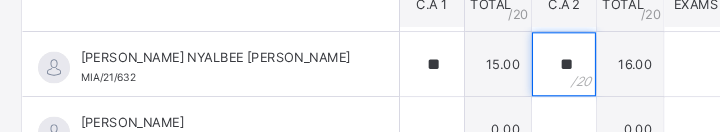 type on "**" 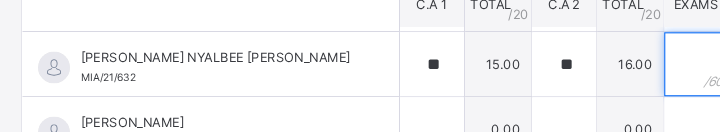 click at bounding box center [653, 60] 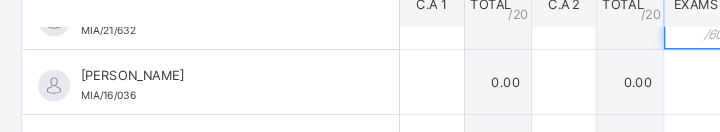 scroll, scrollTop: 837, scrollLeft: 0, axis: vertical 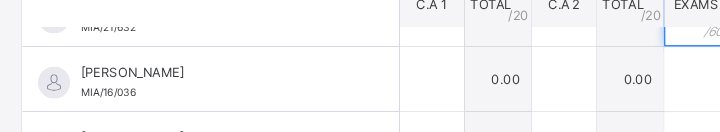 type on "**" 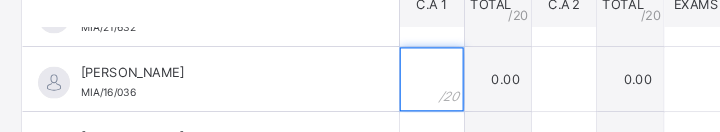click at bounding box center (405, 74) 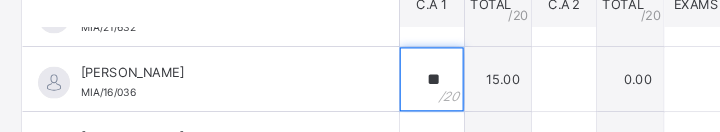 type on "**" 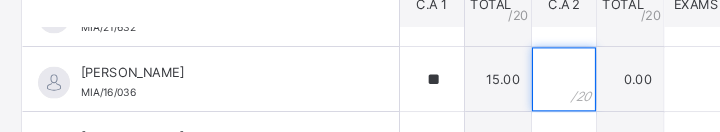 click at bounding box center (529, 74) 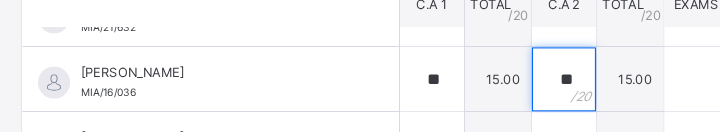 type on "**" 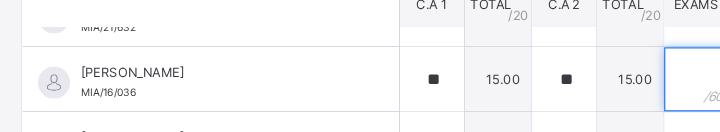 click at bounding box center [653, 74] 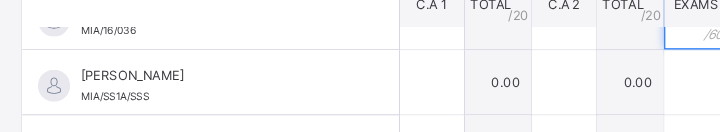scroll, scrollTop: 897, scrollLeft: 0, axis: vertical 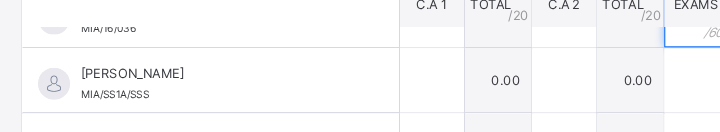 type on "**" 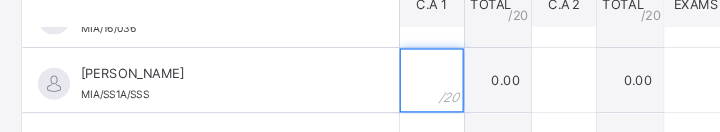 click at bounding box center [405, 75] 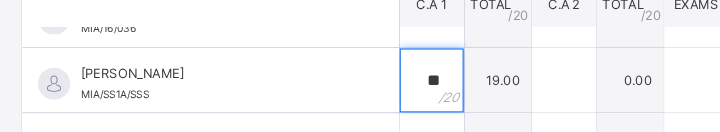 type on "**" 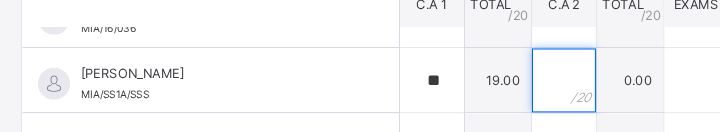 click at bounding box center (529, 75) 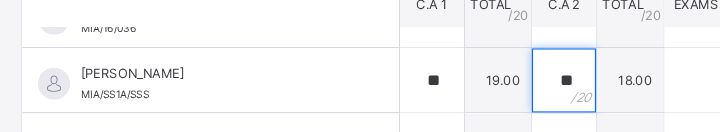 type on "**" 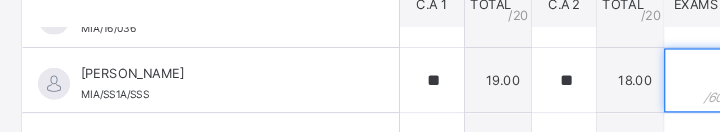 click at bounding box center [653, 75] 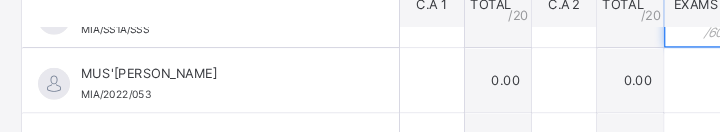 scroll, scrollTop: 970, scrollLeft: 0, axis: vertical 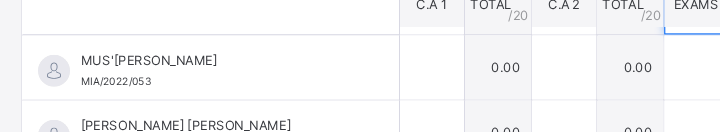 type on "**" 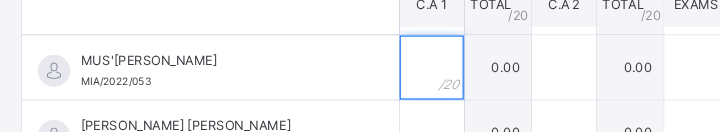 click at bounding box center (405, 63) 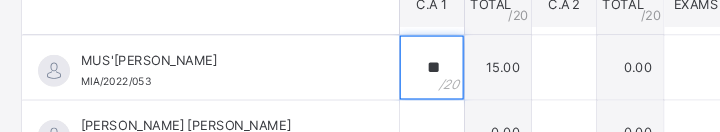 type on "**" 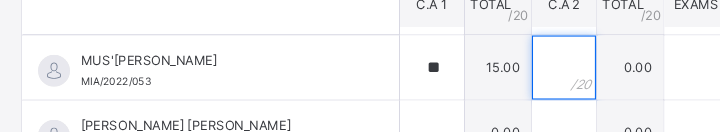 click at bounding box center (529, 63) 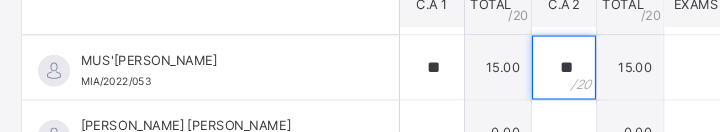 type on "**" 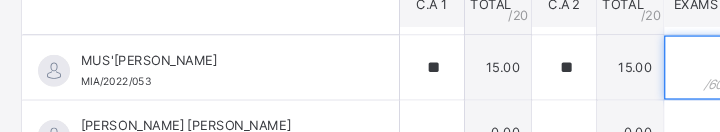 click at bounding box center [653, 63] 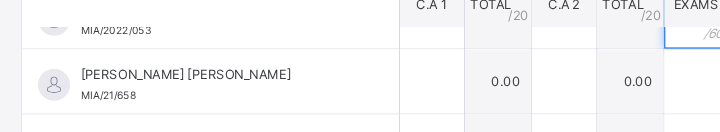 scroll, scrollTop: 1018, scrollLeft: 0, axis: vertical 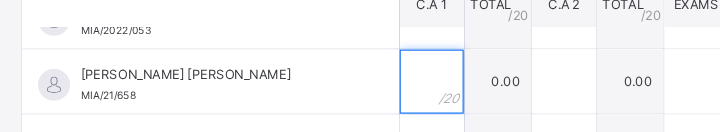 click at bounding box center (405, 76) 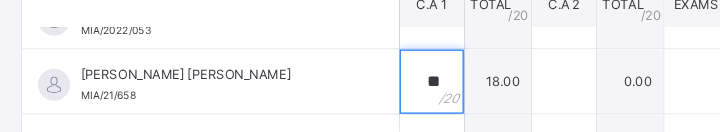 type on "**" 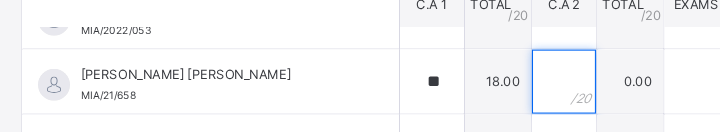click at bounding box center [529, 76] 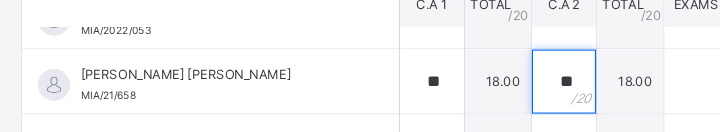 type on "**" 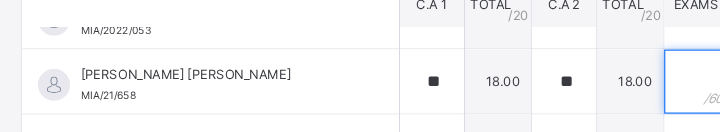 click at bounding box center (653, 76) 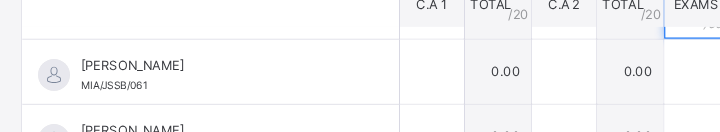 scroll, scrollTop: 1087, scrollLeft: 0, axis: vertical 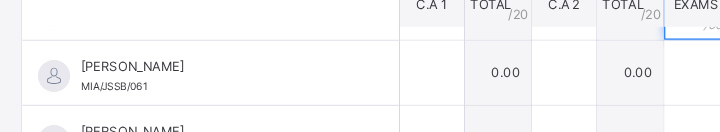 type on "**" 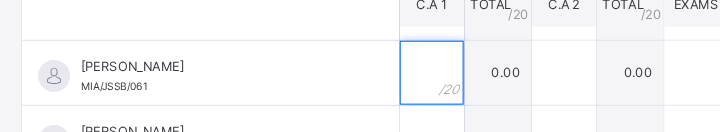 click at bounding box center [405, 68] 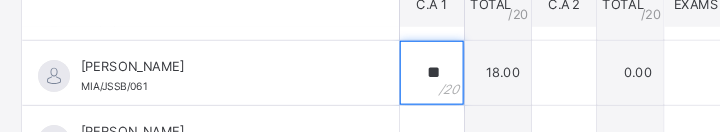 type on "**" 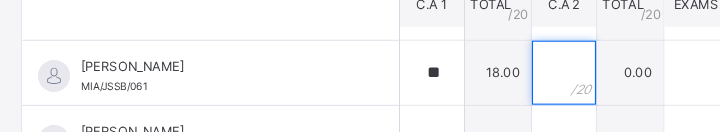click at bounding box center (529, 68) 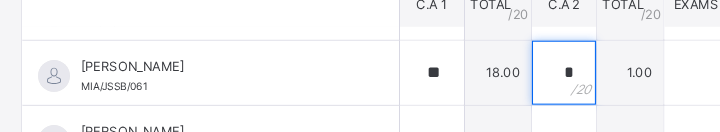 type on "*" 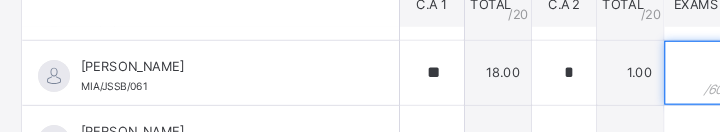 click at bounding box center (653, 68) 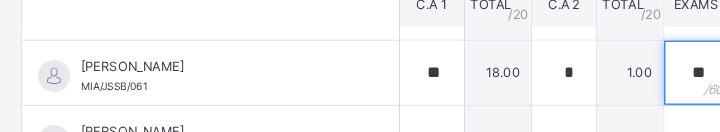 type on "**" 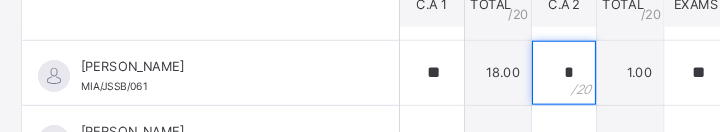 click on "*" at bounding box center (529, 68) 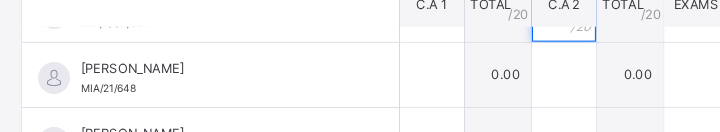 scroll, scrollTop: 1148, scrollLeft: 0, axis: vertical 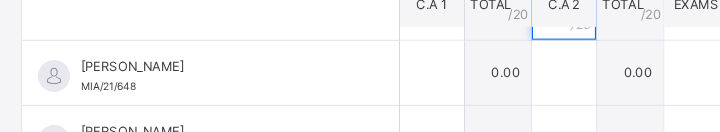 type on "**" 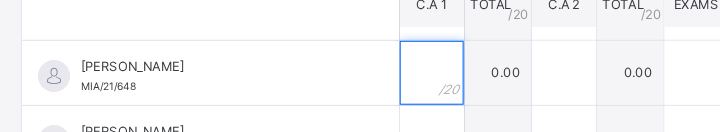click at bounding box center [405, 68] 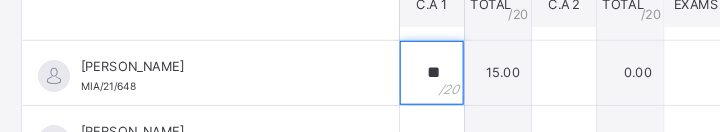 type on "**" 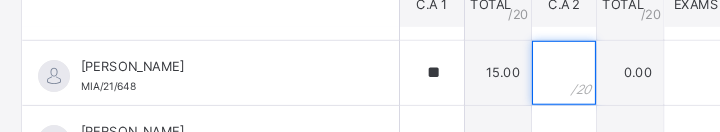 click at bounding box center (529, 68) 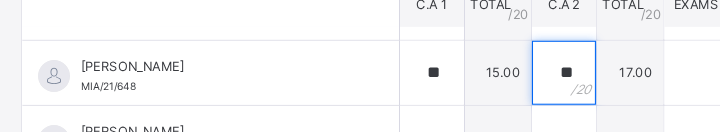 type on "**" 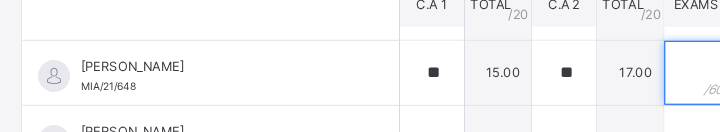 click at bounding box center [653, 68] 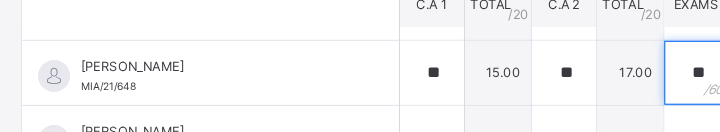 scroll, scrollTop: 1179, scrollLeft: 0, axis: vertical 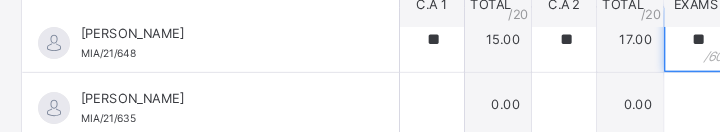 type on "**" 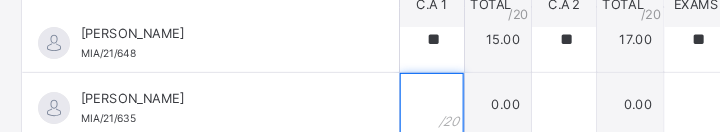 click at bounding box center (405, 98) 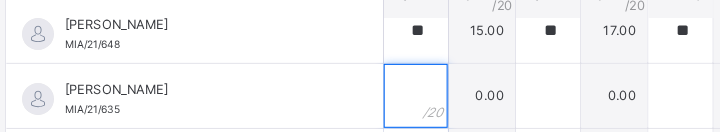 scroll, scrollTop: 1199, scrollLeft: 0, axis: vertical 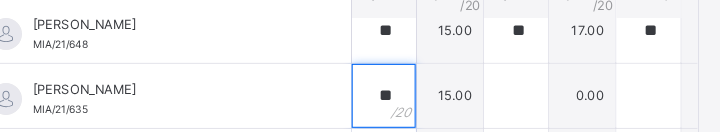 type on "**" 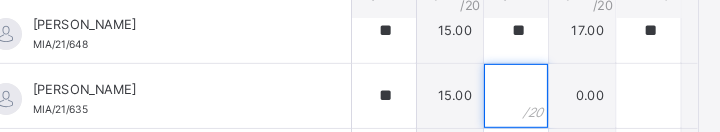 click at bounding box center (529, 98) 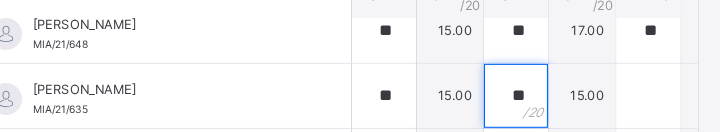 type on "**" 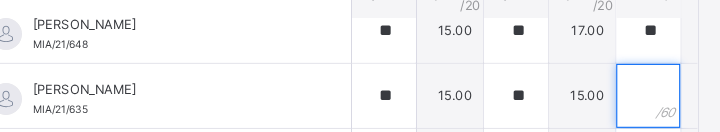 click at bounding box center (653, 98) 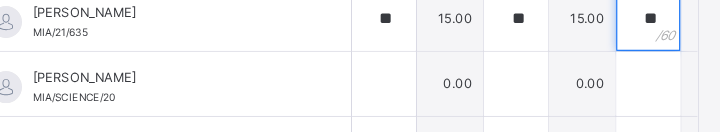 scroll, scrollTop: 479, scrollLeft: 0, axis: vertical 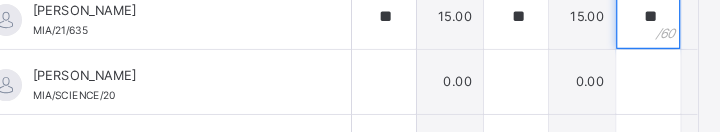 type on "**" 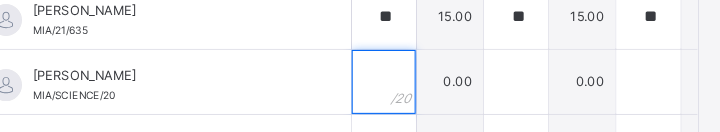 click 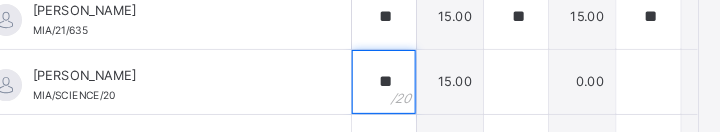 type on "**" 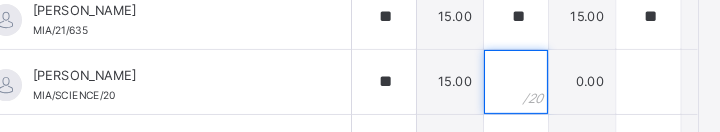 click 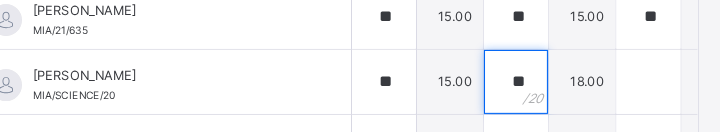 type on "**" 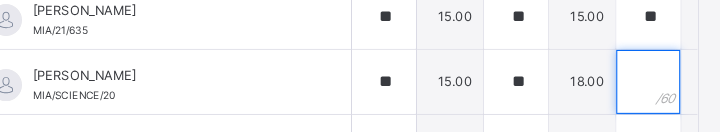 click 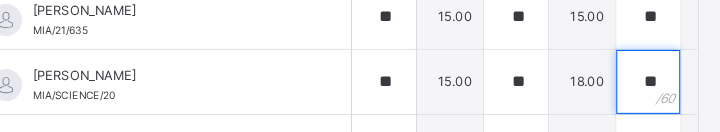 scroll, scrollTop: 545, scrollLeft: 0, axis: vertical 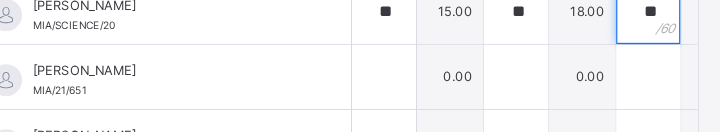 type on "**" 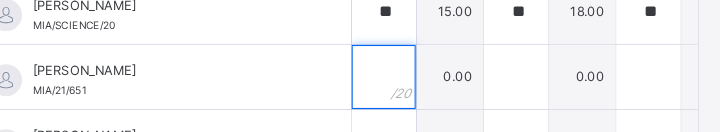 click 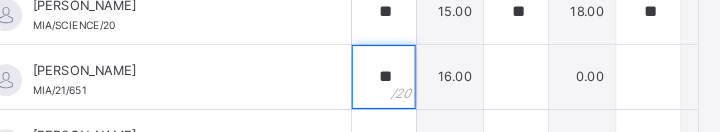 type on "**" 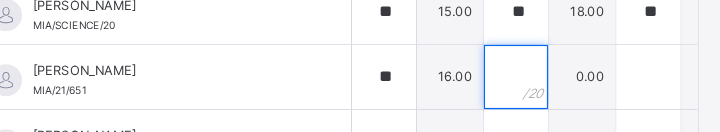click 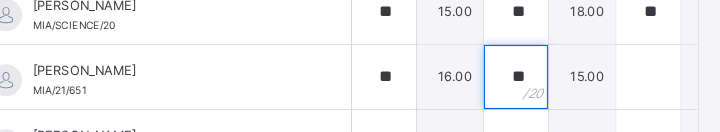 type on "**" 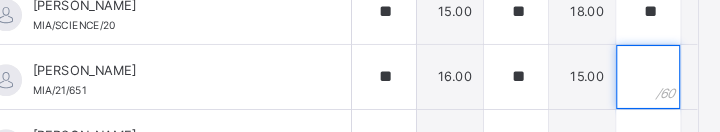 click 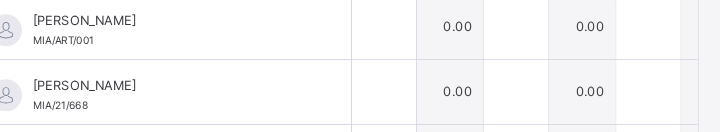 scroll, scrollTop: 656, scrollLeft: 0, axis: vertical 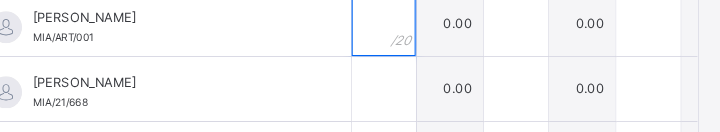 click 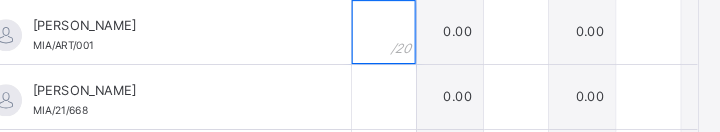 scroll, scrollTop: 1166, scrollLeft: 0, axis: vertical 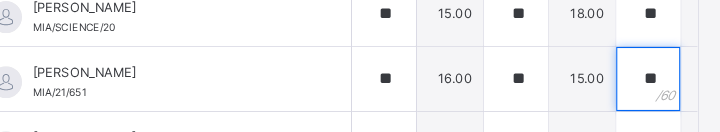 click on "**" 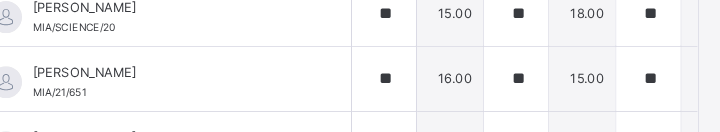 click on "**" 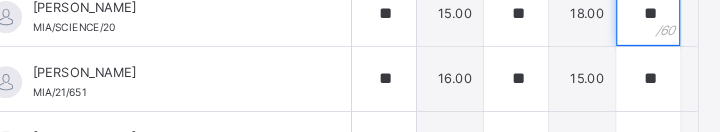 click on "**" 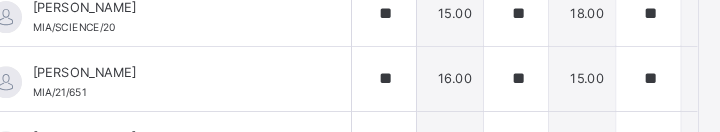 click on "**" 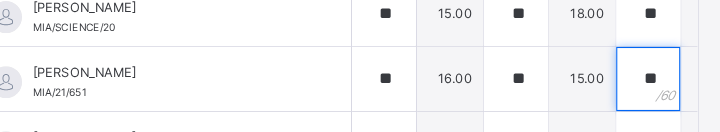 click on "**" 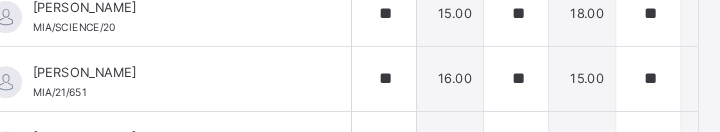 click on "**" 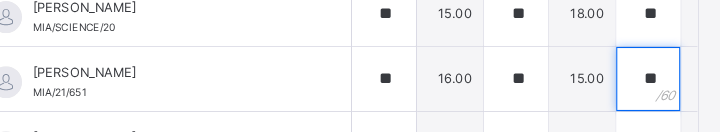 click on "**" 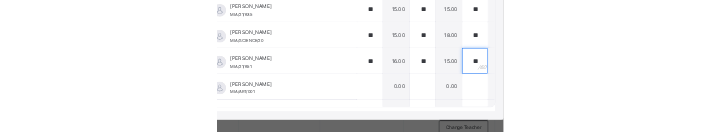 scroll, scrollTop: 591, scrollLeft: 0, axis: vertical 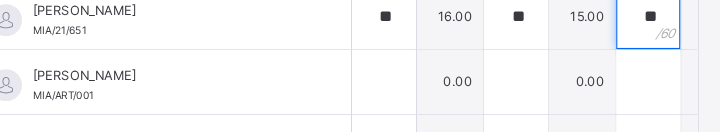 type on "**" 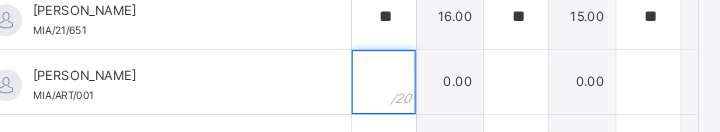 click 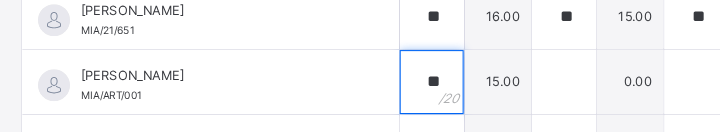 type on "**" 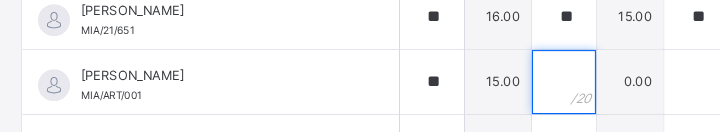 click 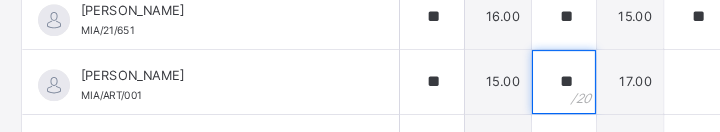 type on "**" 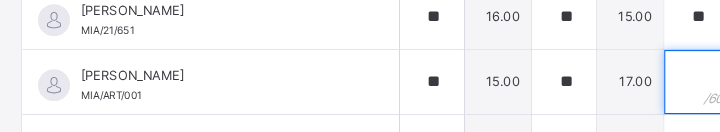click 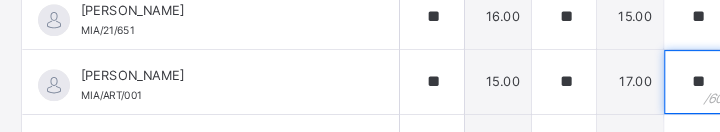 scroll, scrollTop: 708, scrollLeft: 0, axis: vertical 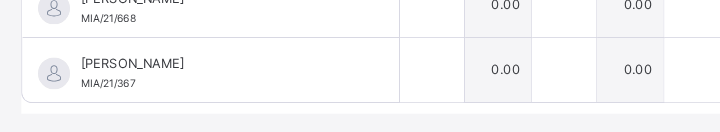 type on "**" 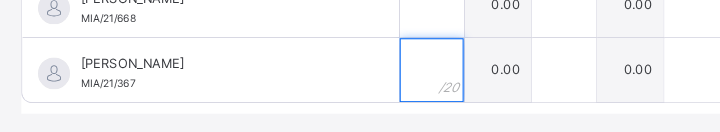 click 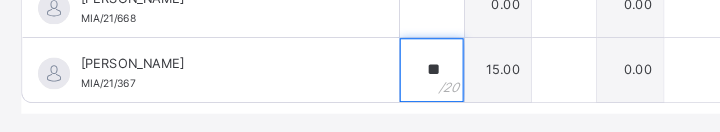 type on "**" 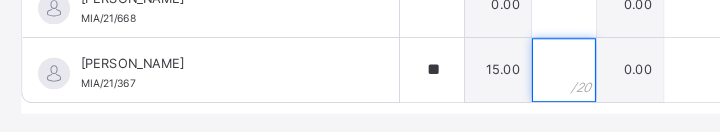 click 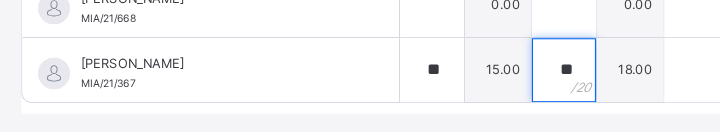 type on "**" 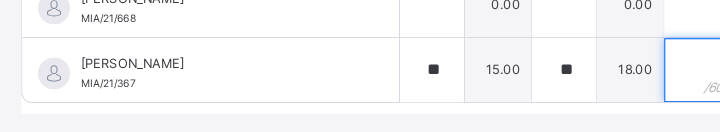 click 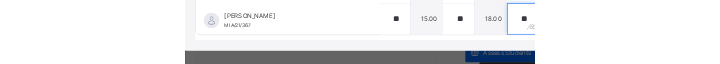 scroll, scrollTop: 715, scrollLeft: 7, axis: both 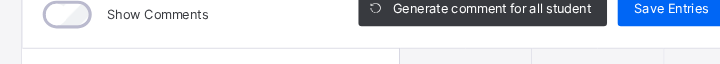 type on "**" 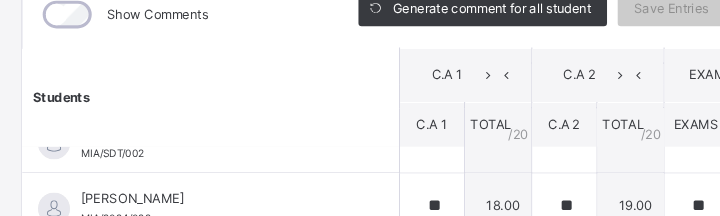 scroll, scrollTop: 0, scrollLeft: 0, axis: both 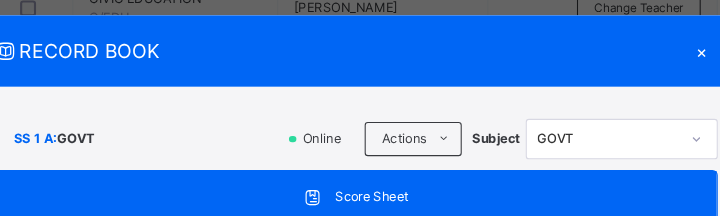 click on "×" 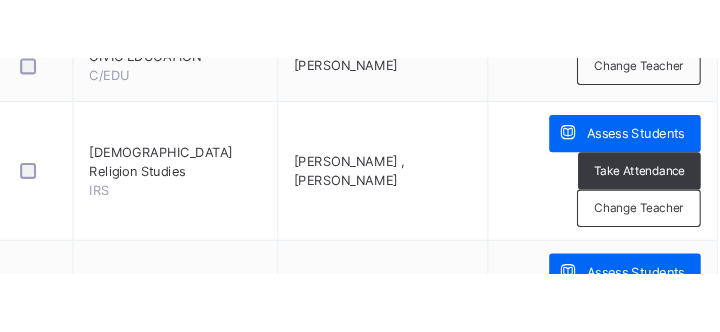 scroll, scrollTop: 1701, scrollLeft: 0, axis: vertical 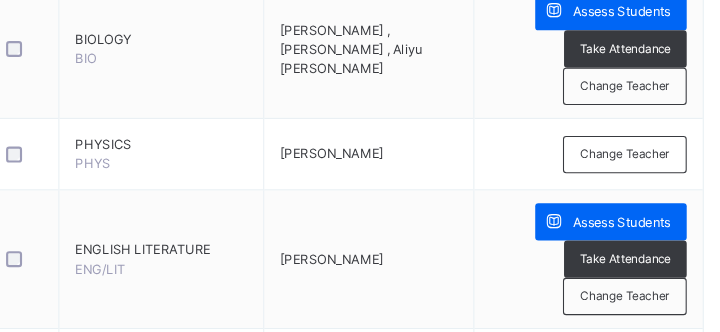 click on "Back" 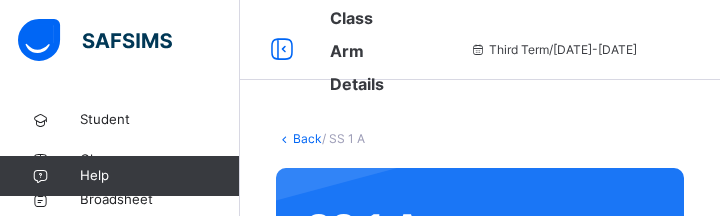 scroll, scrollTop: 0, scrollLeft: 0, axis: both 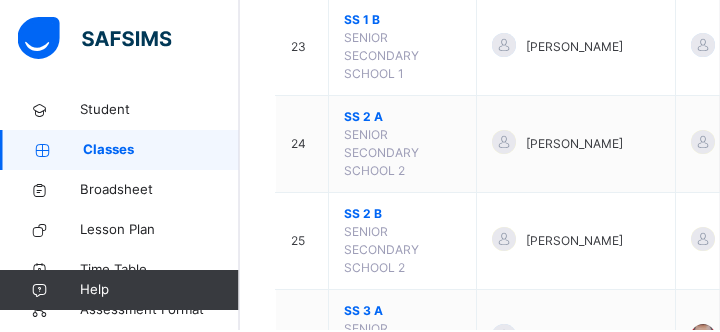 click on "SS 1   B   SENIOR SECONDARY SCHOOL 1" at bounding box center (404, 49) 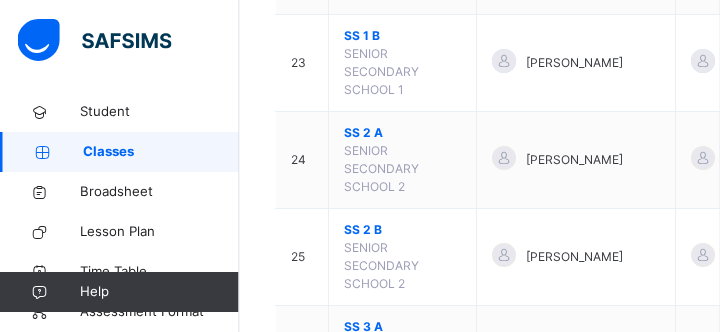 scroll, scrollTop: 2513, scrollLeft: 0, axis: vertical 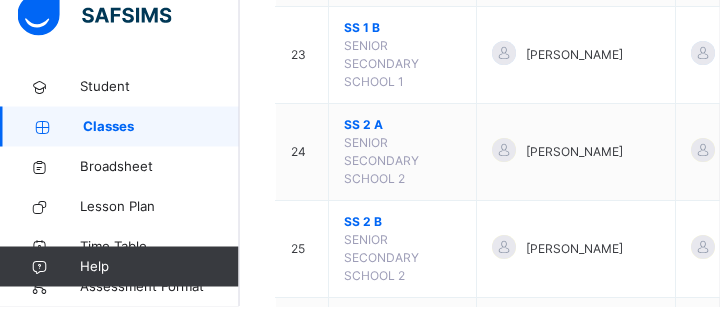 click on "SS 1   B   SENIOR SECONDARY SCHOOL 1" at bounding box center (404, 81) 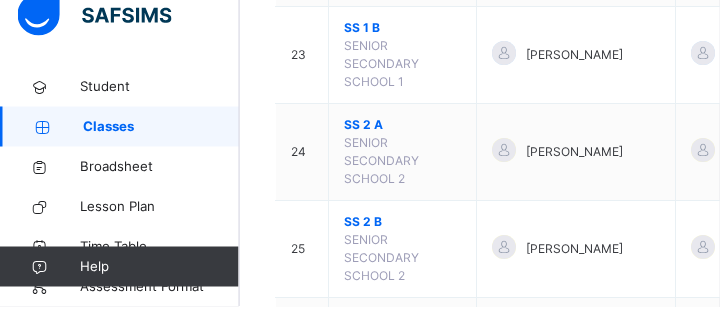 click on "SS 1   B   SENIOR SECONDARY SCHOOL 1" at bounding box center [404, 81] 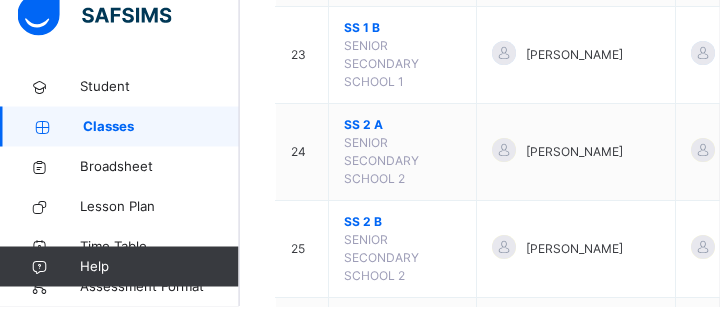 click on "SENIOR SECONDARY SCHOOL 1" at bounding box center [382, 89] 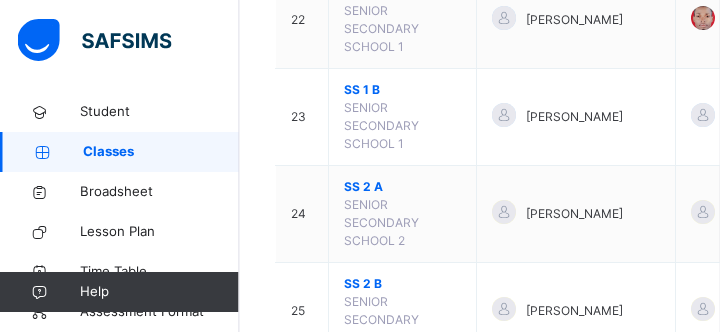 scroll, scrollTop: 2476, scrollLeft: 0, axis: vertical 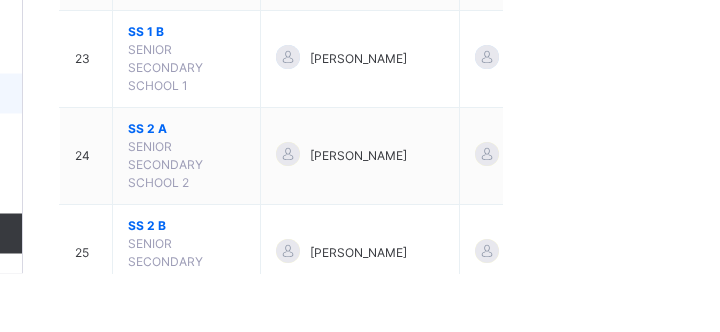 click at bounding box center [876, 118] 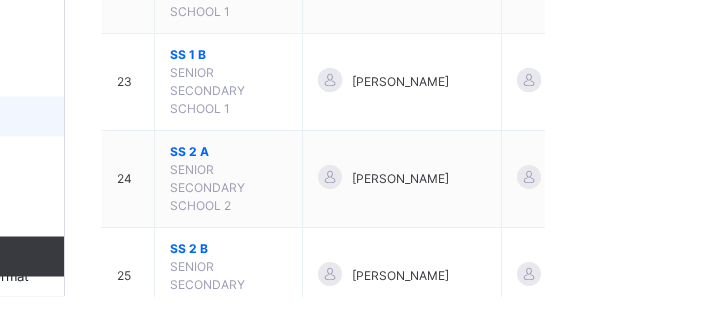 click on "SENIOR SECONDARY SCHOOL 1" at bounding box center (382, 126) 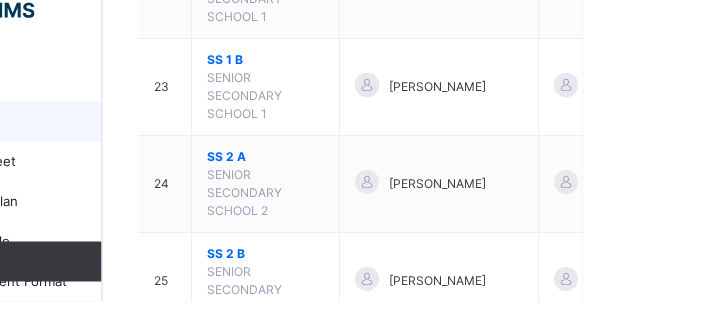 click on "SS 1   B   SENIOR SECONDARY SCHOOL 1" at bounding box center (404, 118) 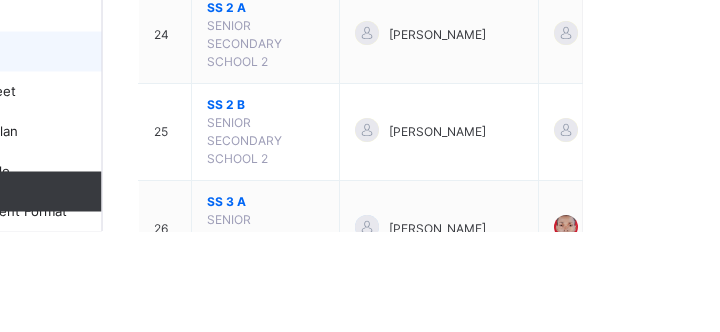scroll, scrollTop: 2559, scrollLeft: 0, axis: vertical 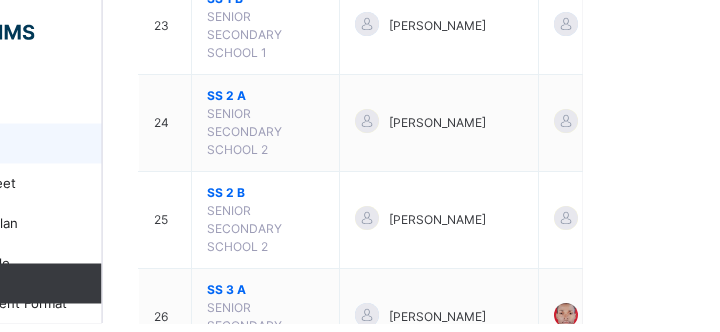 click on "SENIOR SECONDARY SCHOOL 1" at bounding box center (382, 43) 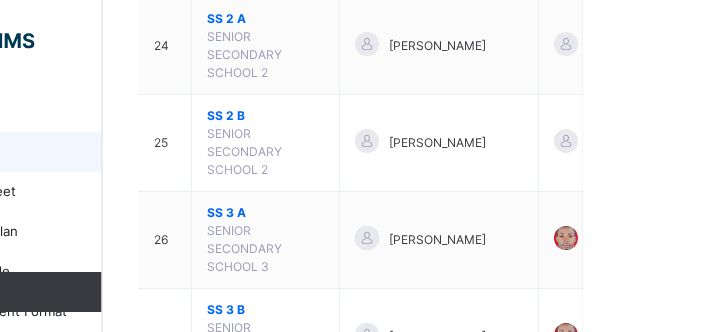 scroll, scrollTop: 2644, scrollLeft: 0, axis: vertical 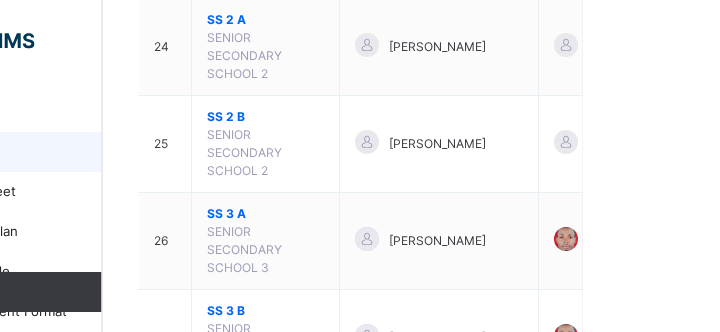 click on "SS 1   B   SENIOR SECONDARY SCHOOL 1" at bounding box center (404, -50) 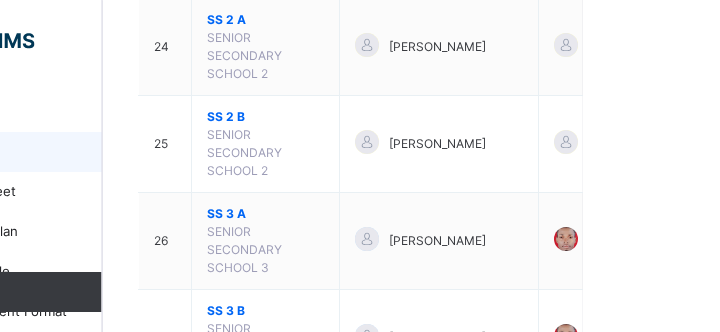 click on "[PERSON_NAME]" at bounding box center [774, -50] 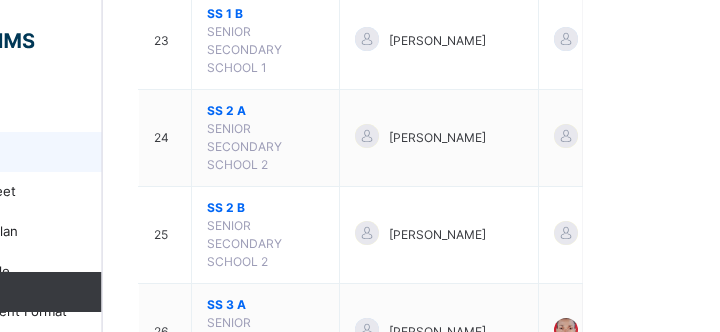 scroll, scrollTop: 2549, scrollLeft: 0, axis: vertical 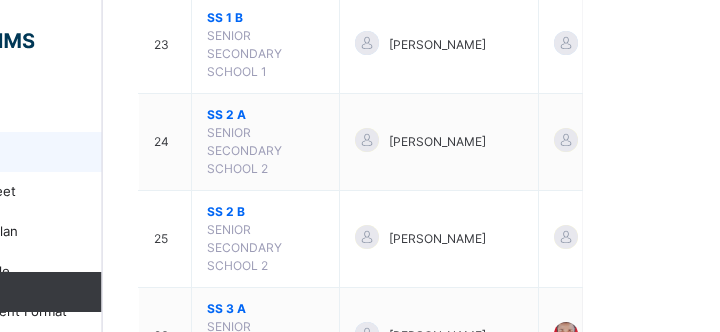 click on "SENIOR SECONDARY SCHOOL 1" at bounding box center [382, 53] 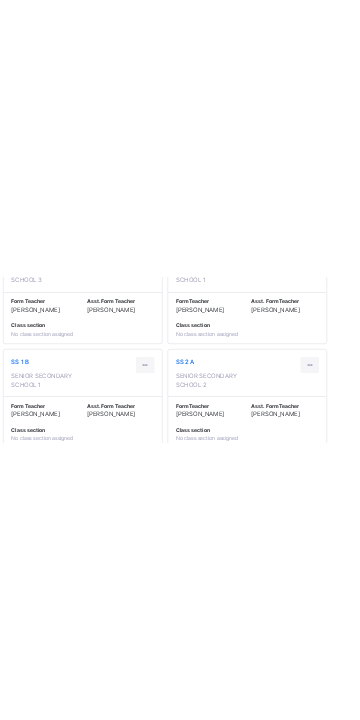 scroll, scrollTop: 2697, scrollLeft: 0, axis: vertical 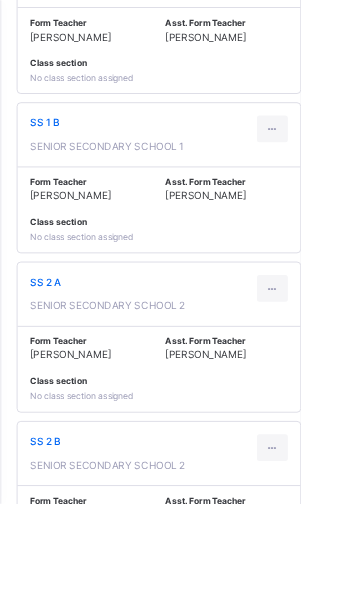 click at bounding box center (326, 154) 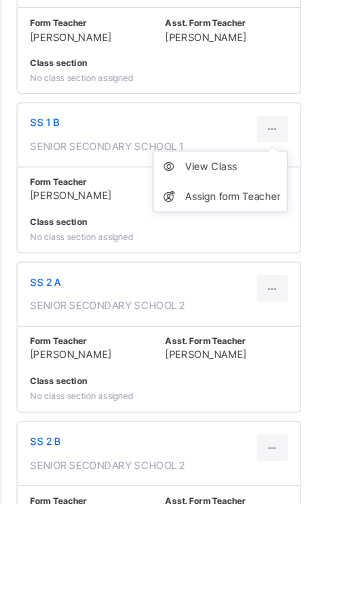 click on "SS 1   B" at bounding box center [128, 147] 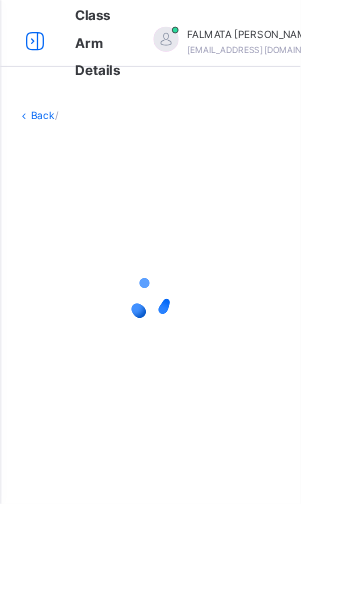 scroll, scrollTop: 0, scrollLeft: 0, axis: both 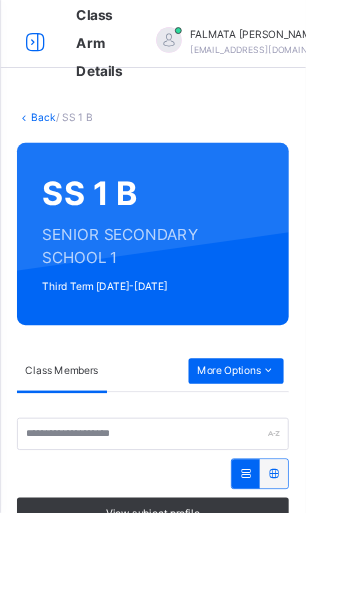click on "More Options" at bounding box center (278, 437) 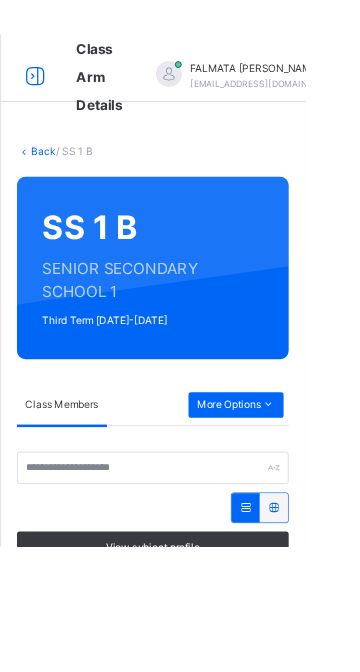 scroll, scrollTop: 163, scrollLeft: 0, axis: vertical 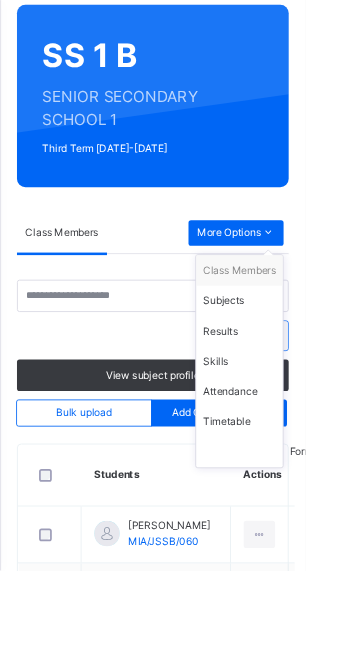 click on "Subjects" at bounding box center (282, 354) 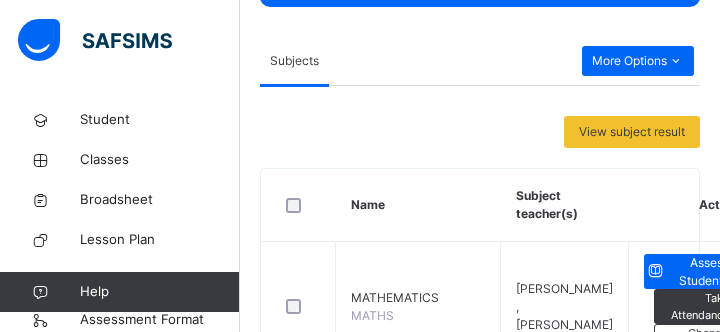 scroll, scrollTop: 335, scrollLeft: 0, axis: vertical 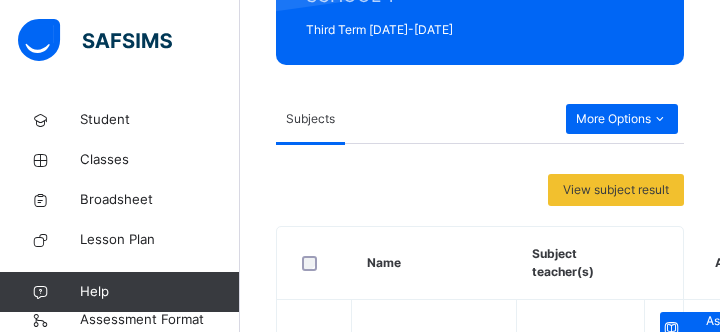click on "Assess Students" at bounding box center [714, 590] 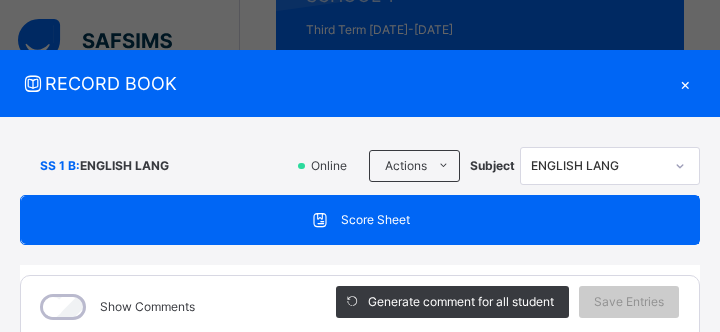 scroll, scrollTop: 679, scrollLeft: 0, axis: vertical 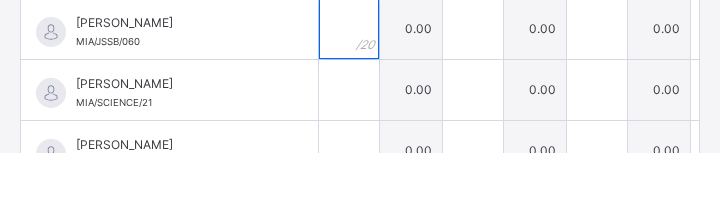 click at bounding box center [349, 92] 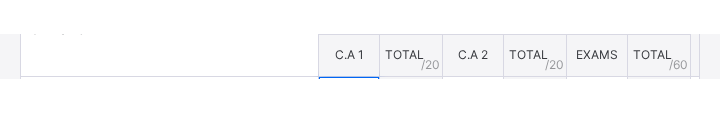 scroll, scrollTop: 803, scrollLeft: 0, axis: vertical 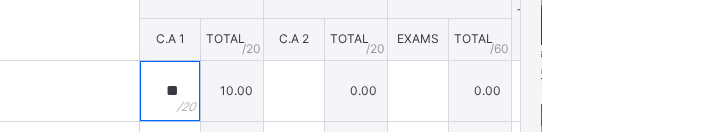 type on "**" 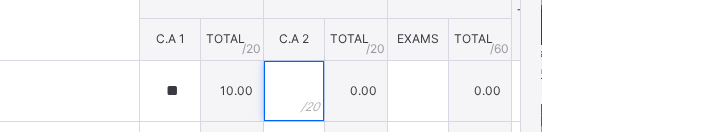 click at bounding box center (473, 91) 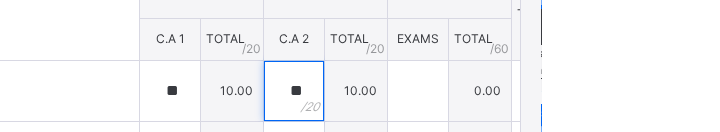 type on "**" 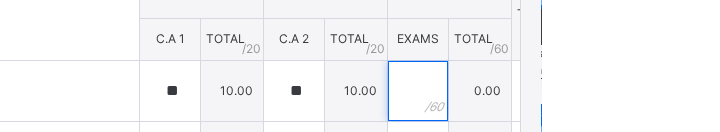 click at bounding box center [597, 91] 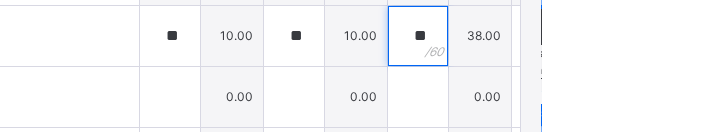 scroll, scrollTop: 438, scrollLeft: 0, axis: vertical 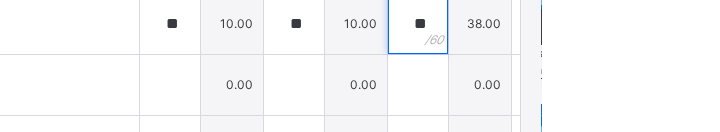 type on "**" 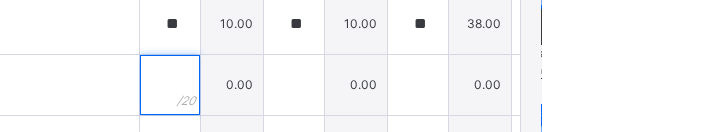 click at bounding box center [349, 85] 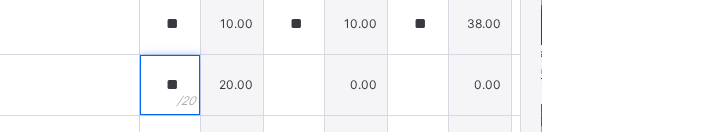 type on "**" 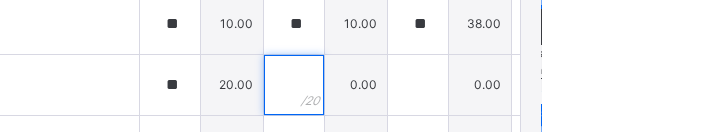 click at bounding box center [473, 85] 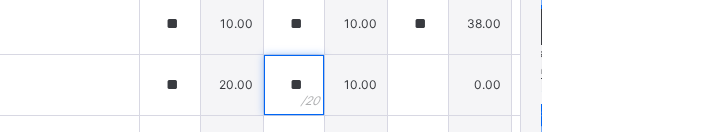 type on "**" 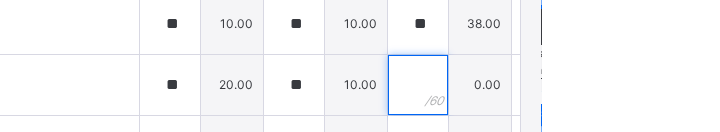 click at bounding box center [597, 85] 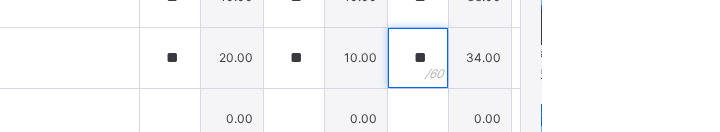 scroll, scrollTop: 70, scrollLeft: 0, axis: vertical 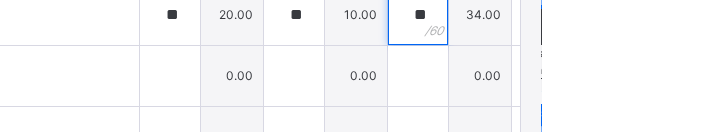 type on "**" 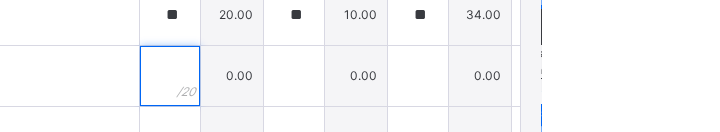 click at bounding box center (349, 76) 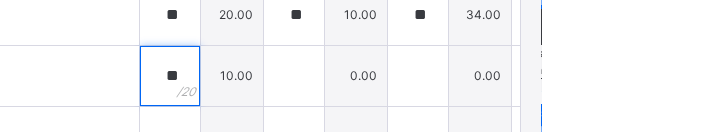 type on "**" 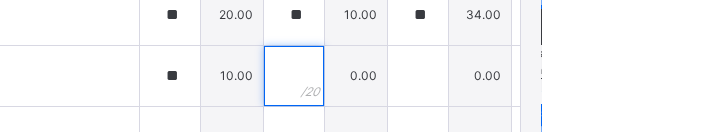 click at bounding box center [473, 76] 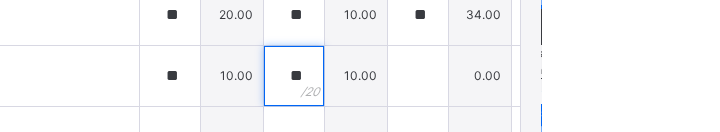 type on "**" 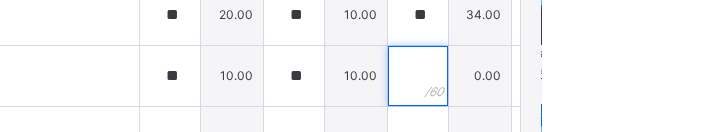 click at bounding box center (597, 76) 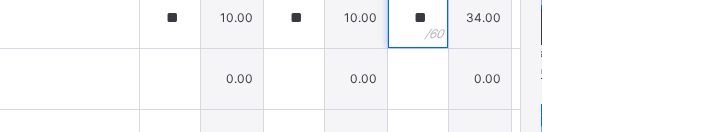 scroll, scrollTop: 129, scrollLeft: 0, axis: vertical 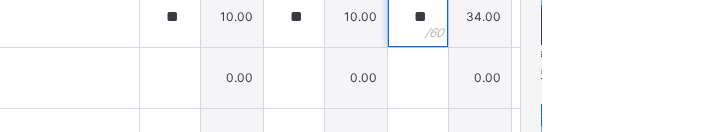 type on "**" 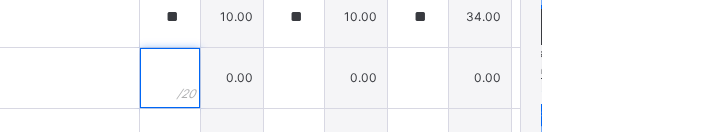click at bounding box center (349, 78) 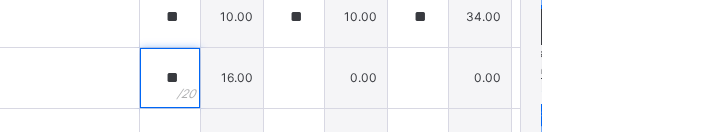 type on "**" 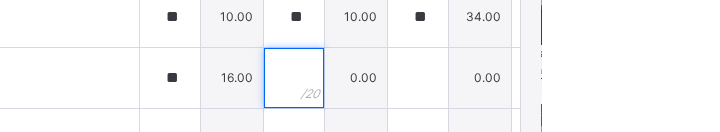 click at bounding box center [473, 78] 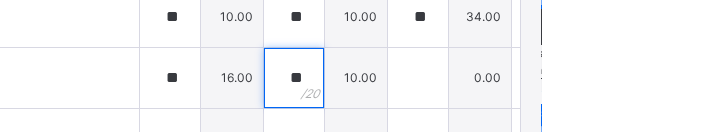 type on "**" 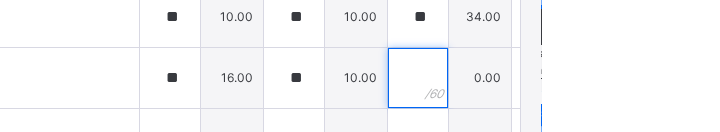 click at bounding box center (597, 78) 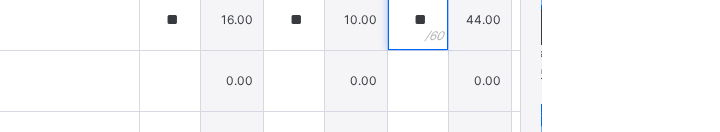 scroll, scrollTop: 188, scrollLeft: 0, axis: vertical 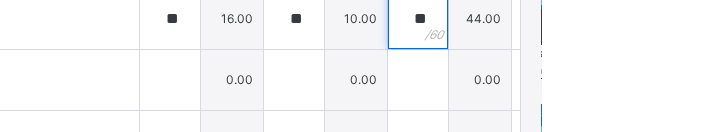 type on "**" 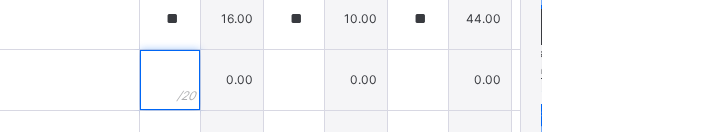 click at bounding box center (349, 80) 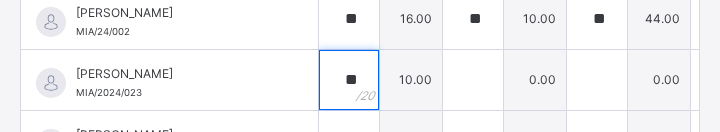 type on "**" 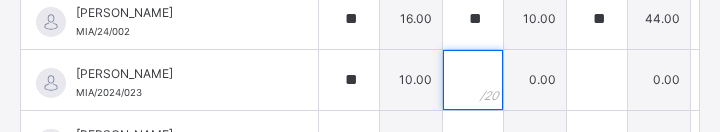 click at bounding box center [473, 80] 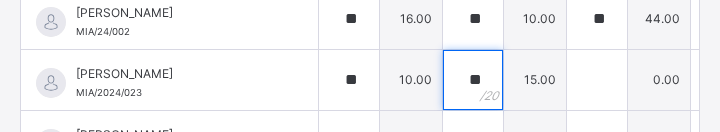 type on "**" 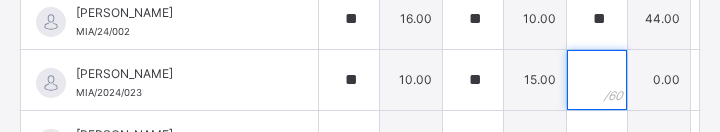 click at bounding box center [597, 80] 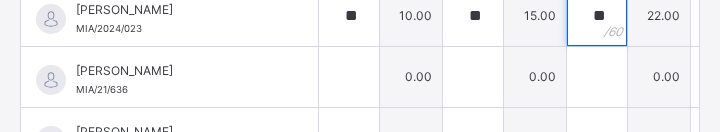 scroll, scrollTop: 252, scrollLeft: 0, axis: vertical 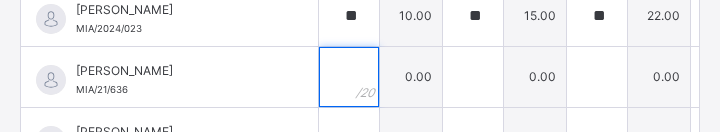 click at bounding box center [349, 77] 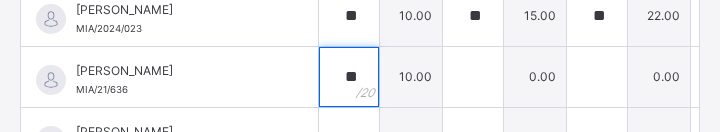 type on "**" 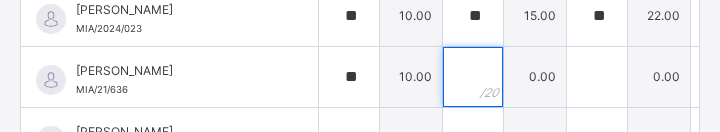 click at bounding box center [473, 77] 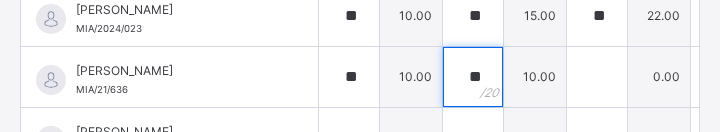 type on "**" 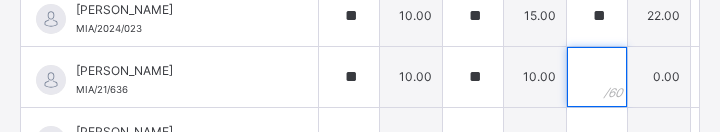click at bounding box center [597, 77] 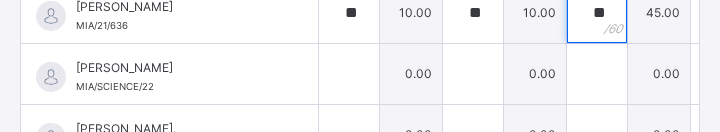 scroll, scrollTop: 315, scrollLeft: 0, axis: vertical 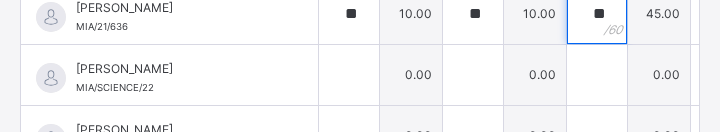 type on "**" 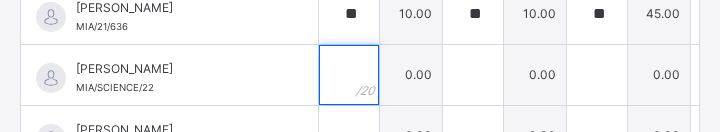 click at bounding box center (349, 75) 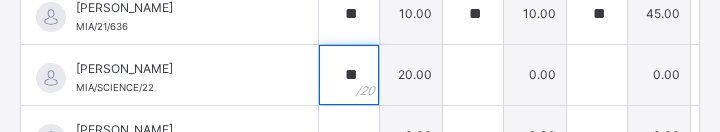 type on "**" 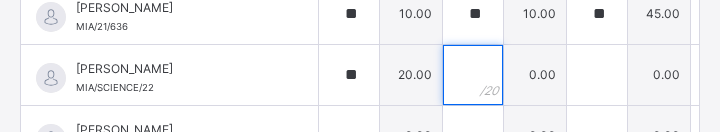 click at bounding box center (473, 75) 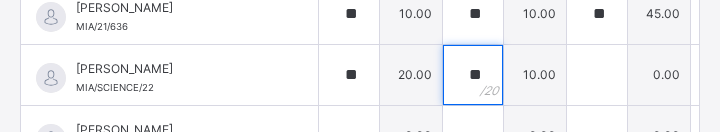 type on "**" 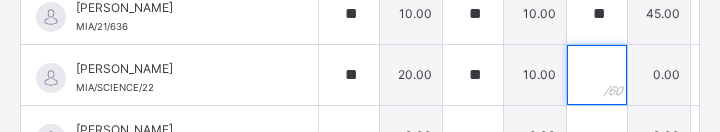 click at bounding box center (597, 75) 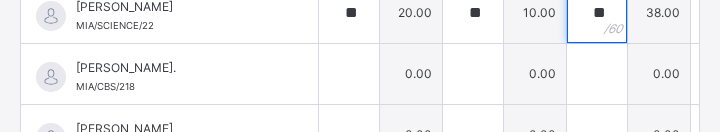 scroll, scrollTop: 378, scrollLeft: 0, axis: vertical 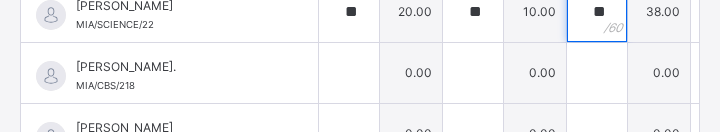 type on "**" 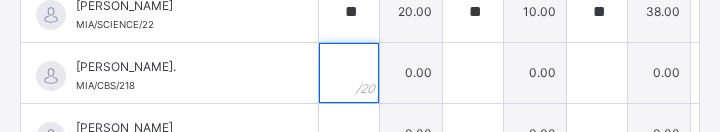click at bounding box center (349, 73) 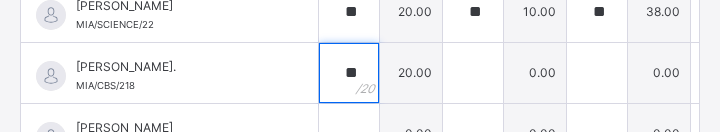 type on "**" 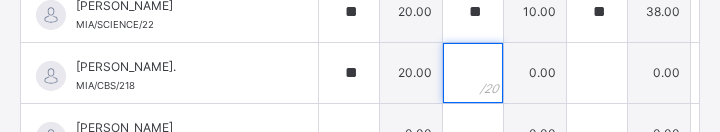 click at bounding box center [473, 73] 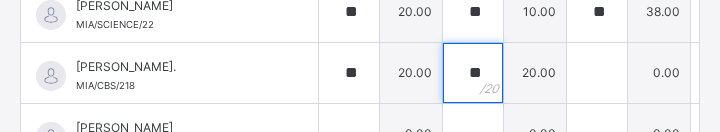 type on "**" 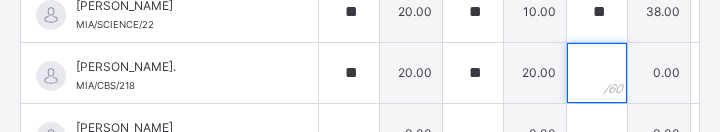 click at bounding box center [597, 73] 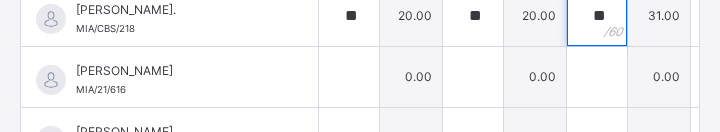 scroll, scrollTop: 435, scrollLeft: 0, axis: vertical 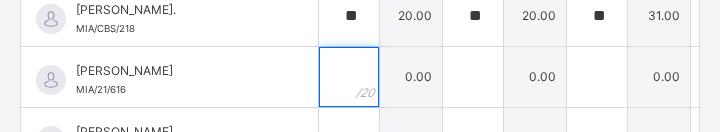 click at bounding box center (349, 77) 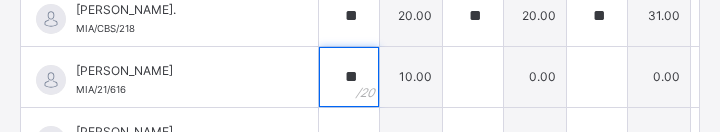 type on "**" 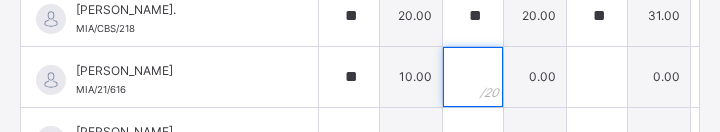 click at bounding box center (473, 77) 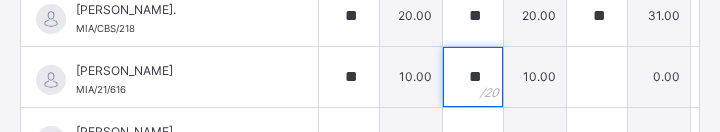 type on "**" 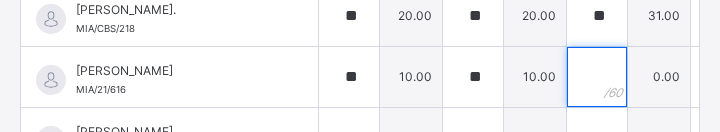 click at bounding box center (597, 77) 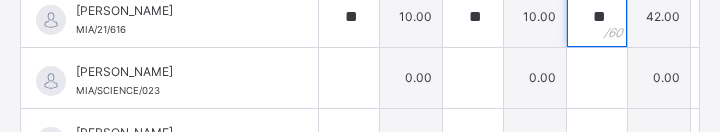 scroll, scrollTop: 498, scrollLeft: 0, axis: vertical 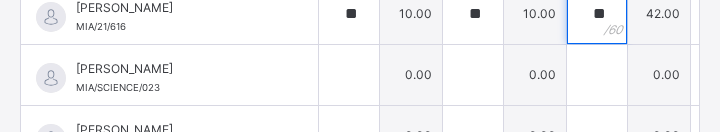 type on "**" 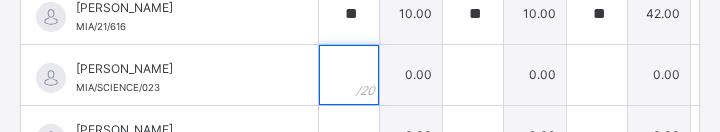 click at bounding box center [349, 75] 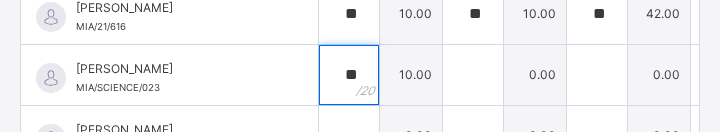 type on "**" 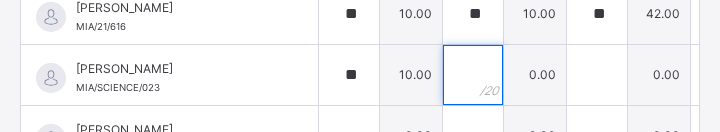 click at bounding box center [473, 75] 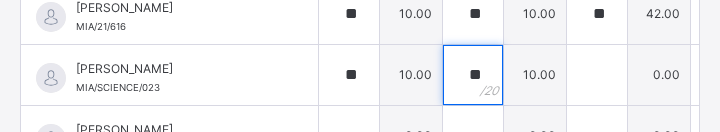 type on "**" 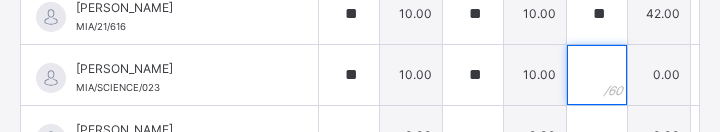 click at bounding box center [597, 75] 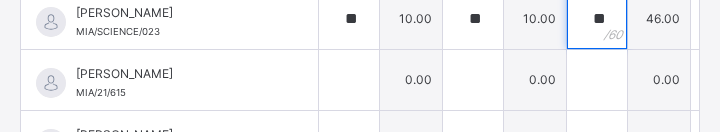 scroll, scrollTop: 556, scrollLeft: 0, axis: vertical 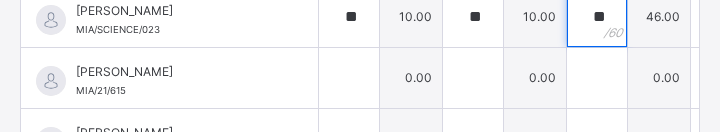 type on "**" 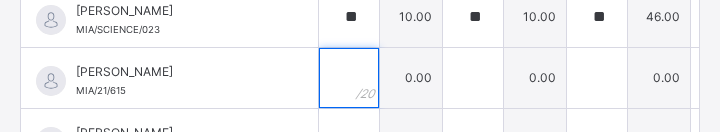 click at bounding box center [349, 78] 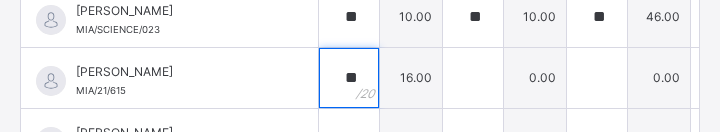 type on "**" 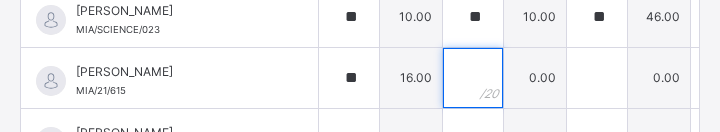 click at bounding box center (473, 78) 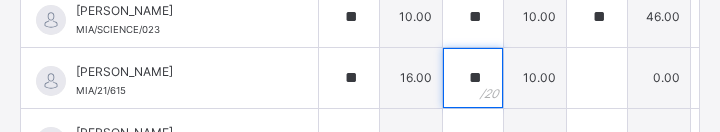 type on "**" 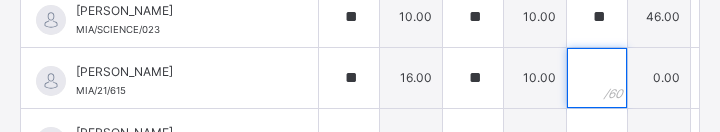 click at bounding box center [597, 78] 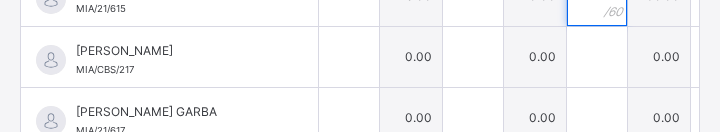 scroll, scrollTop: 639, scrollLeft: 0, axis: vertical 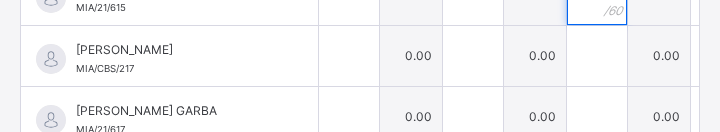 type on "**" 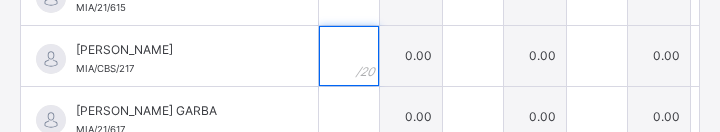 click at bounding box center [349, 56] 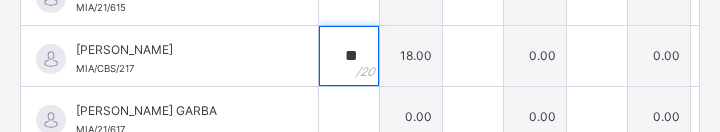 type on "**" 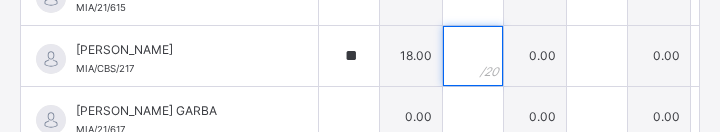 click at bounding box center [473, 56] 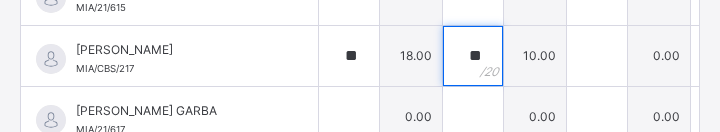 type on "**" 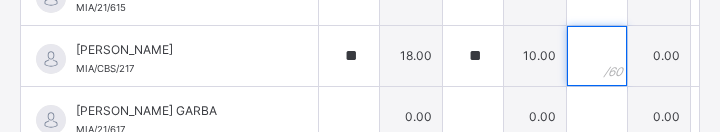 click at bounding box center [597, 56] 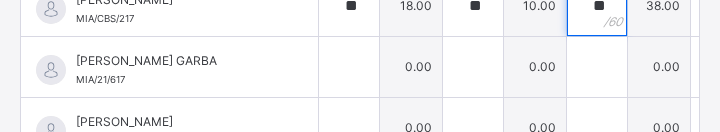 scroll, scrollTop: 689, scrollLeft: 0, axis: vertical 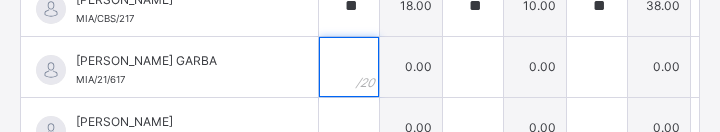 click at bounding box center [349, 67] 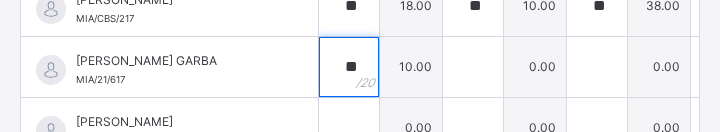 type on "**" 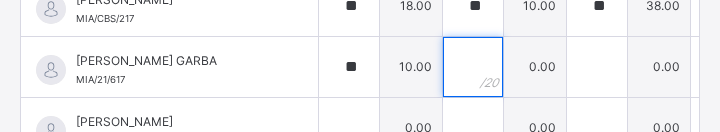 click at bounding box center [473, 67] 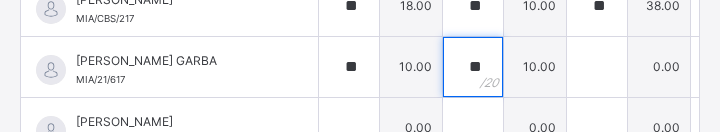 type on "**" 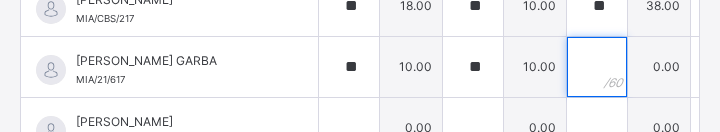 click at bounding box center [597, 67] 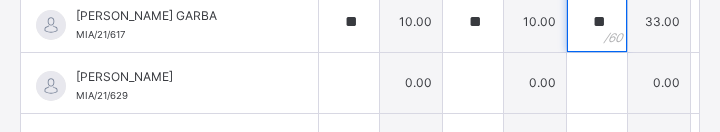 scroll, scrollTop: 734, scrollLeft: 0, axis: vertical 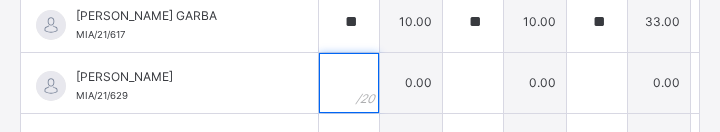 click at bounding box center [349, 83] 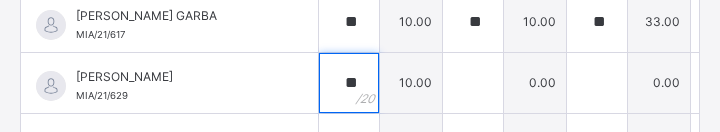 type on "**" 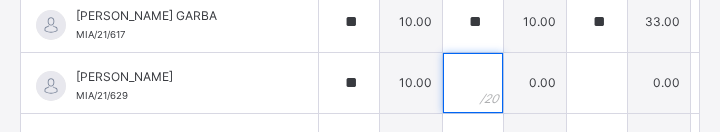 click at bounding box center [473, 83] 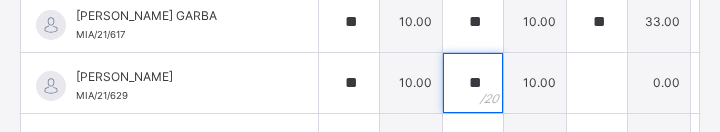 type on "**" 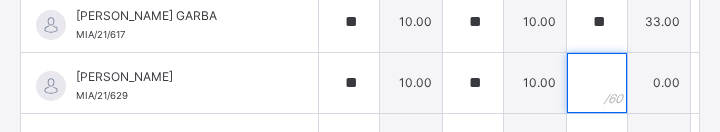 click at bounding box center [597, 83] 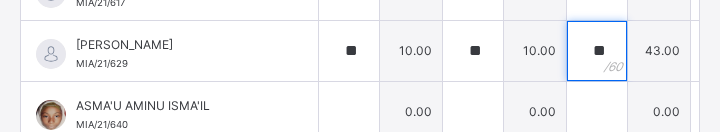scroll, scrollTop: 795, scrollLeft: 0, axis: vertical 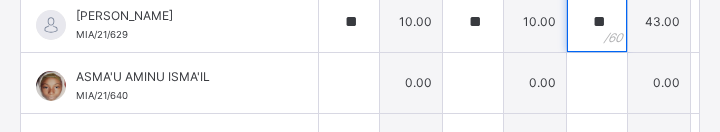 type on "**" 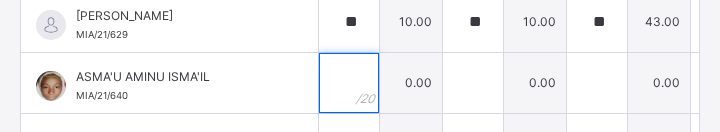 click at bounding box center (349, 83) 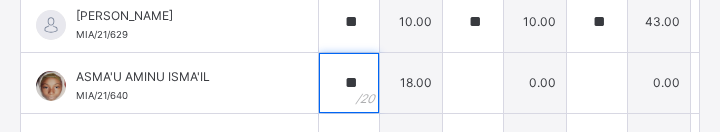 type on "**" 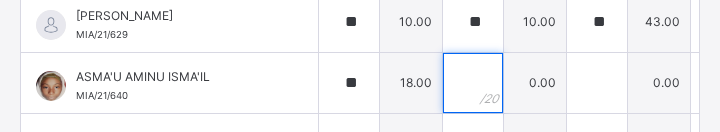 click at bounding box center (473, 83) 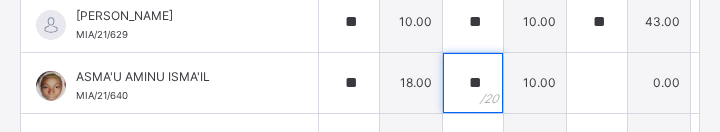 type on "**" 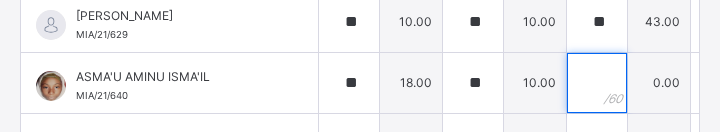 click at bounding box center [597, 83] 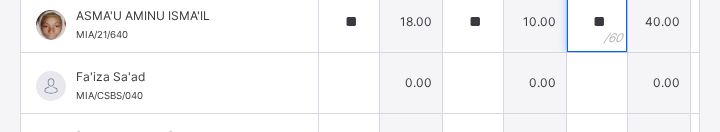 scroll, scrollTop: 858, scrollLeft: 0, axis: vertical 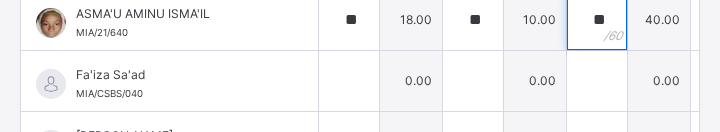 type on "**" 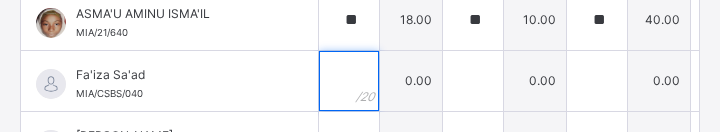 click at bounding box center (349, 81) 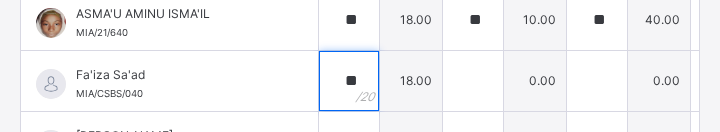 type on "**" 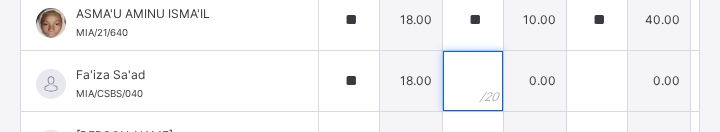 click at bounding box center (473, 81) 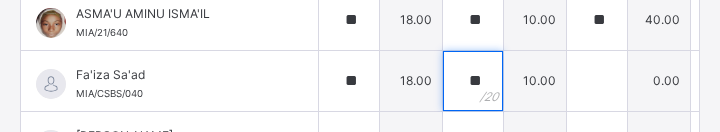 type on "**" 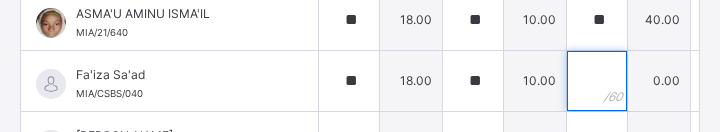 click at bounding box center [597, 81] 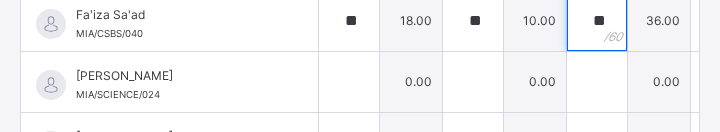 scroll, scrollTop: 919, scrollLeft: 0, axis: vertical 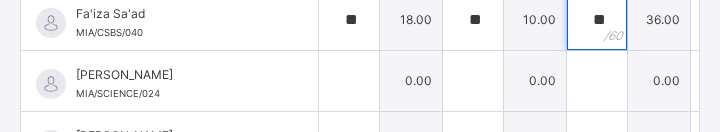 type on "**" 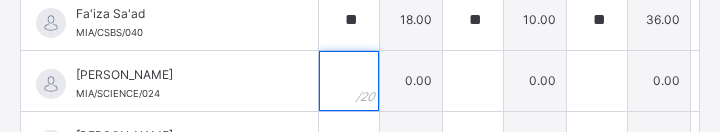 click at bounding box center (349, 81) 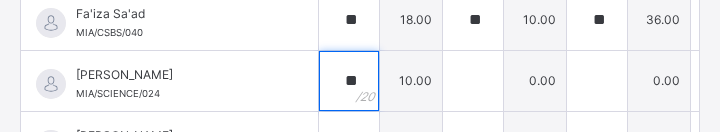 type on "**" 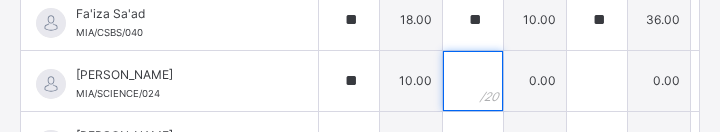 click at bounding box center (473, 81) 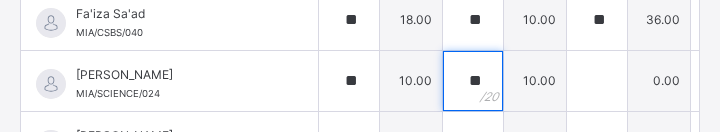 type on "**" 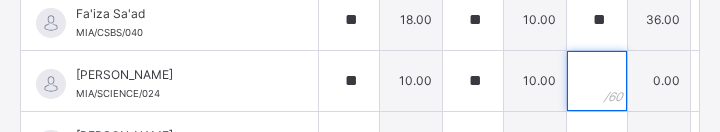 click at bounding box center [597, 81] 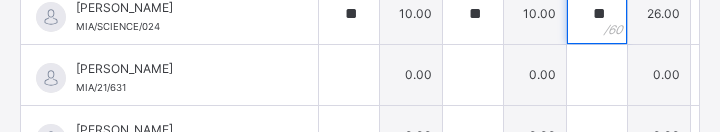 scroll, scrollTop: 988, scrollLeft: 0, axis: vertical 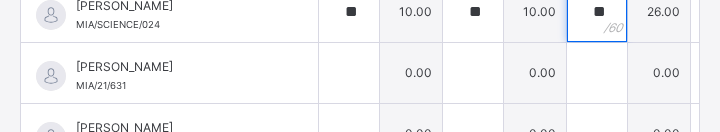 type on "**" 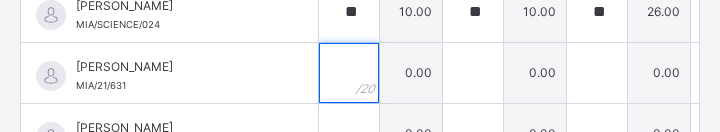 click at bounding box center [349, 73] 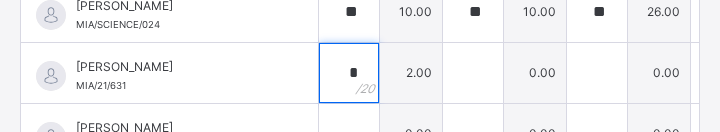 type on "*" 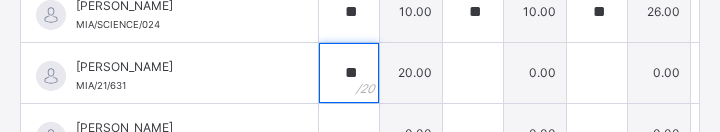 type on "**" 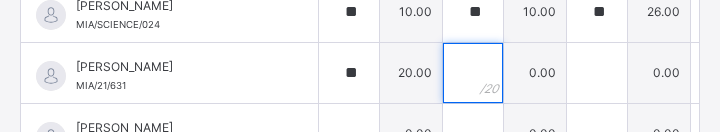 click at bounding box center [473, 73] 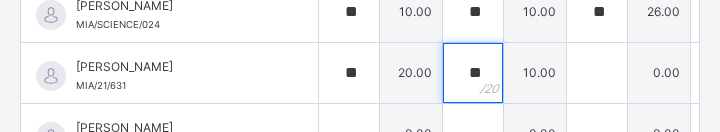 type on "**" 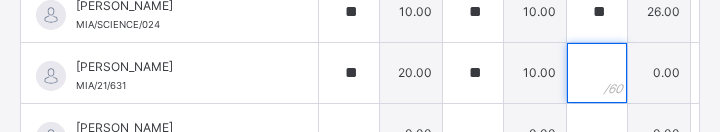 click at bounding box center [597, 73] 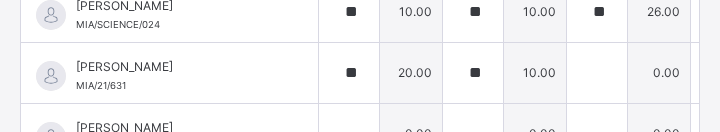 click at bounding box center [597, 73] 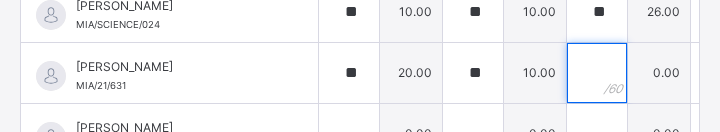 click at bounding box center [597, 73] 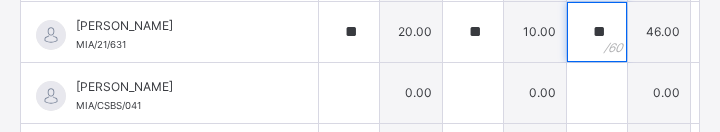 scroll, scrollTop: 1030, scrollLeft: 0, axis: vertical 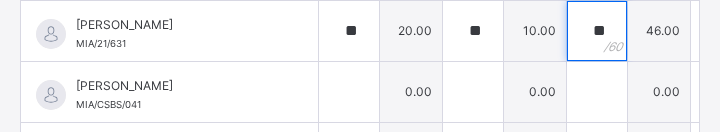 type on "**" 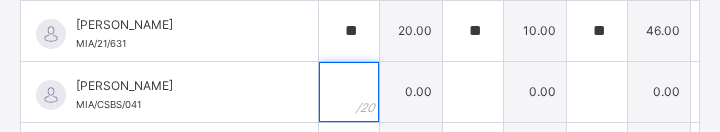 click at bounding box center (349, 92) 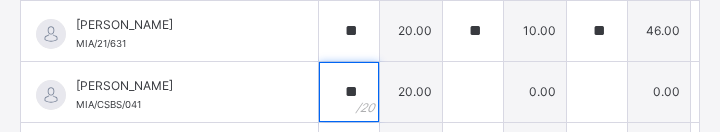 type on "**" 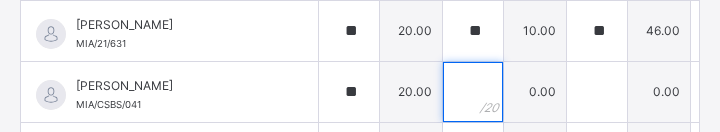 click at bounding box center (473, 92) 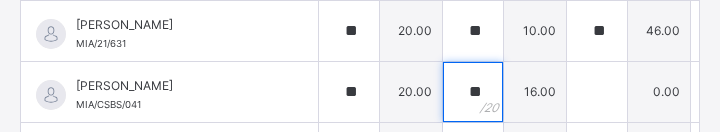 type on "**" 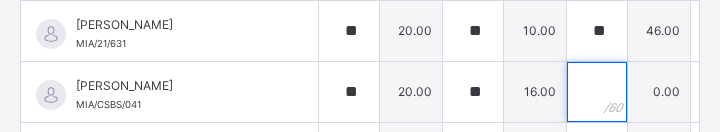 click at bounding box center (597, 92) 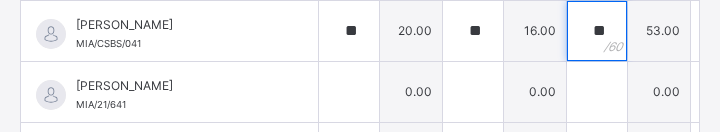 scroll, scrollTop: 1092, scrollLeft: 0, axis: vertical 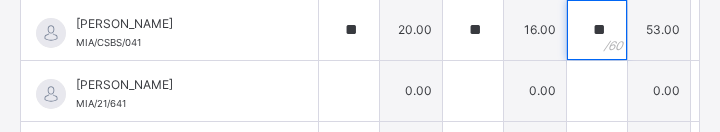 type on "**" 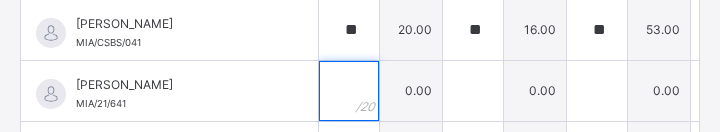 click at bounding box center [349, 91] 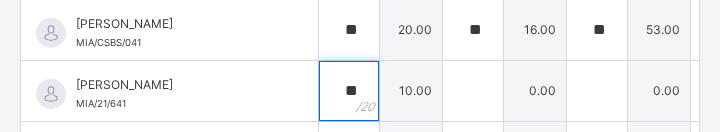 type on "**" 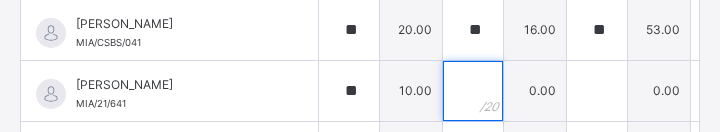 click at bounding box center (473, 91) 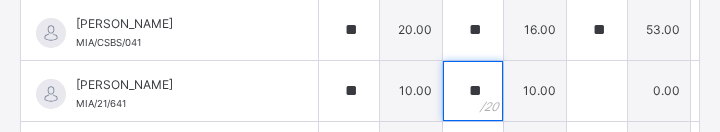 type on "**" 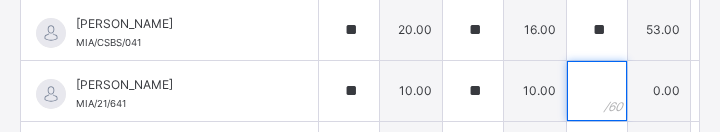 click at bounding box center [597, 91] 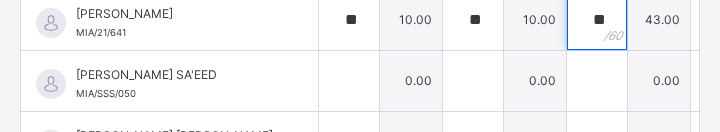 scroll, scrollTop: 1169, scrollLeft: 0, axis: vertical 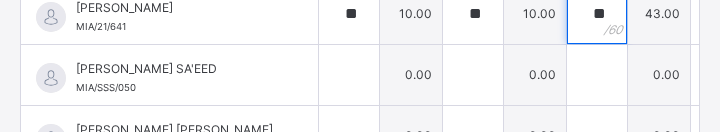 type on "**" 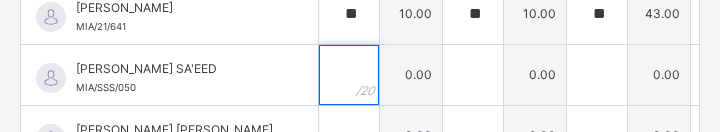 click at bounding box center (349, 75) 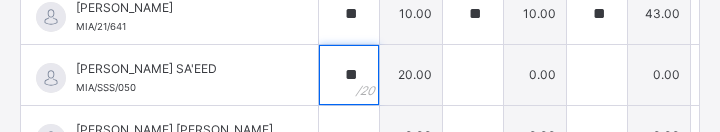 type on "**" 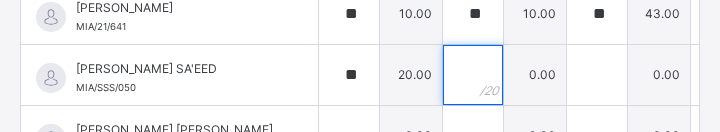 click at bounding box center [473, 75] 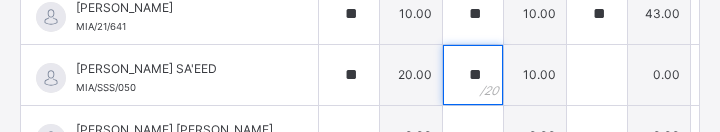 type on "**" 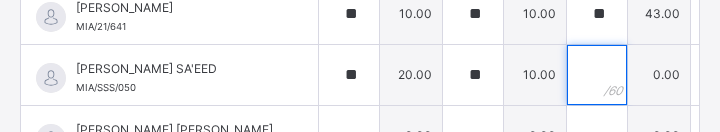 click at bounding box center [597, 75] 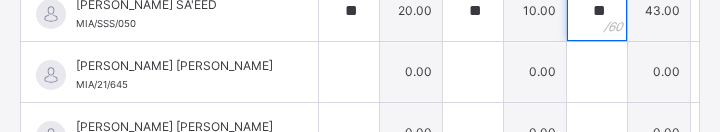 scroll, scrollTop: 1232, scrollLeft: 0, axis: vertical 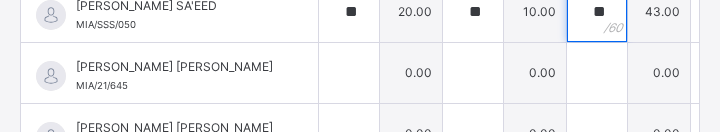 type on "**" 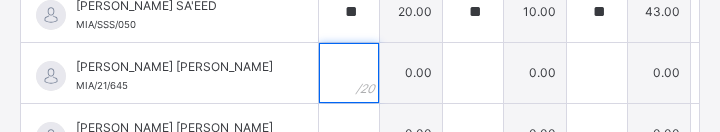 click at bounding box center [349, 73] 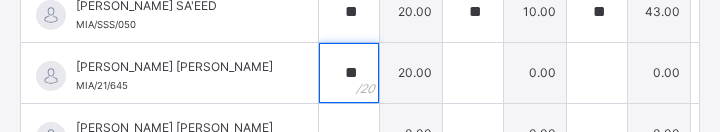 type on "**" 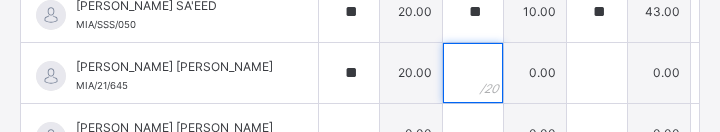 click at bounding box center [473, 73] 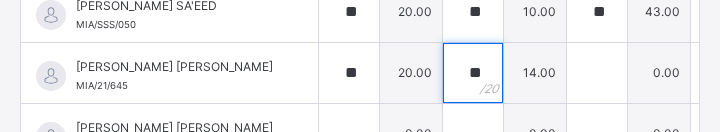 type on "**" 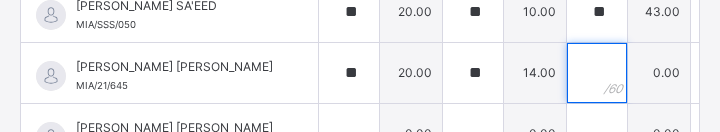 click at bounding box center [597, 73] 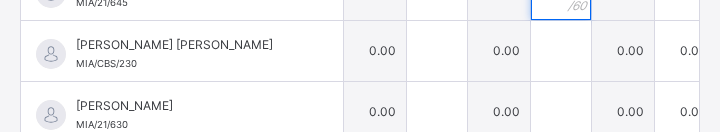 scroll, scrollTop: 1315, scrollLeft: 0, axis: vertical 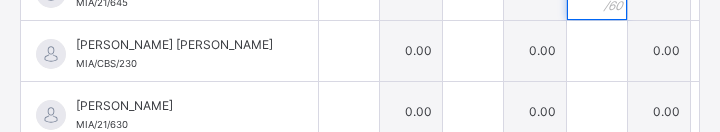 type on "**" 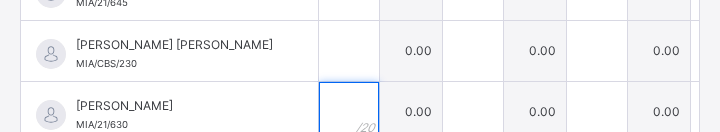 click at bounding box center [349, 112] 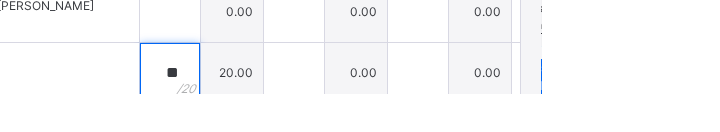 type on "**" 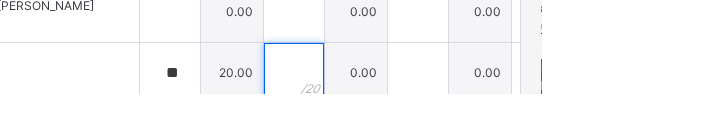 click at bounding box center [473, 112] 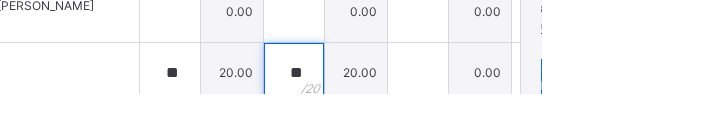 type on "**" 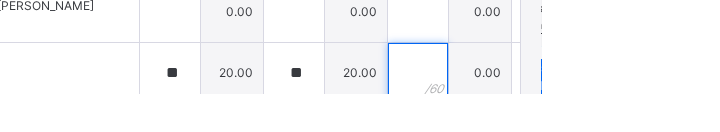 click at bounding box center (597, 112) 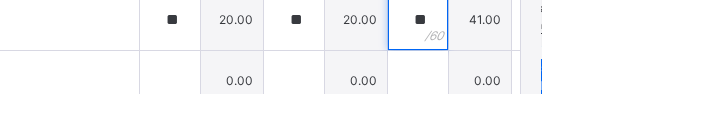 scroll, scrollTop: 1380, scrollLeft: 0, axis: vertical 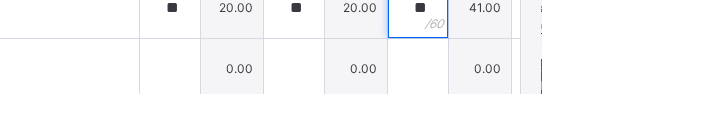 type on "**" 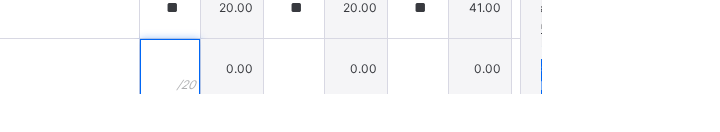 click at bounding box center [349, 108] 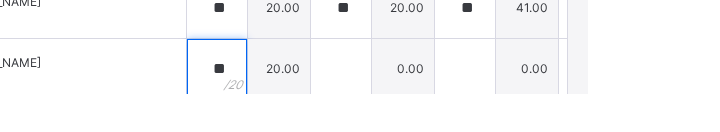 type on "**" 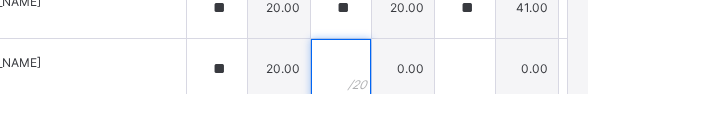click at bounding box center [473, 108] 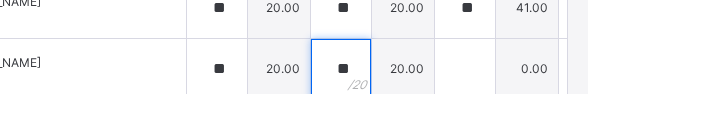 type on "**" 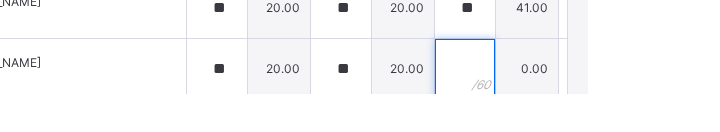 click at bounding box center (597, 108) 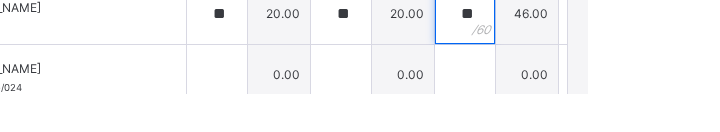 scroll, scrollTop: 1436, scrollLeft: 0, axis: vertical 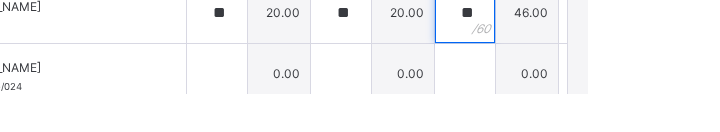 type on "**" 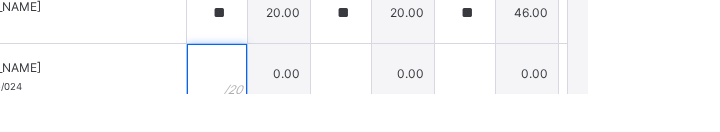 click at bounding box center (349, 113) 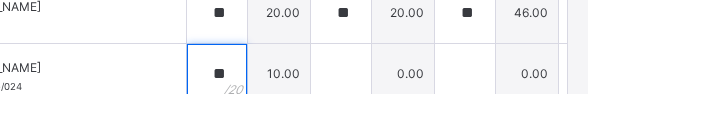 type on "**" 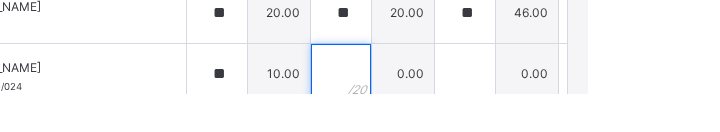 click at bounding box center [473, 113] 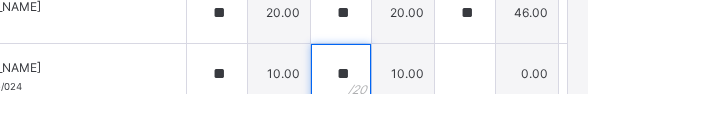 type on "**" 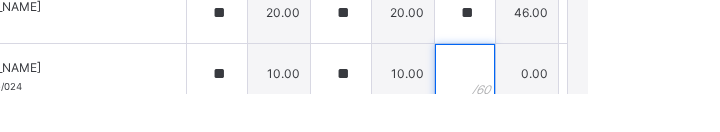 click at bounding box center (597, 113) 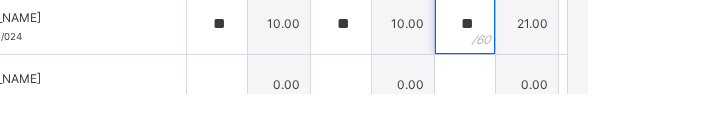 scroll, scrollTop: 1488, scrollLeft: 1, axis: both 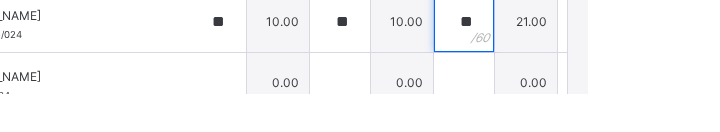 type on "**" 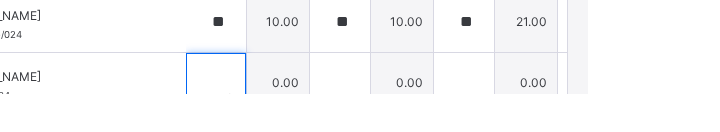click at bounding box center [348, 122] 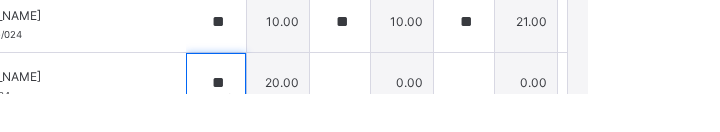 type on "**" 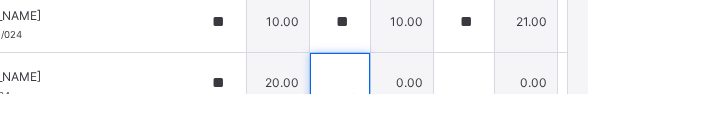 click at bounding box center [472, 122] 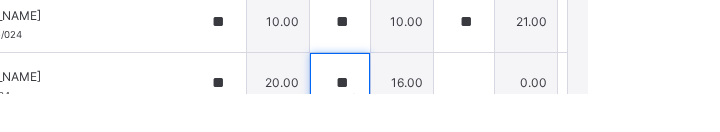 type on "**" 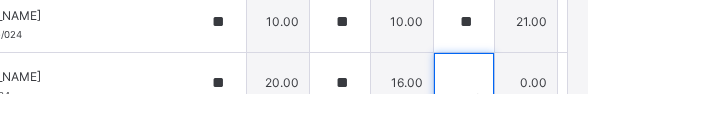click at bounding box center (596, 122) 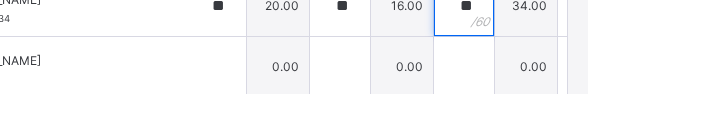 scroll, scrollTop: 1565, scrollLeft: 0, axis: vertical 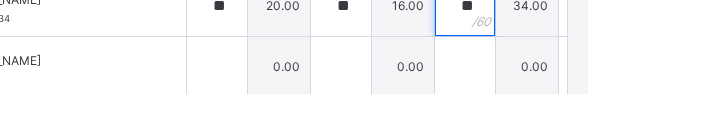 type on "**" 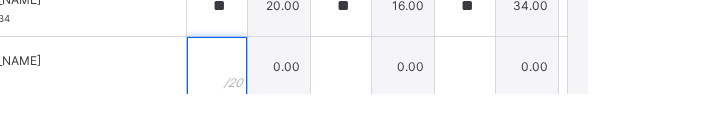 click at bounding box center [349, 106] 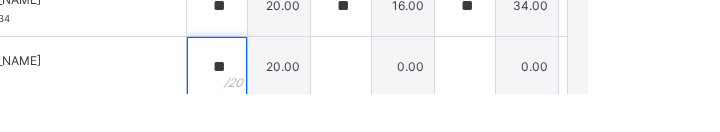 type on "**" 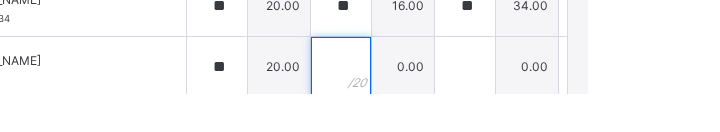 click at bounding box center (473, 106) 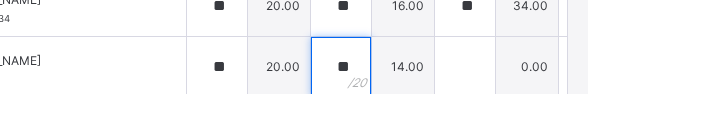 type on "**" 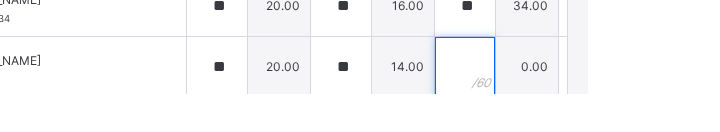 click at bounding box center [597, 106] 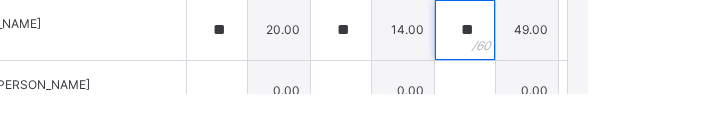scroll, scrollTop: 1605, scrollLeft: 0, axis: vertical 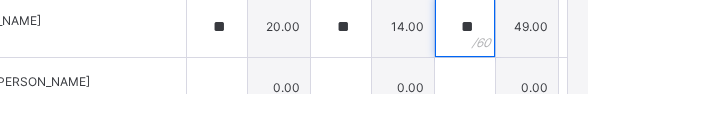 type on "**" 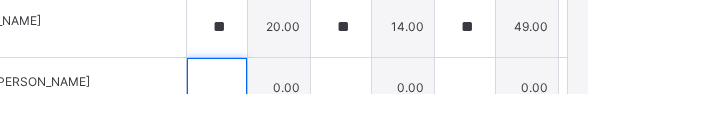 click at bounding box center (349, 127) 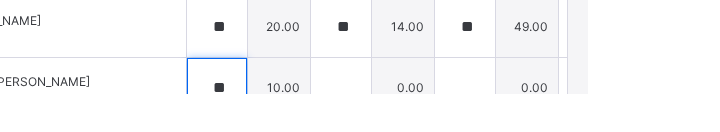 type on "**" 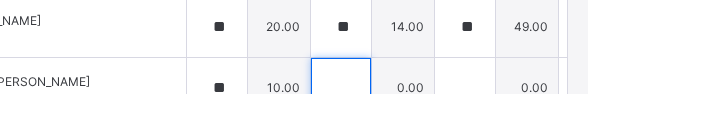 click at bounding box center (473, 127) 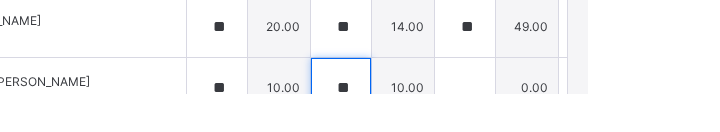 type on "**" 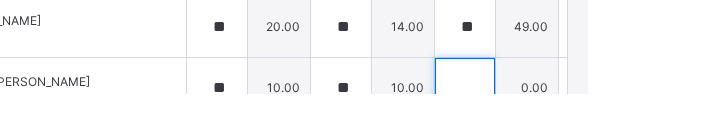 click at bounding box center (597, 127) 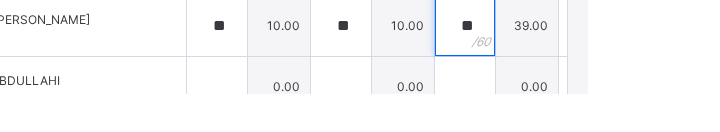 scroll, scrollTop: 1667, scrollLeft: 0, axis: vertical 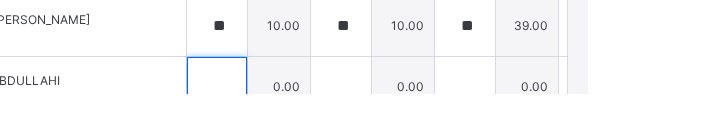 click at bounding box center [349, 126] 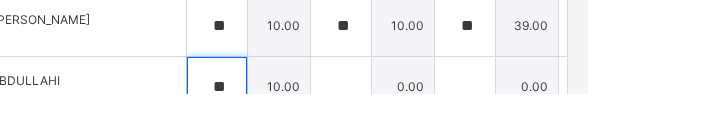 type on "**" 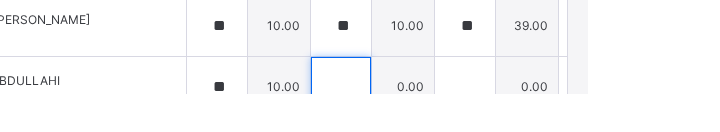 click at bounding box center (473, 126) 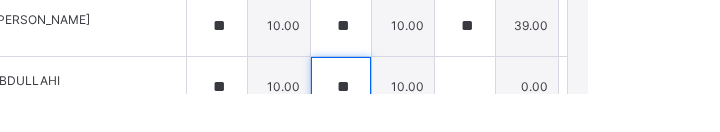 type on "**" 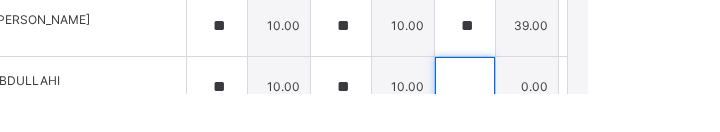 click at bounding box center [597, 126] 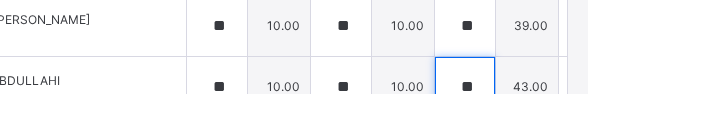 scroll, scrollTop: 1667, scrollLeft: 0, axis: vertical 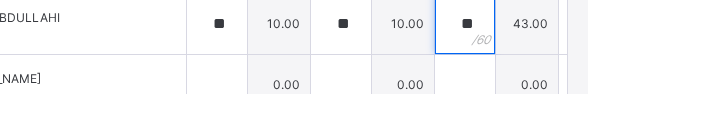 type on "**" 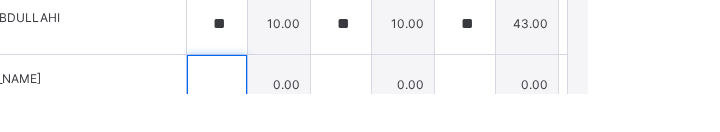 click at bounding box center (349, 124) 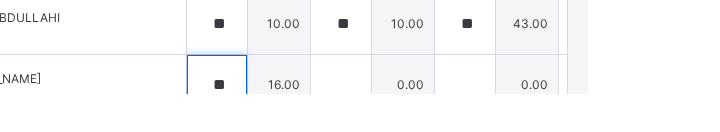 type on "**" 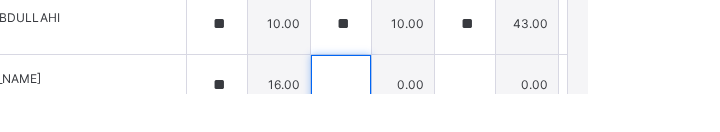 click at bounding box center [473, 124] 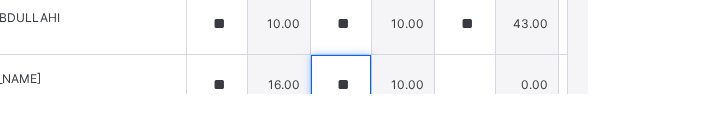 type on "**" 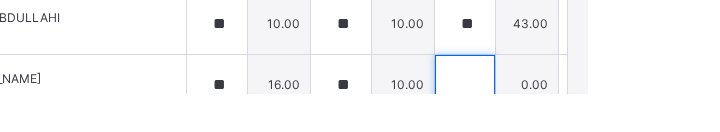 click at bounding box center (597, 124) 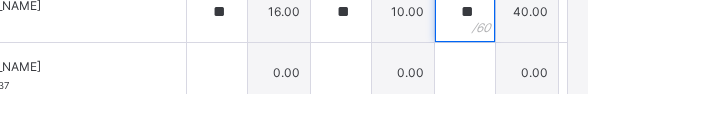 scroll, scrollTop: 574, scrollLeft: 0, axis: vertical 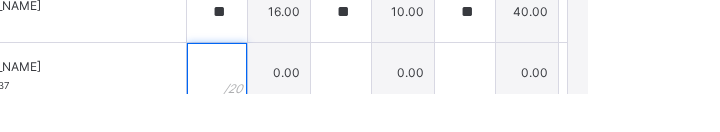 click at bounding box center (349, 112) 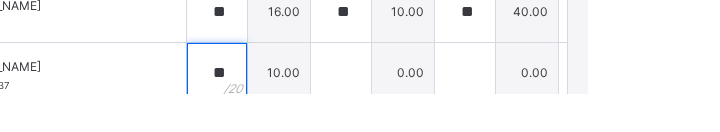 type on "**" 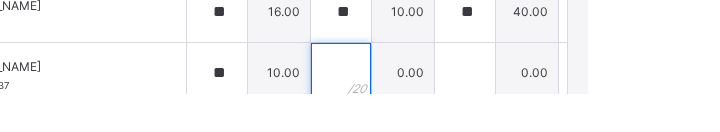 click at bounding box center [473, 112] 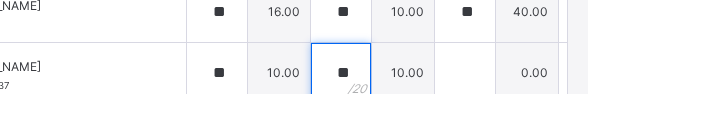 type on "**" 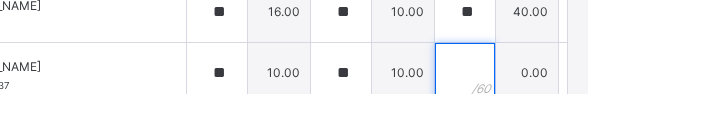 click at bounding box center (597, 112) 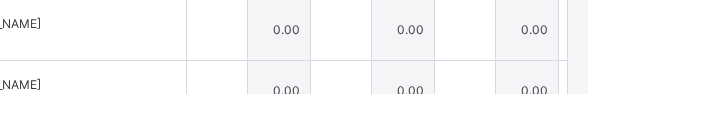 scroll, scrollTop: 678, scrollLeft: 0, axis: vertical 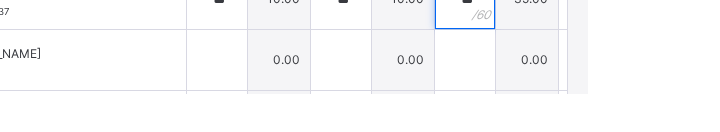 type on "**" 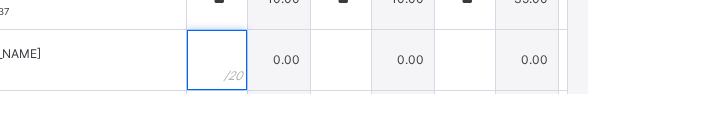 click at bounding box center (349, 99) 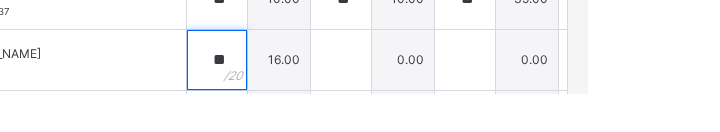 type on "**" 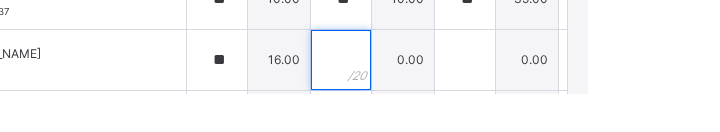 click at bounding box center (473, 99) 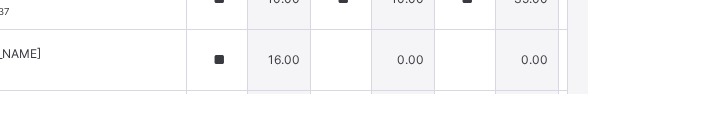 click at bounding box center (473, 99) 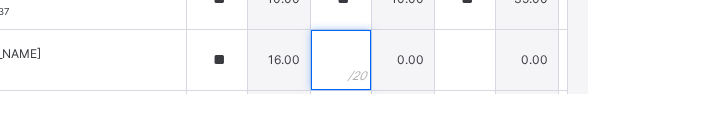 click at bounding box center (473, 99) 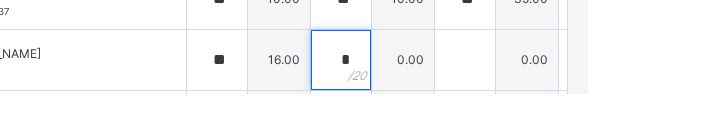 type on "**" 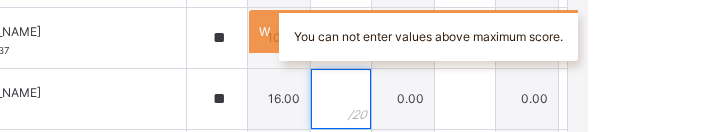 scroll, scrollTop: 732, scrollLeft: 0, axis: vertical 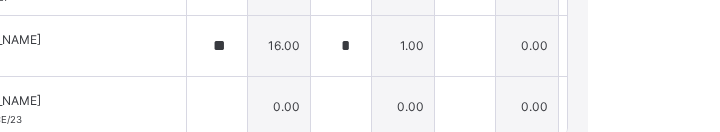 click on "*" at bounding box center [473, 46] 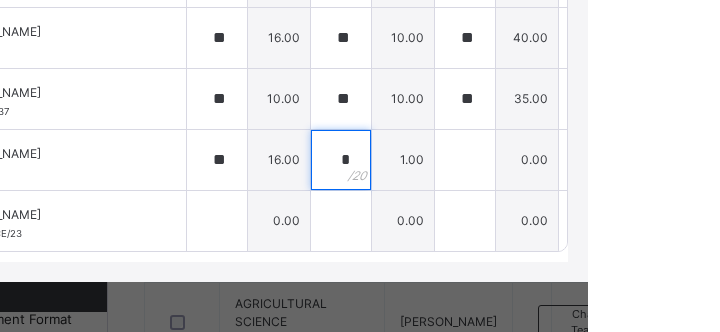 click on "*" at bounding box center (473, 160) 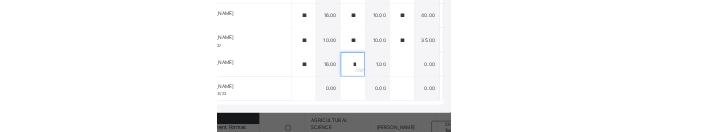 scroll, scrollTop: 1061, scrollLeft: 0, axis: vertical 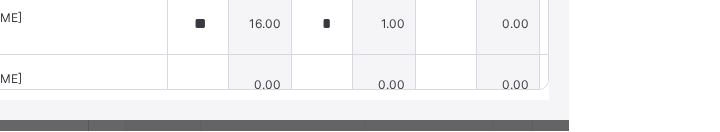 click on "*" at bounding box center [473, 25] 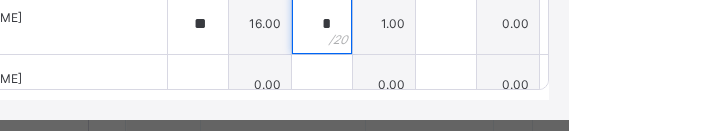 click on "*" at bounding box center (473, 25) 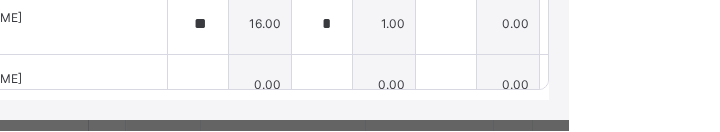 click on "*" at bounding box center [473, 25] 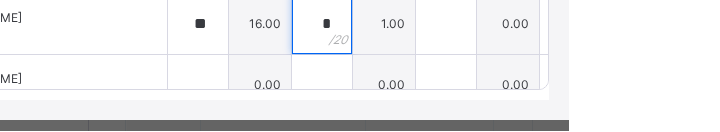 click on "*" at bounding box center (473, 25) 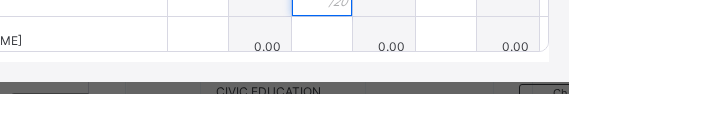 scroll, scrollTop: 714, scrollLeft: 0, axis: vertical 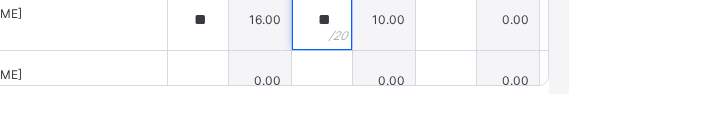 type on "**" 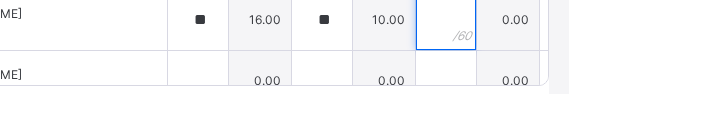 click at bounding box center [597, 59] 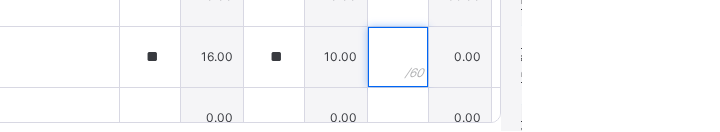 scroll, scrollTop: 1056, scrollLeft: 0, axis: vertical 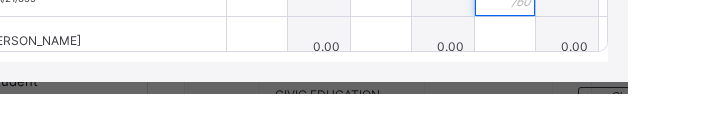 type on "**" 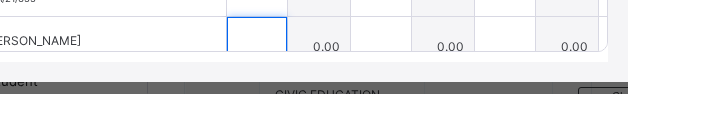 click at bounding box center (349, 86) 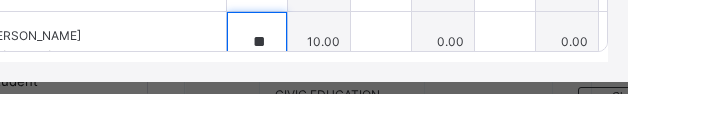 type on "**" 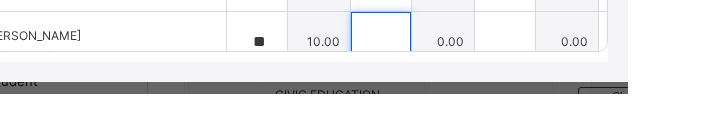 click at bounding box center [473, 81] 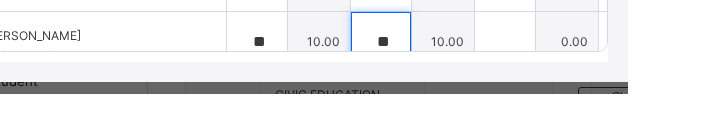 type on "**" 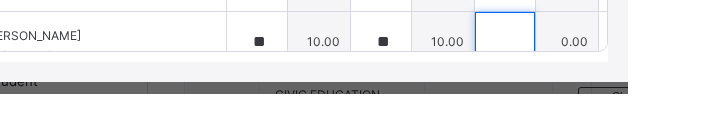 click at bounding box center [597, 81] 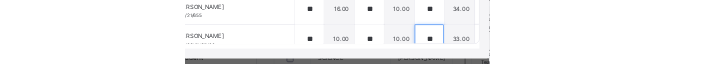 scroll, scrollTop: 1000, scrollLeft: 0, axis: vertical 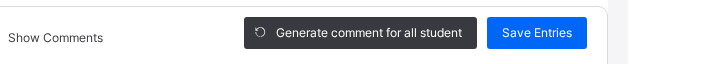 type on "**" 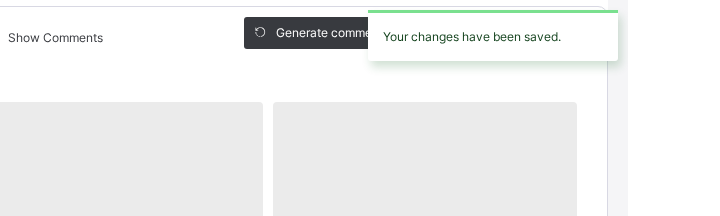 scroll, scrollTop: 120, scrollLeft: 0, axis: vertical 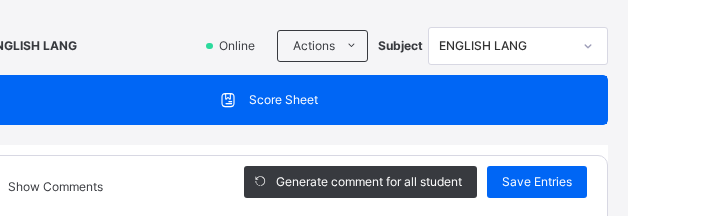 click on "×" at bounding box center [685, -37] 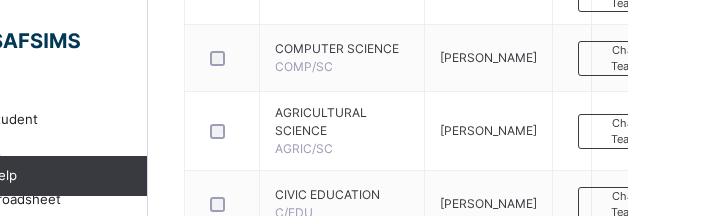 scroll, scrollTop: 0, scrollLeft: 0, axis: both 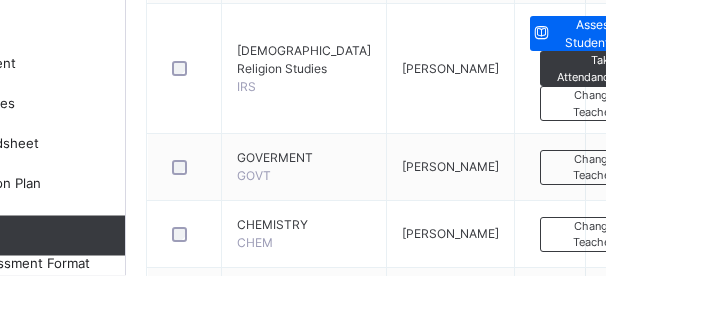 click at bounding box center (298, 555) 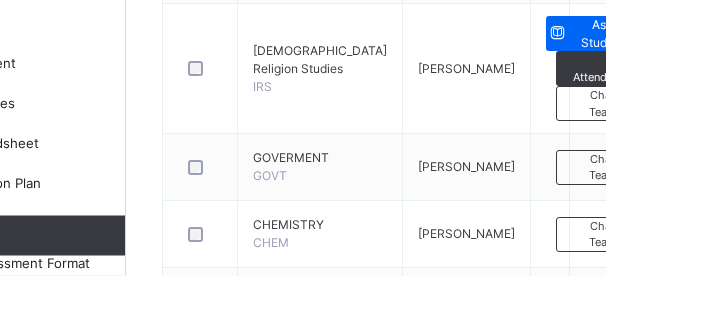 click on "Assess Students" at bounding box center (714, 91) 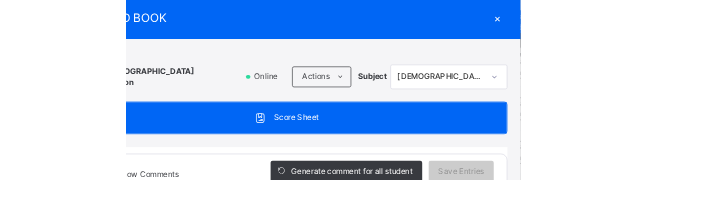 scroll, scrollTop: 1181, scrollLeft: 0, axis: vertical 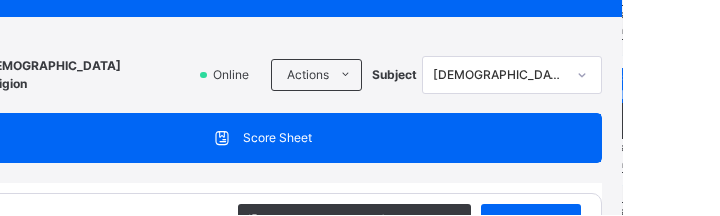 click at bounding box center [349, 381] 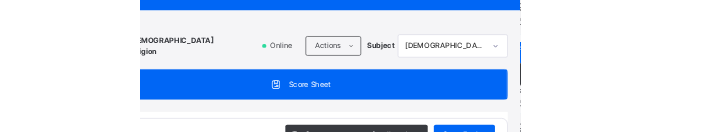 scroll, scrollTop: 1208, scrollLeft: 0, axis: vertical 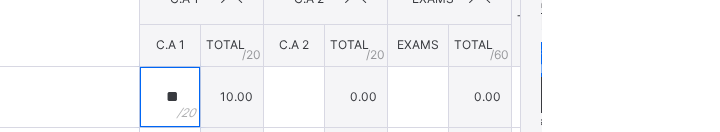 type on "**" 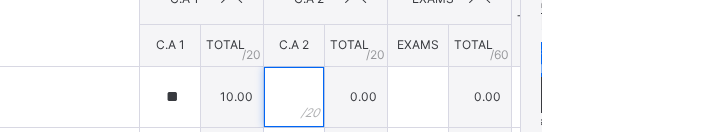 click at bounding box center [473, 97] 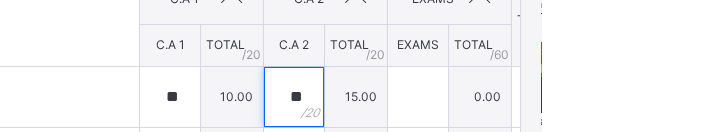 type on "**" 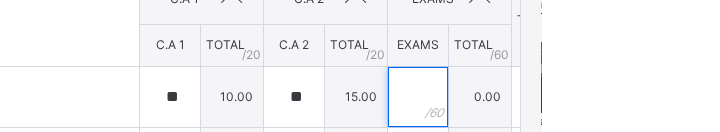click at bounding box center [597, 97] 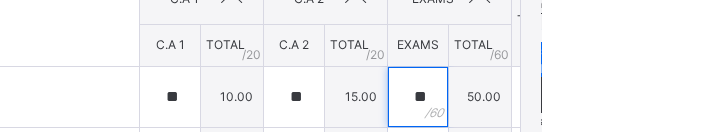 scroll, scrollTop: 433, scrollLeft: 0, axis: vertical 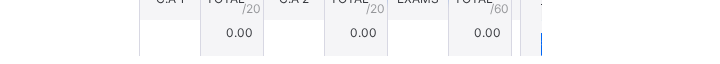 type on "**" 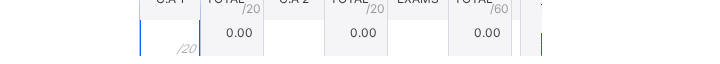 click at bounding box center [349, 42] 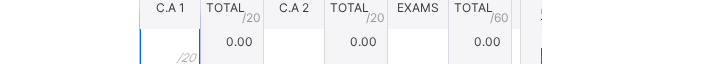 scroll, scrollTop: 1199, scrollLeft: 0, axis: vertical 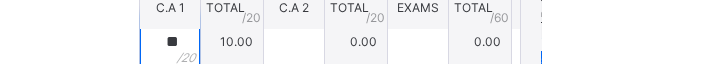 type on "**" 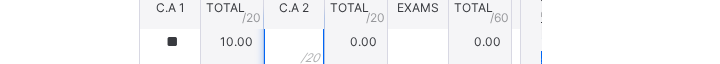 click at bounding box center (473, 42) 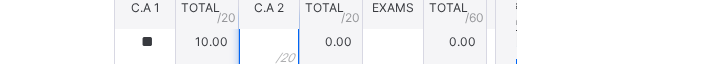 scroll, scrollTop: 1190, scrollLeft: 0, axis: vertical 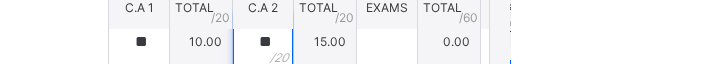 type on "**" 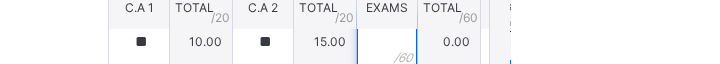 click at bounding box center (597, 42) 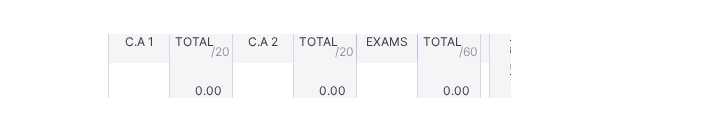 scroll, scrollTop: 113, scrollLeft: 0, axis: vertical 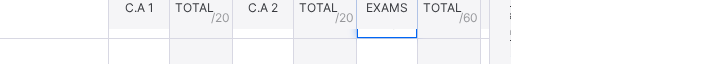 type on "**" 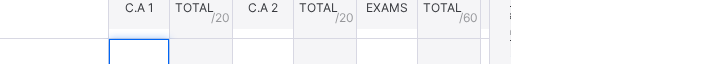 click at bounding box center (349, 69) 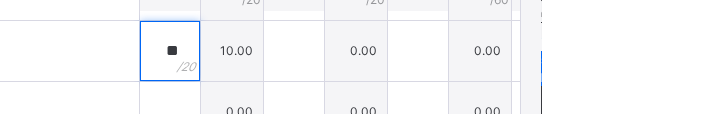 type on "**" 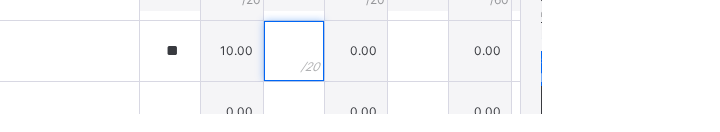 click at bounding box center (473, 69) 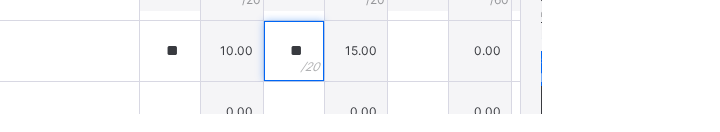 type on "**" 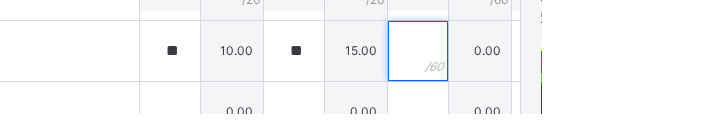 click at bounding box center [597, 69] 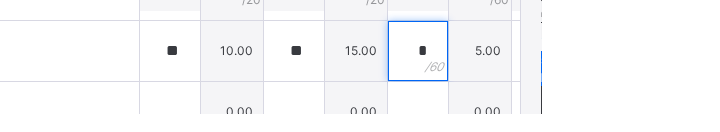 type on "**" 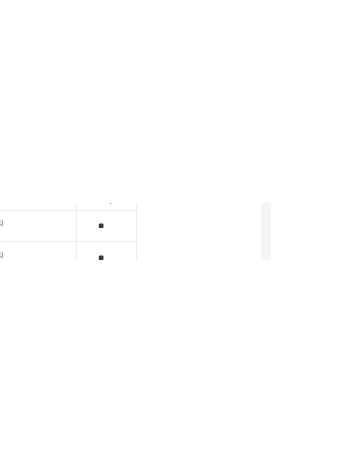 scroll, scrollTop: 1355, scrollLeft: 0, axis: vertical 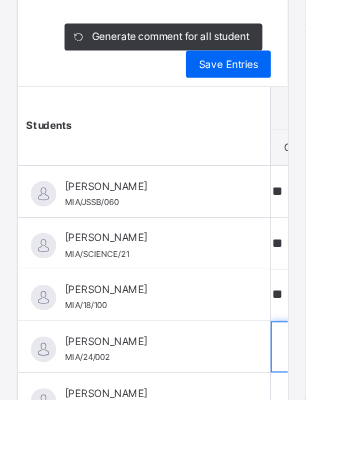 click at bounding box center [349, 409] 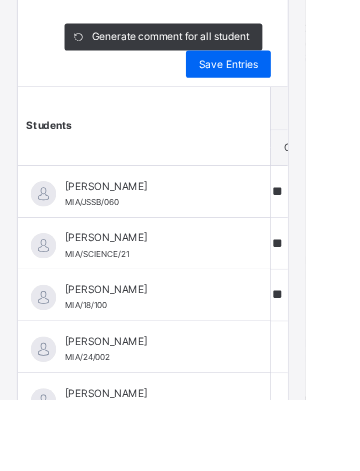 click at bounding box center [349, 409] 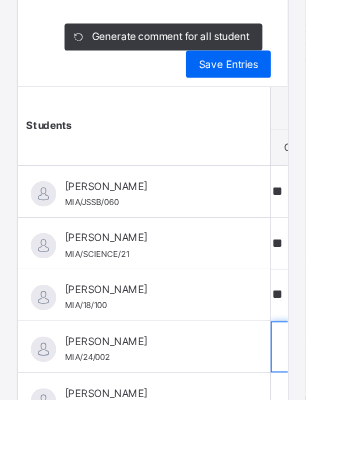click at bounding box center [349, 409] 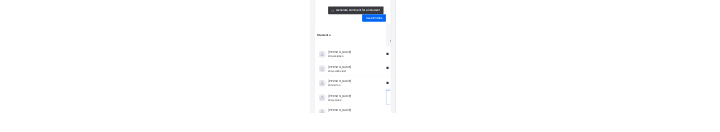 scroll, scrollTop: 1265, scrollLeft: 0, axis: vertical 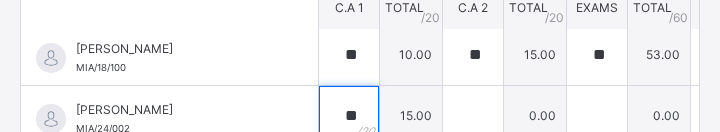 type on "**" 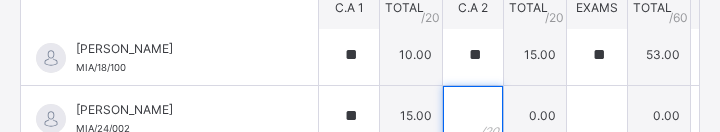 click at bounding box center [473, 116] 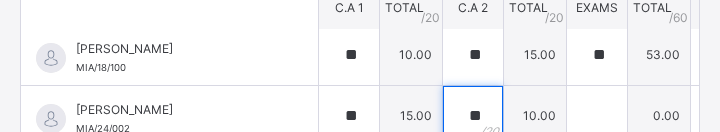 type on "**" 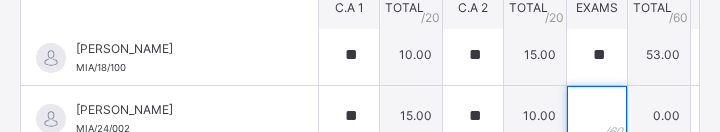 click at bounding box center [597, 116] 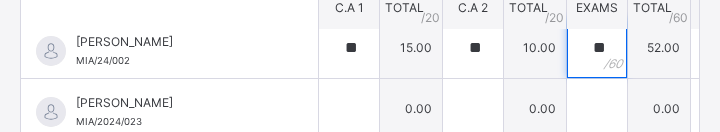 scroll, scrollTop: 196, scrollLeft: 0, axis: vertical 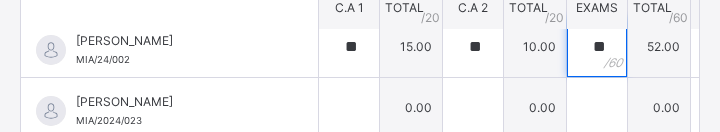 type on "**" 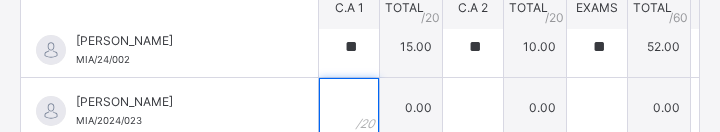 click at bounding box center [349, 108] 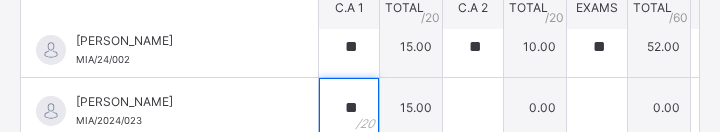 type on "**" 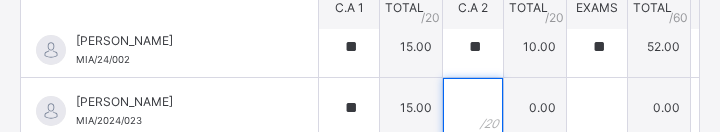click at bounding box center [473, 108] 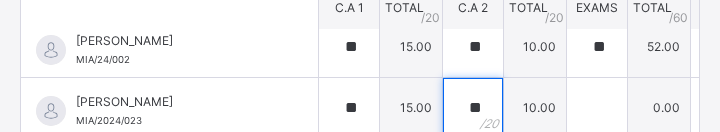 type on "**" 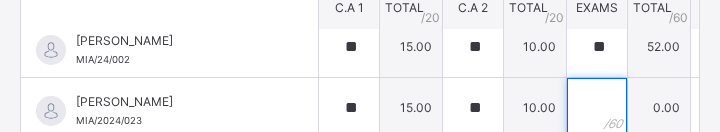 click at bounding box center [597, 108] 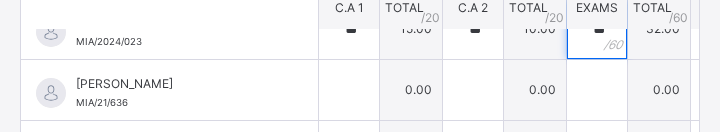 scroll, scrollTop: 276, scrollLeft: 0, axis: vertical 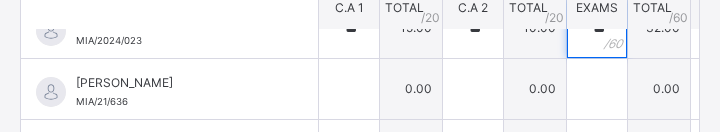 type on "**" 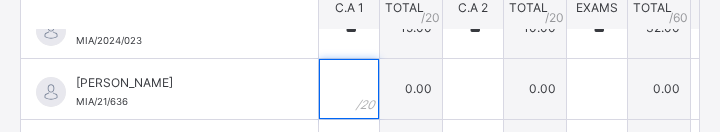 click at bounding box center [349, 89] 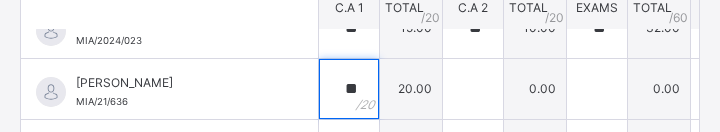 type on "**" 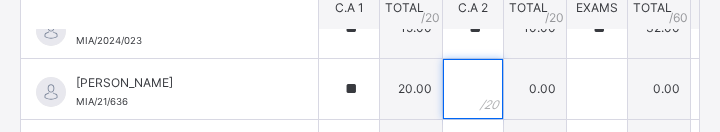 click at bounding box center (473, 89) 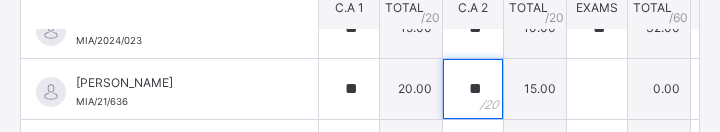 type on "**" 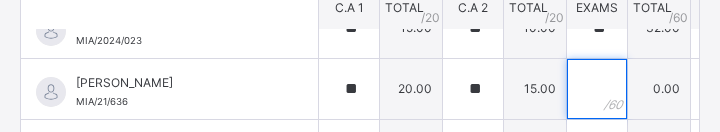 click at bounding box center (597, 89) 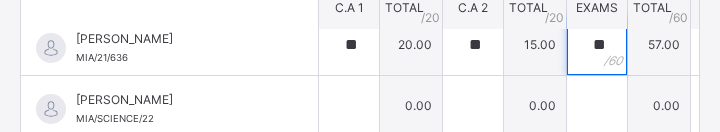 scroll, scrollTop: 324, scrollLeft: 0, axis: vertical 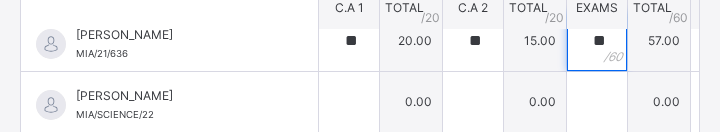 type on "**" 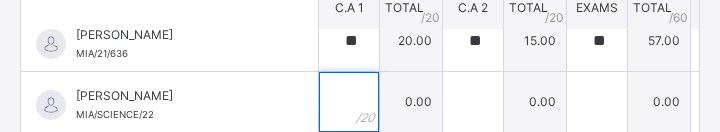 click at bounding box center [349, 102] 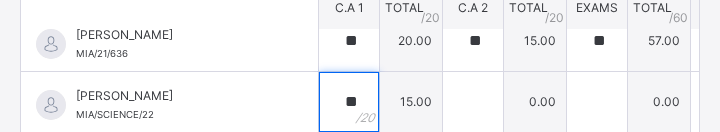 type on "**" 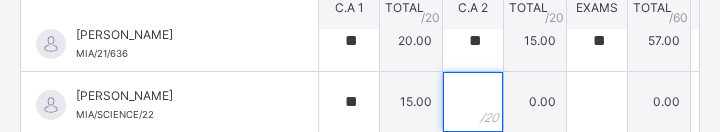 click at bounding box center [473, 102] 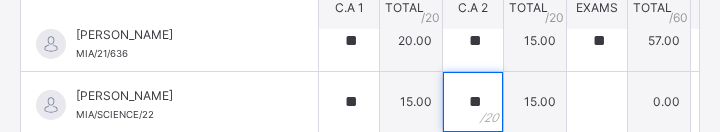 type on "**" 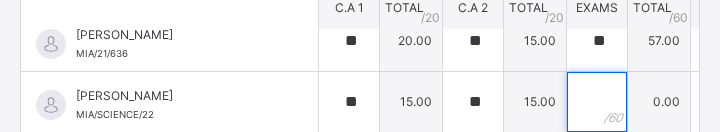 click at bounding box center (597, 102) 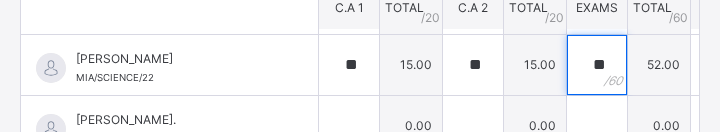scroll, scrollTop: 381, scrollLeft: 0, axis: vertical 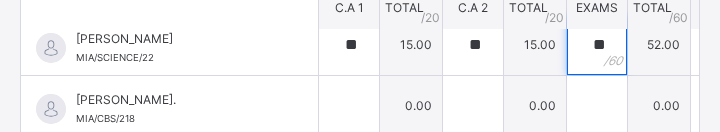type on "**" 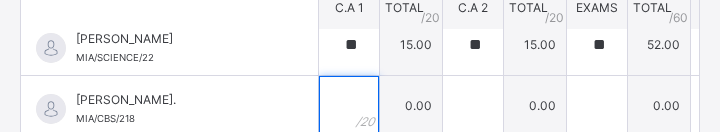 click at bounding box center (349, 106) 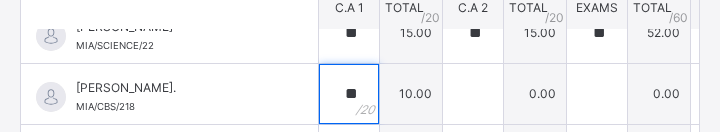 type on "**" 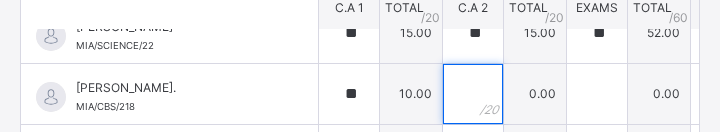 click at bounding box center (473, 94) 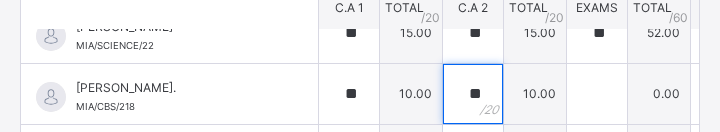 type on "**" 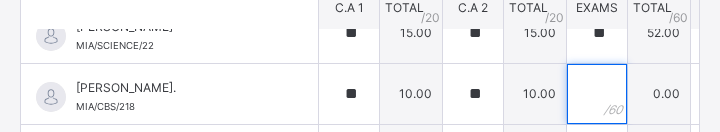 click at bounding box center (597, 94) 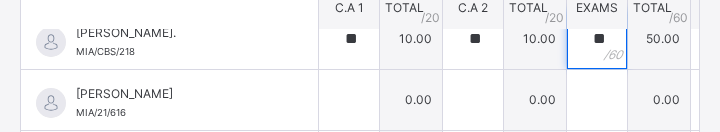 scroll, scrollTop: 449, scrollLeft: 0, axis: vertical 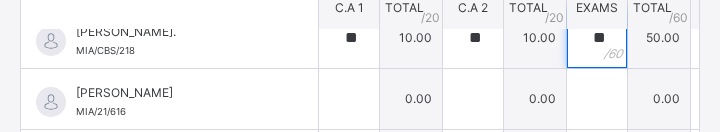type on "**" 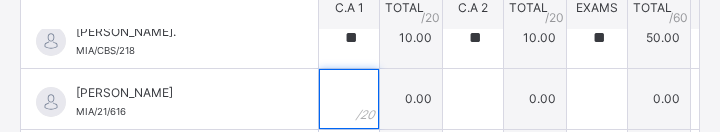 click at bounding box center (349, 99) 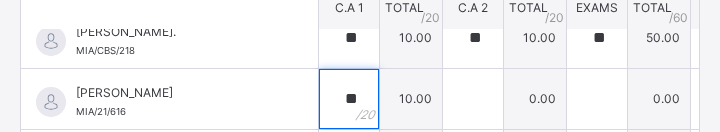 type on "**" 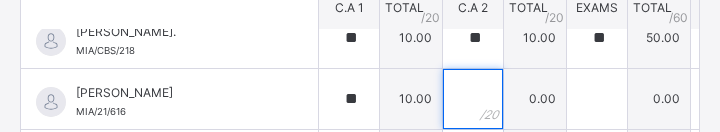 click at bounding box center (473, 99) 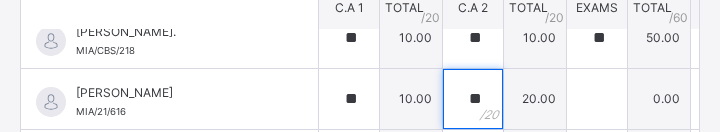 type on "**" 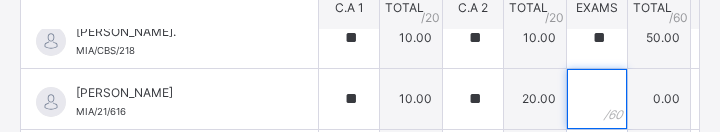 click at bounding box center (597, 99) 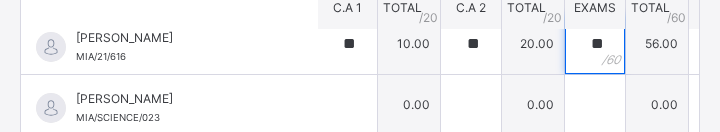 scroll, scrollTop: 511, scrollLeft: 2, axis: both 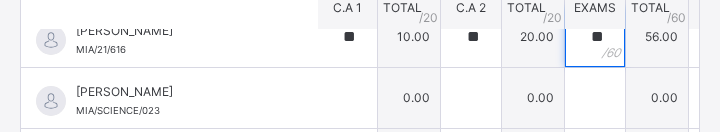type on "**" 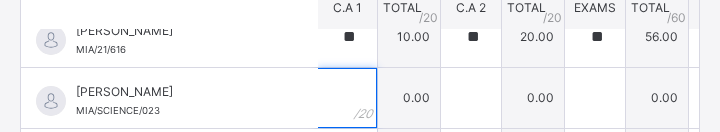 click at bounding box center (347, 98) 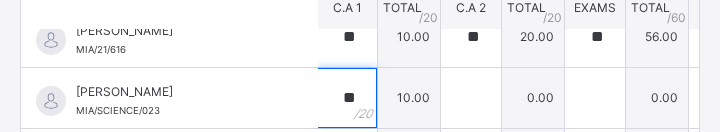 type on "**" 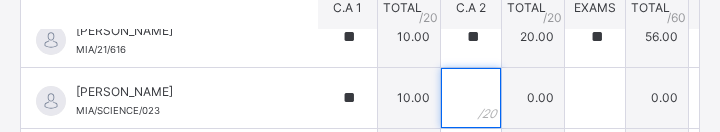 click at bounding box center (471, 98) 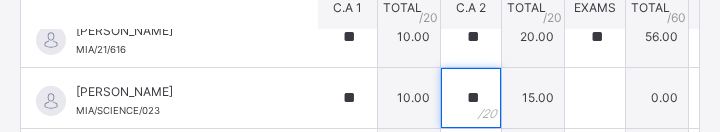 type on "**" 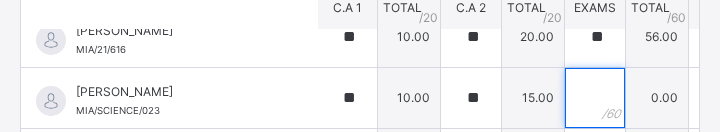 click at bounding box center [595, 98] 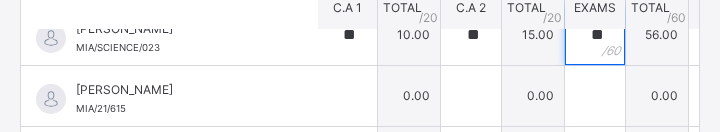scroll, scrollTop: 576, scrollLeft: 2, axis: both 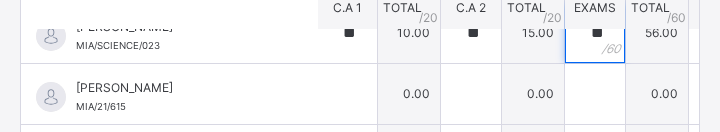 type on "**" 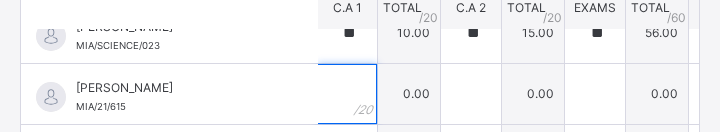 click at bounding box center [347, 94] 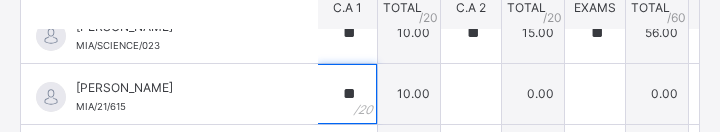 type on "**" 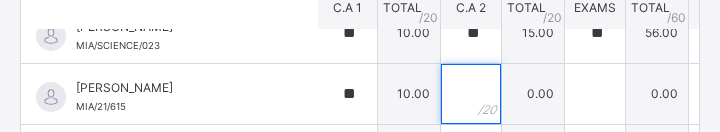 click at bounding box center (471, 94) 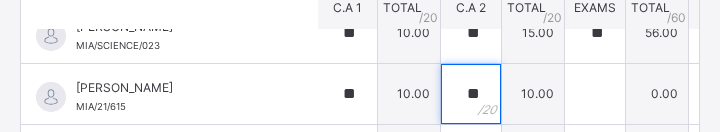type on "**" 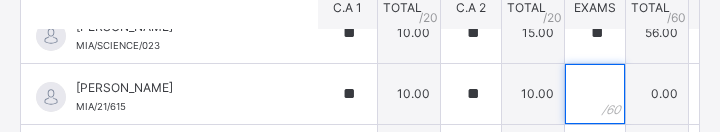 click at bounding box center [595, 94] 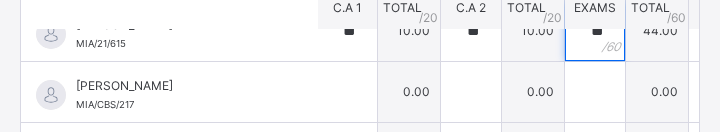 scroll, scrollTop: 640, scrollLeft: 2, axis: both 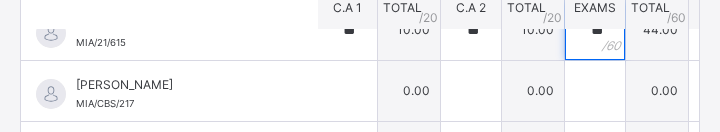 type on "**" 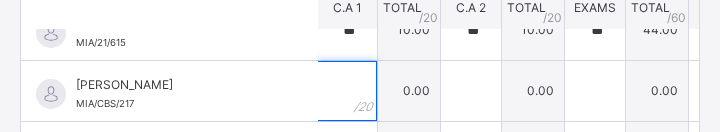 click at bounding box center (347, 91) 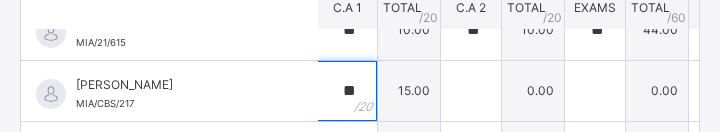 type on "**" 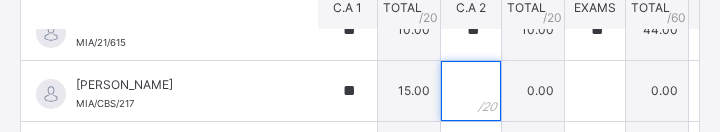 click at bounding box center [471, 91] 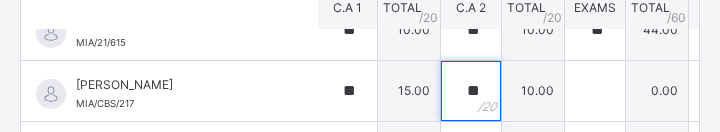 type on "**" 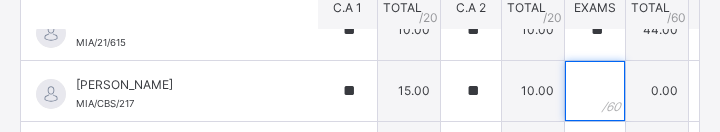 click at bounding box center [595, 91] 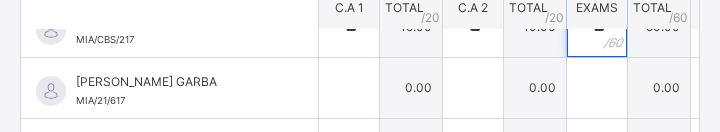 scroll, scrollTop: 704, scrollLeft: 0, axis: vertical 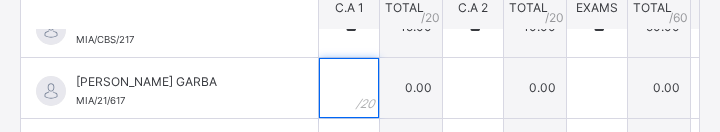 click at bounding box center (349, 88) 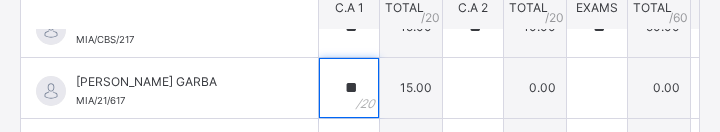 type on "**" 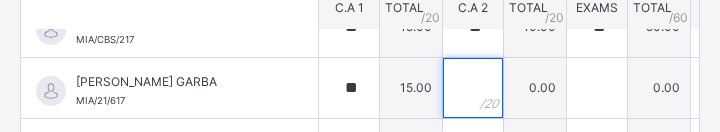 click at bounding box center (473, 88) 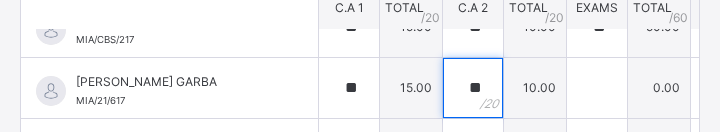 type on "**" 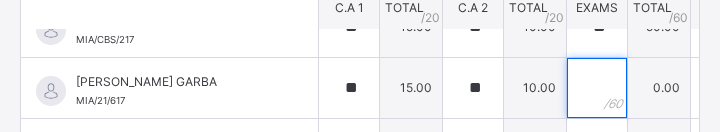 click at bounding box center [597, 88] 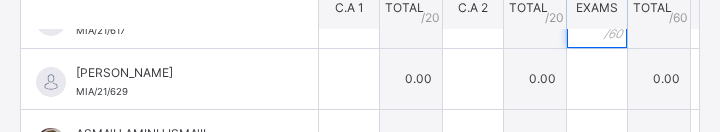 scroll, scrollTop: 775, scrollLeft: 0, axis: vertical 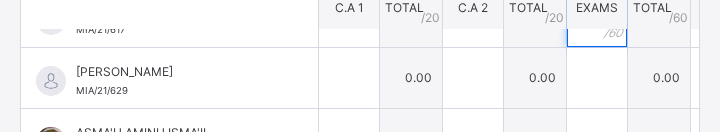 type on "**" 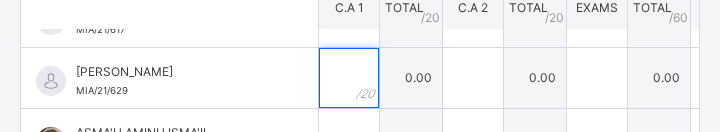 click at bounding box center (349, 78) 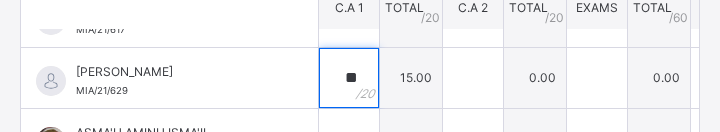 type on "**" 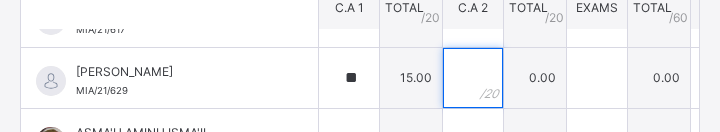 click at bounding box center (473, 78) 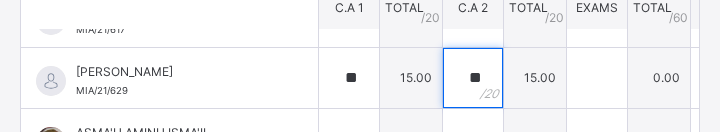 type on "**" 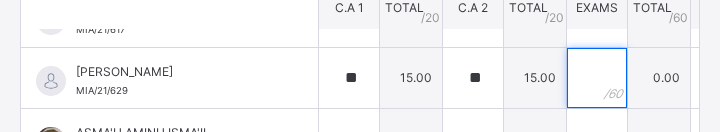 click at bounding box center [597, 78] 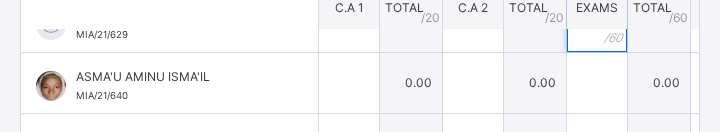 scroll, scrollTop: 832, scrollLeft: 0, axis: vertical 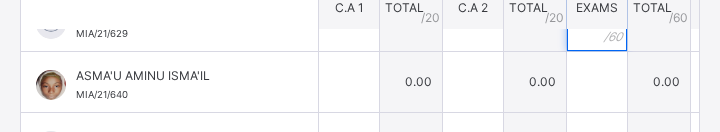 type on "**" 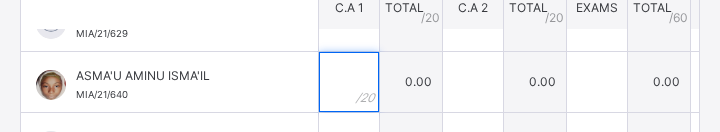 click at bounding box center [349, 82] 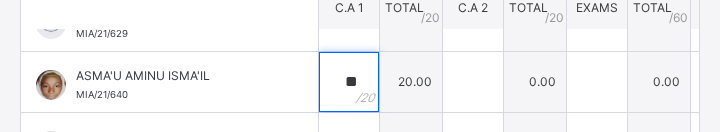 type on "**" 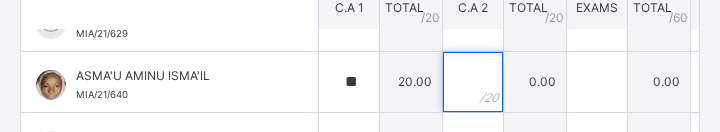 click at bounding box center (473, 82) 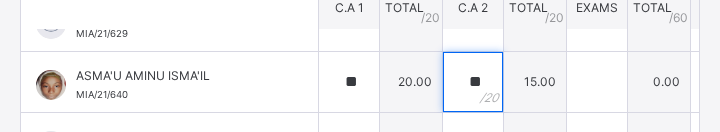 type on "**" 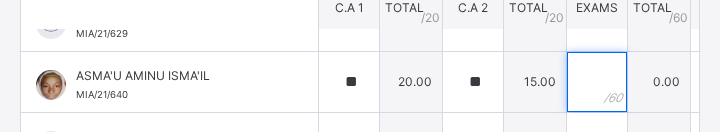 click at bounding box center [597, 82] 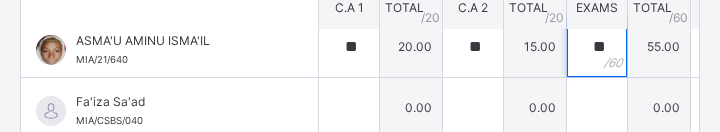 scroll, scrollTop: 869, scrollLeft: 0, axis: vertical 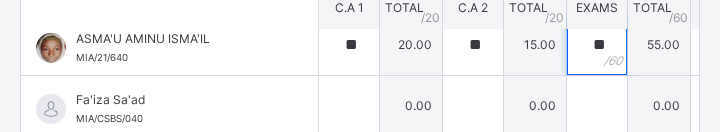 type on "**" 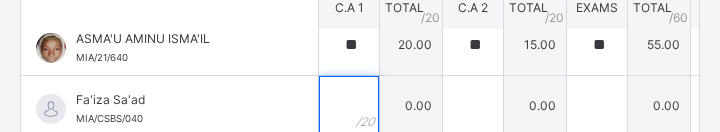 click at bounding box center (349, 106) 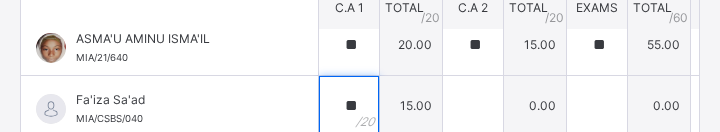 type on "**" 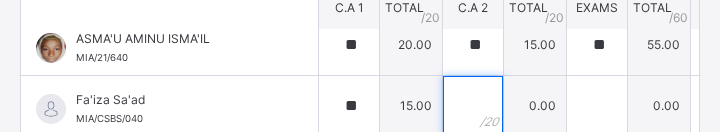 click at bounding box center [473, 106] 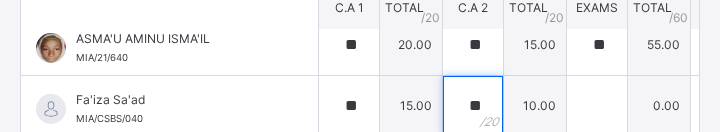 type on "**" 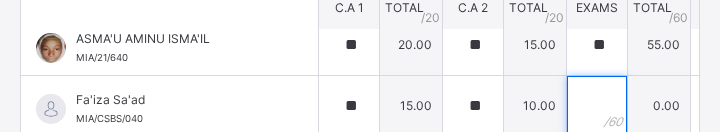 click at bounding box center [597, 106] 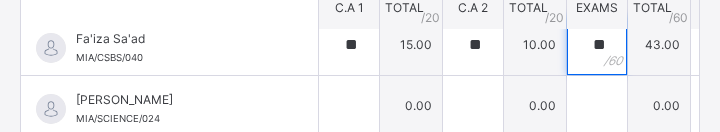 scroll, scrollTop: 930, scrollLeft: 0, axis: vertical 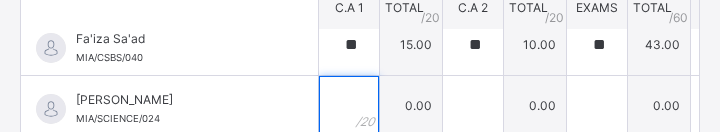 click at bounding box center [349, 106] 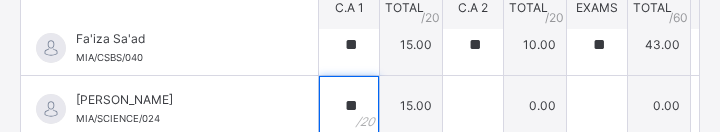 type on "**" 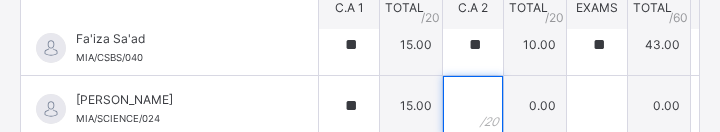 click at bounding box center (473, 106) 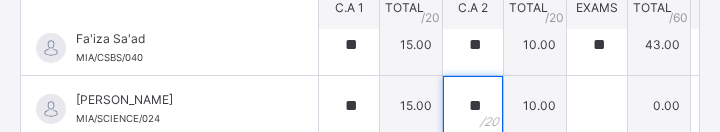 type on "**" 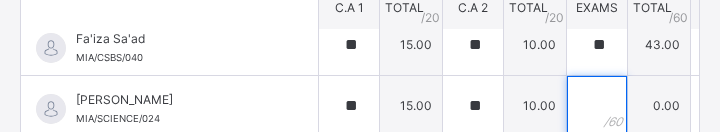 click at bounding box center (597, 106) 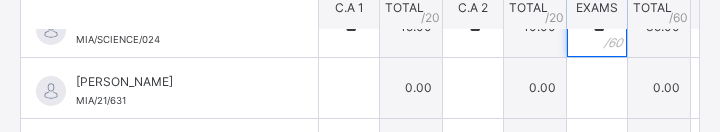 scroll, scrollTop: 1009, scrollLeft: 0, axis: vertical 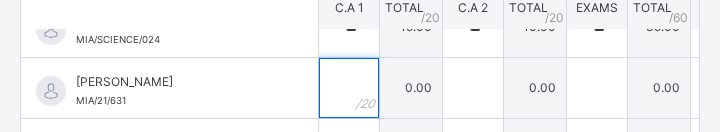 click at bounding box center (349, 88) 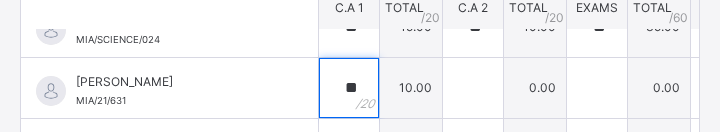 type on "**" 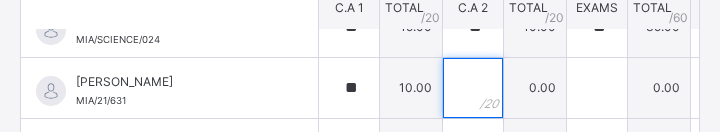 click at bounding box center (473, 88) 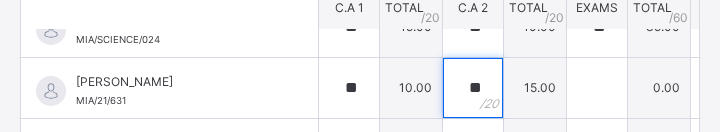 type on "**" 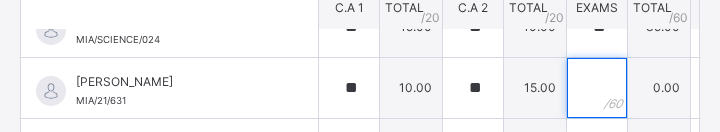click at bounding box center [597, 88] 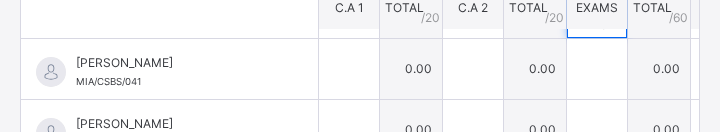 scroll, scrollTop: 1091, scrollLeft: 0, axis: vertical 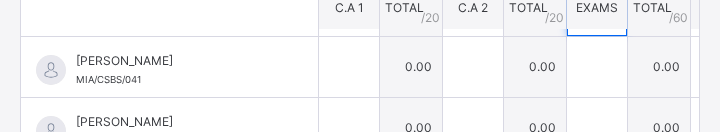 type on "**" 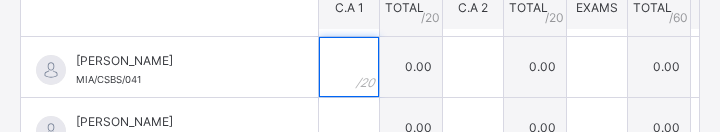 click at bounding box center (349, 67) 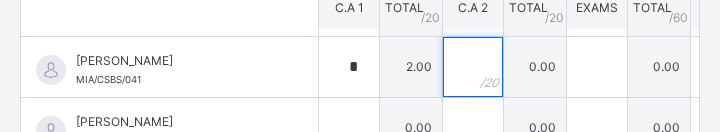 click at bounding box center [473, 67] 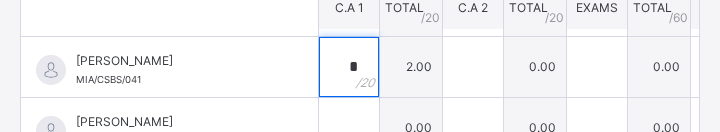 click on "*" at bounding box center (349, 67) 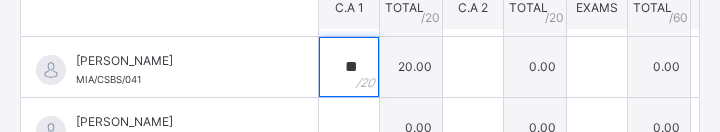 type on "**" 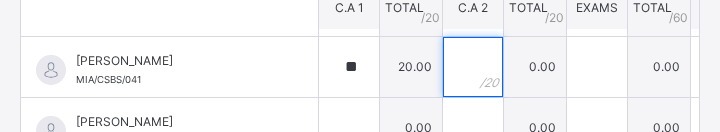 click at bounding box center (473, 67) 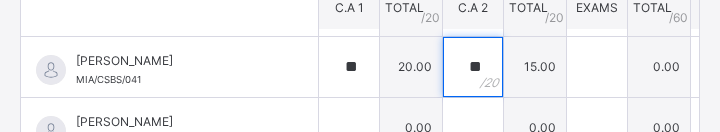 type on "**" 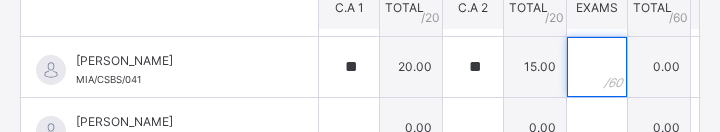 click at bounding box center (597, 67) 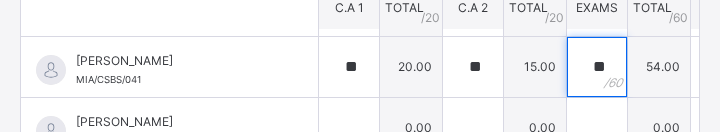 scroll, scrollTop: 1139, scrollLeft: 0, axis: vertical 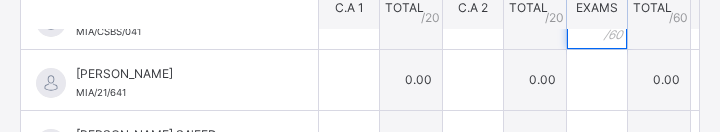 type on "**" 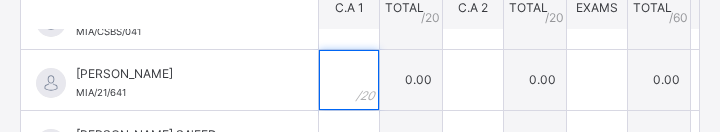 click at bounding box center [349, 80] 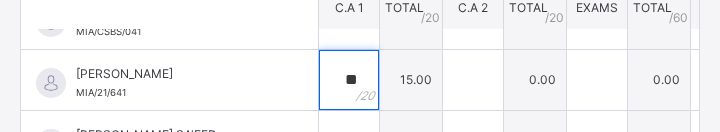 type on "**" 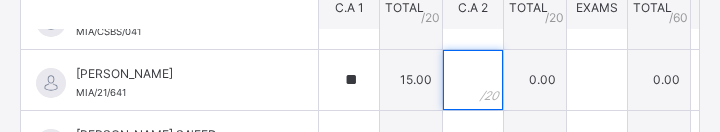 click at bounding box center [473, 80] 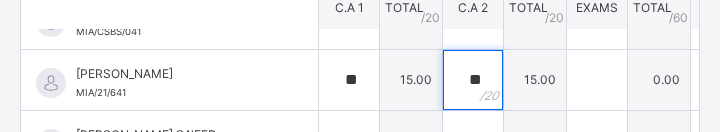 type on "**" 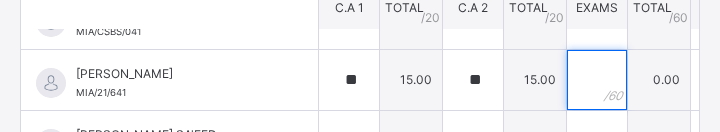 click at bounding box center [597, 80] 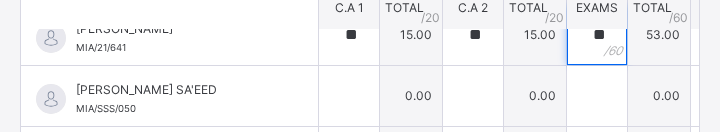 scroll, scrollTop: 1185, scrollLeft: 0, axis: vertical 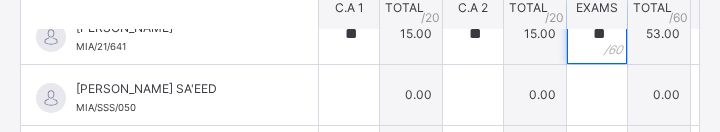 type on "**" 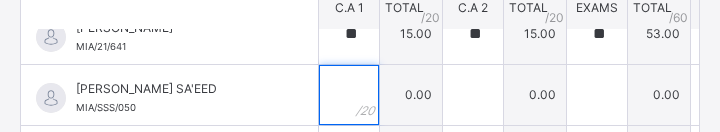 click at bounding box center (349, 95) 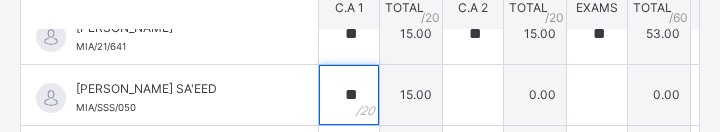 type on "**" 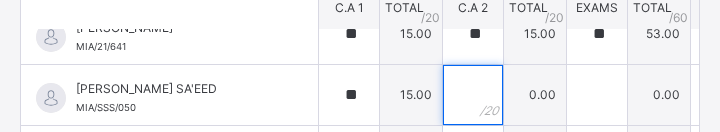 click at bounding box center (473, 95) 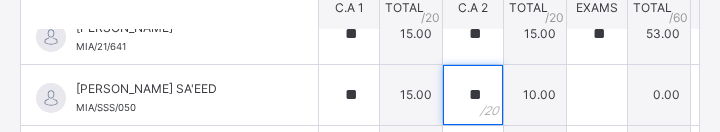 type on "**" 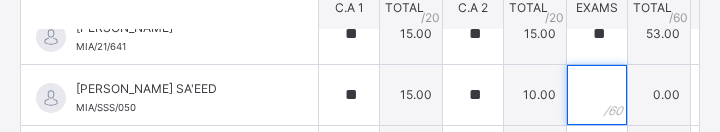 click at bounding box center [597, 95] 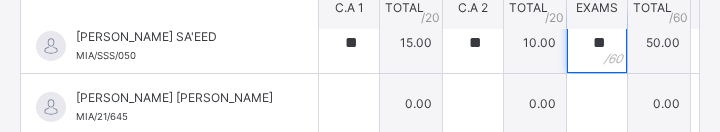 scroll, scrollTop: 1243, scrollLeft: 0, axis: vertical 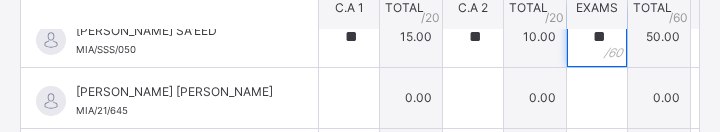 type on "**" 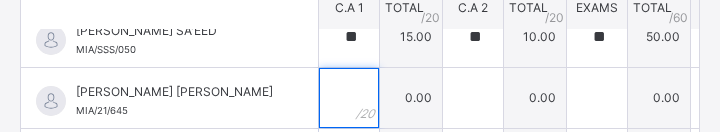 click at bounding box center (349, 98) 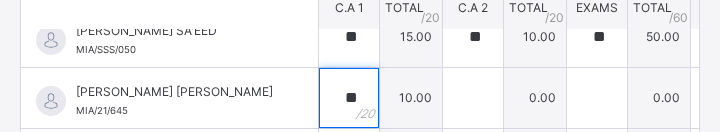 type on "**" 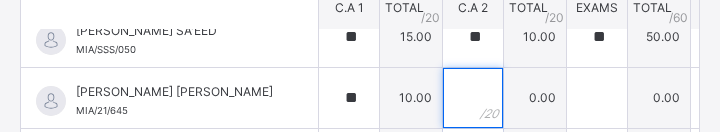click at bounding box center (473, 98) 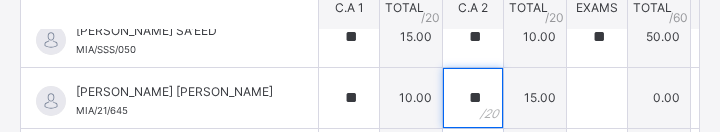 type on "**" 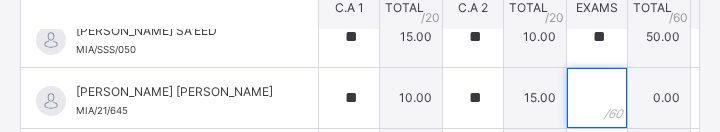 click at bounding box center (597, 98) 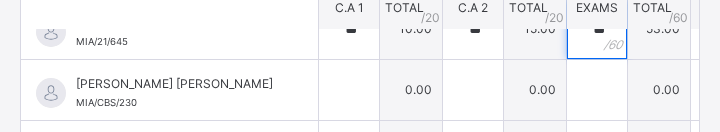 scroll, scrollTop: 1375, scrollLeft: 0, axis: vertical 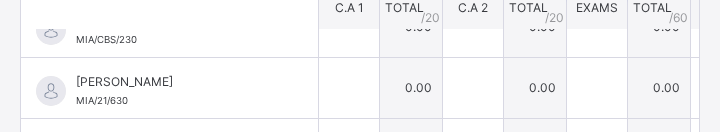 type on "**" 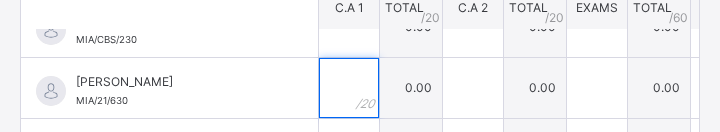 click at bounding box center (349, 88) 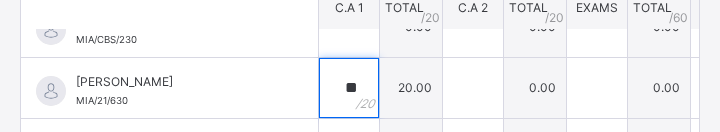 type on "**" 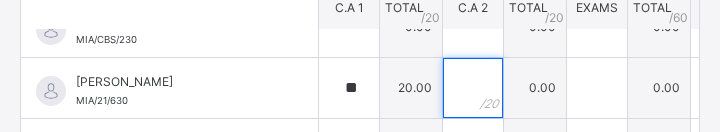 click at bounding box center (473, 88) 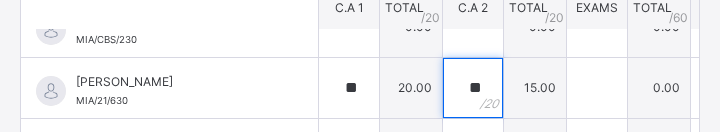 type on "**" 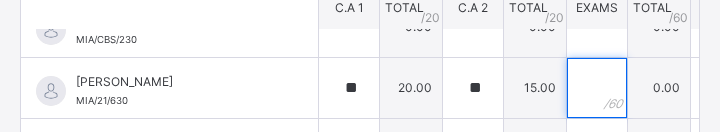 click at bounding box center (597, 88) 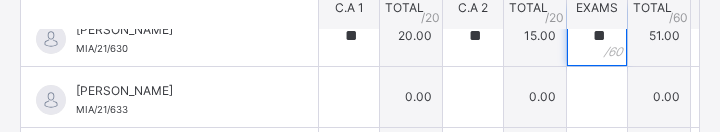 scroll, scrollTop: 1458, scrollLeft: 0, axis: vertical 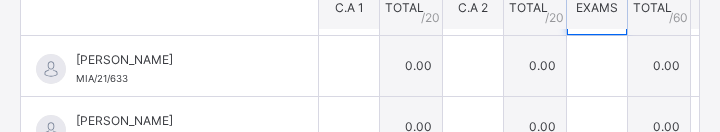type on "**" 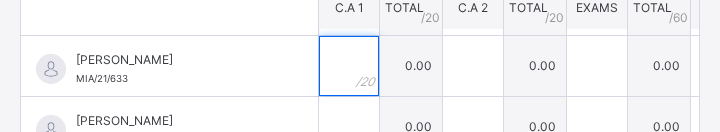 click at bounding box center (349, 66) 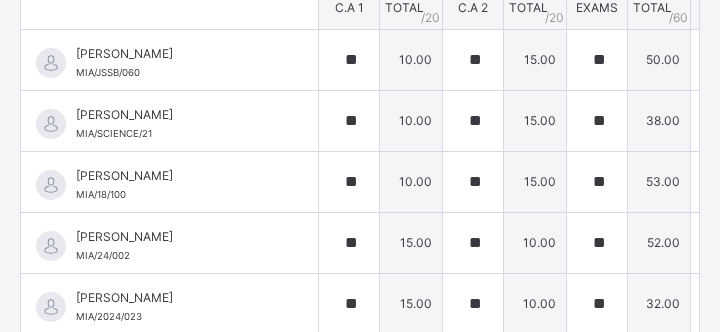 scroll, scrollTop: 1491, scrollLeft: 0, axis: vertical 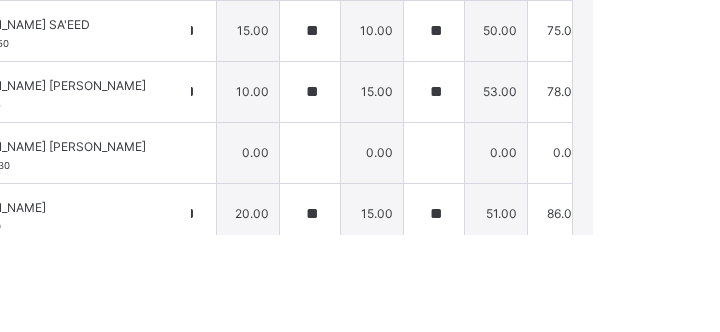 click on "MARYAM ABDULLAHI LAWAL MIA/21/633" at bounding box center (174, 375) 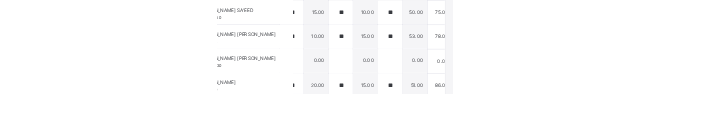 scroll, scrollTop: 1626, scrollLeft: 0, axis: vertical 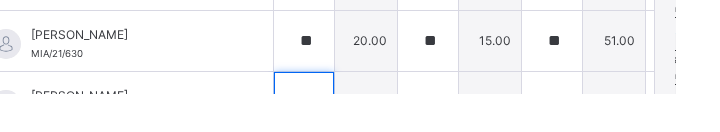 type on "**" 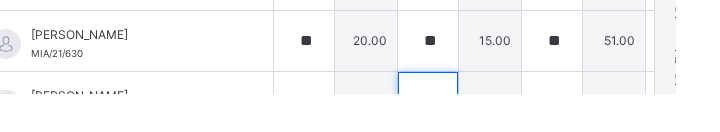 click at bounding box center (473, 141) 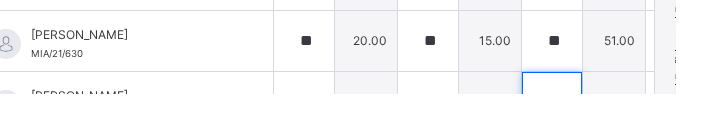 click at bounding box center [597, 141] 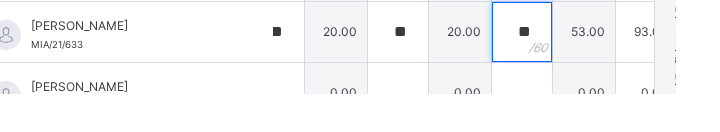 scroll, scrollTop: 1338, scrollLeft: 0, axis: vertical 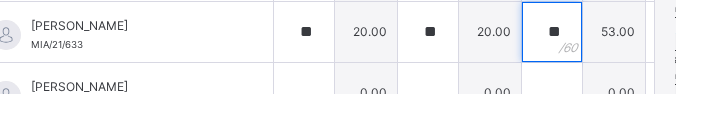 type on "**" 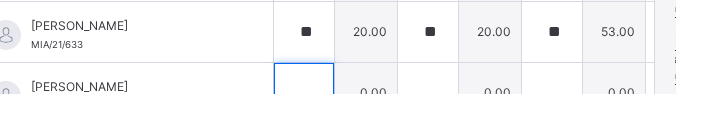 click at bounding box center (349, 132) 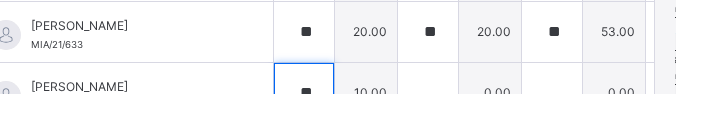type on "**" 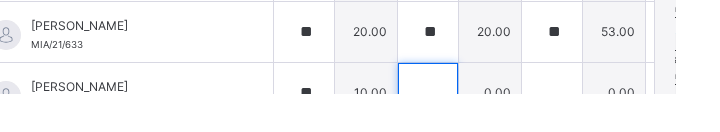 click at bounding box center [473, 132] 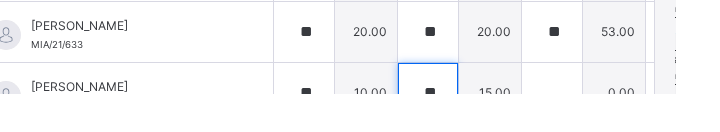 type on "**" 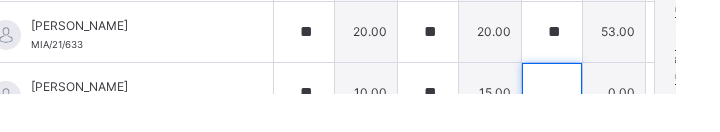 click at bounding box center [597, 132] 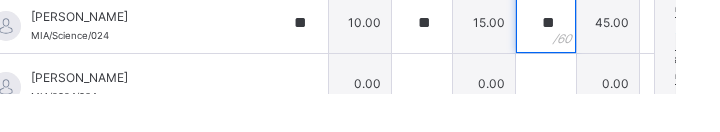 scroll, scrollTop: 1409, scrollLeft: 9, axis: both 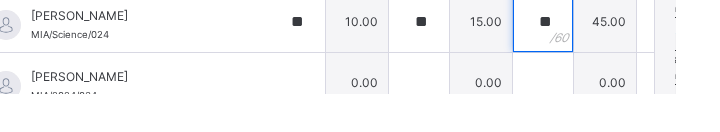 type on "**" 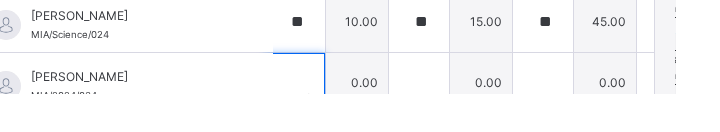 click at bounding box center [340, 122] 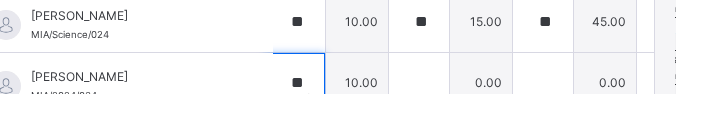 type on "**" 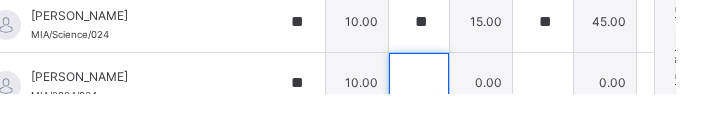 click at bounding box center [464, 122] 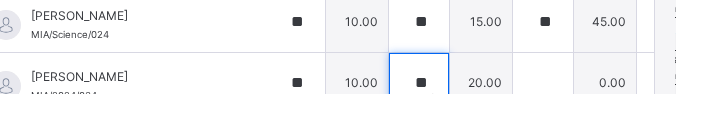 type on "**" 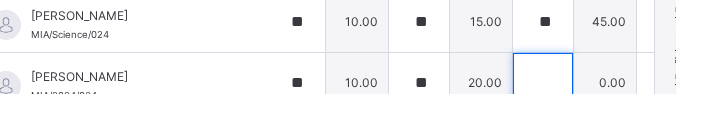 click at bounding box center [588, 122] 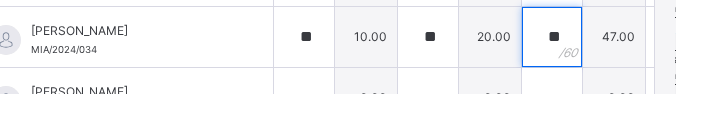 scroll, scrollTop: 1460, scrollLeft: 0, axis: vertical 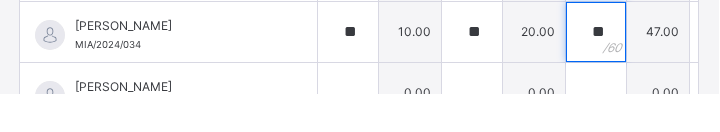 type on "**" 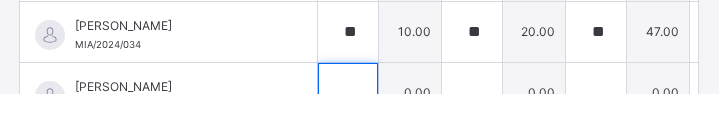 click at bounding box center [349, 132] 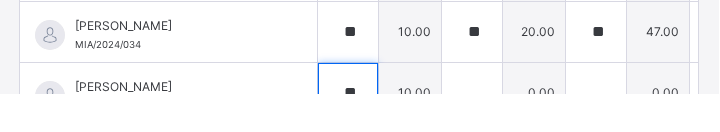 type on "**" 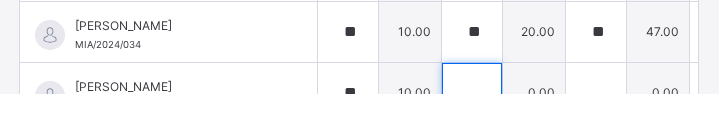 click at bounding box center [473, 132] 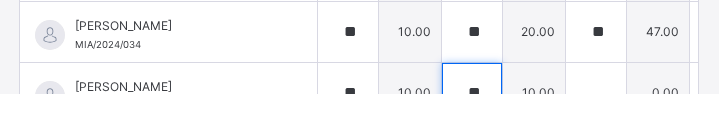 type on "**" 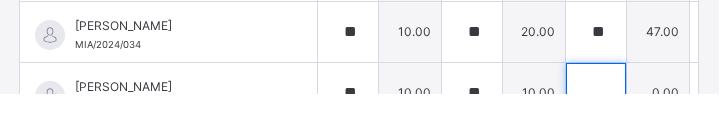 click at bounding box center (597, 132) 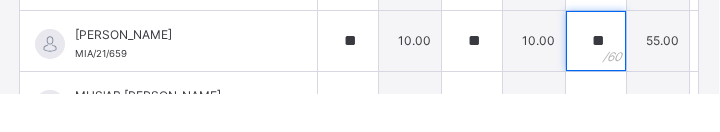 scroll, scrollTop: 1517, scrollLeft: 0, axis: vertical 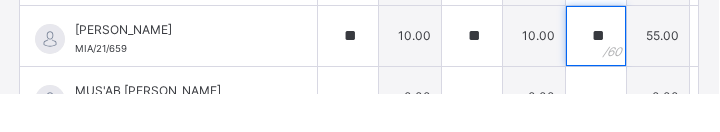 type on "**" 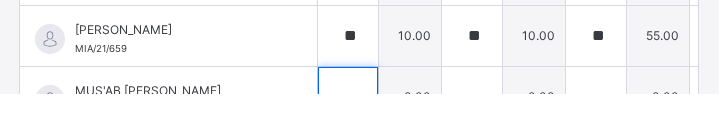 click at bounding box center (349, 136) 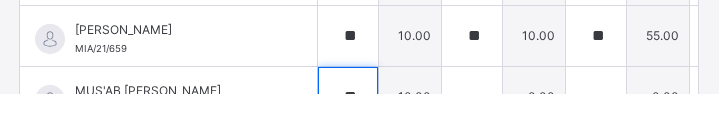 type on "**" 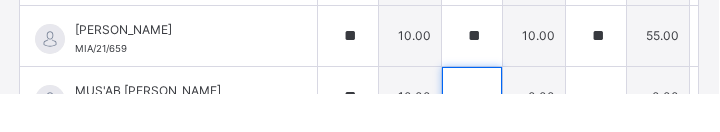 click at bounding box center [473, 136] 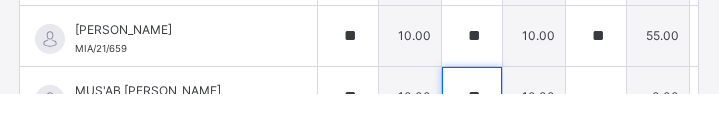 type on "**" 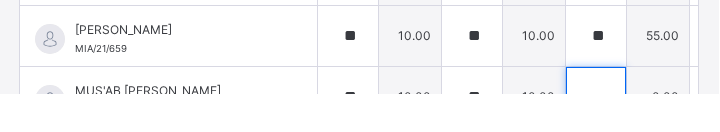 click at bounding box center (597, 136) 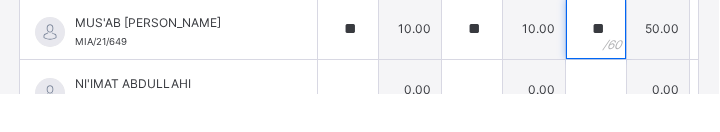scroll, scrollTop: 1586, scrollLeft: 0, axis: vertical 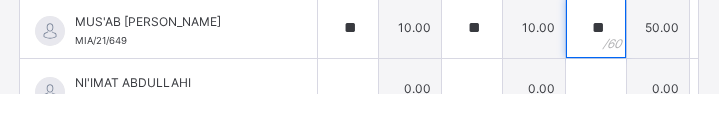 type on "**" 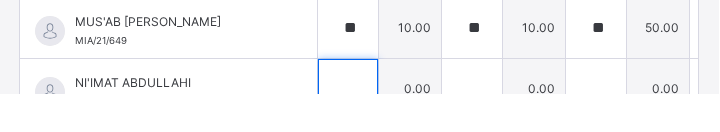 click at bounding box center (349, 128) 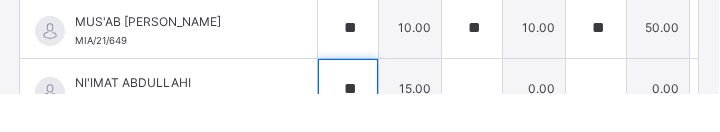 type on "**" 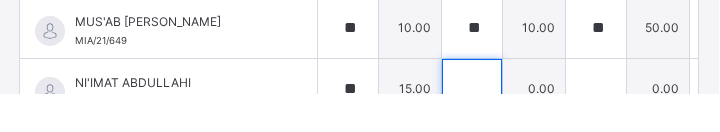 click at bounding box center (473, 128) 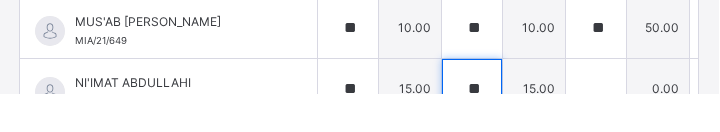 type on "**" 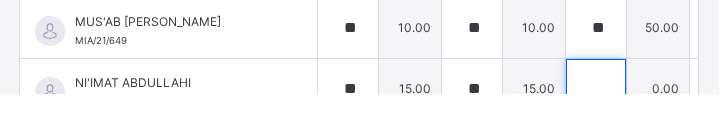 click at bounding box center (597, 128) 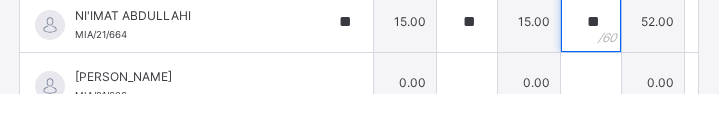 scroll, scrollTop: 1655, scrollLeft: 9, axis: both 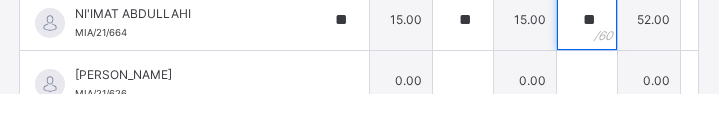 type on "**" 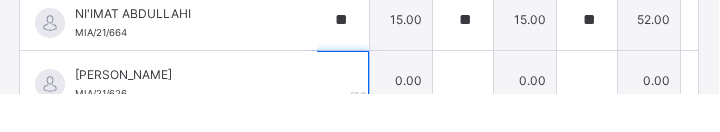 click at bounding box center (340, 120) 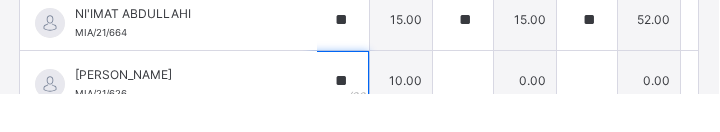 type on "**" 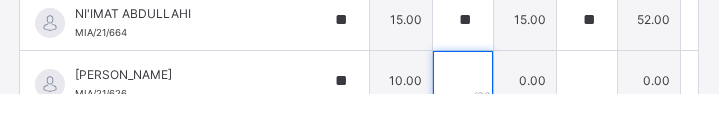 click at bounding box center (464, 120) 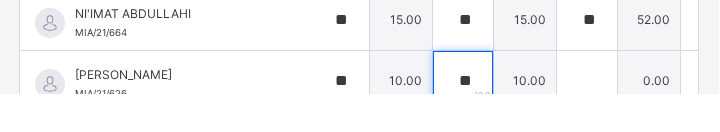 type on "**" 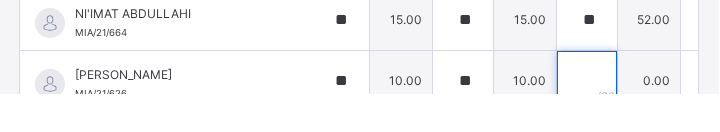 click at bounding box center (588, 120) 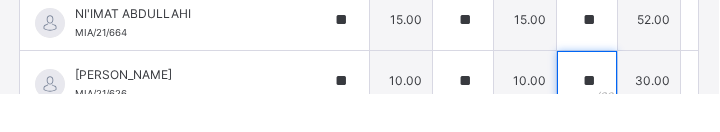 scroll, scrollTop: 1667, scrollLeft: 0, axis: vertical 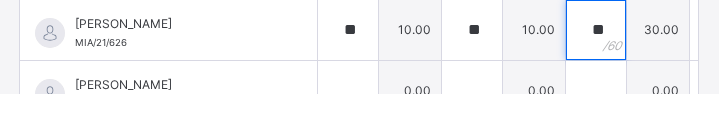 type on "**" 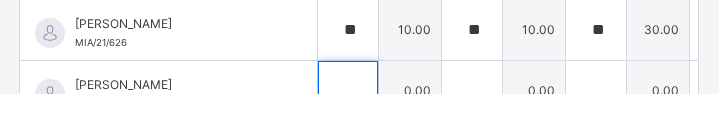 click at bounding box center (349, 130) 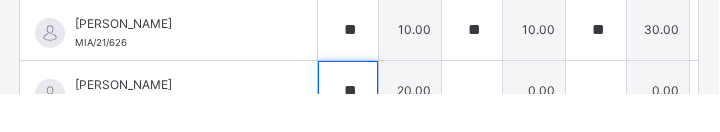 type on "**" 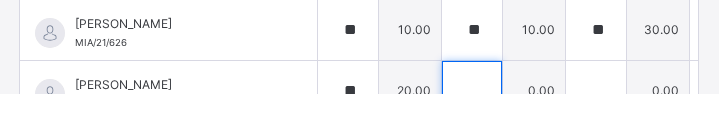click at bounding box center [473, 130] 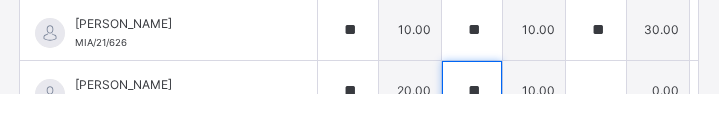 type on "**" 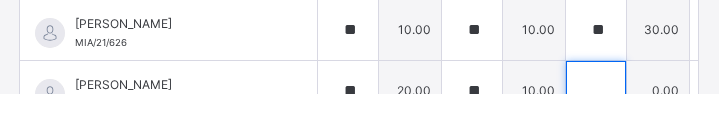 click at bounding box center [597, 130] 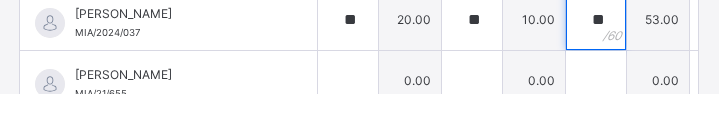 scroll, scrollTop: 646, scrollLeft: 0, axis: vertical 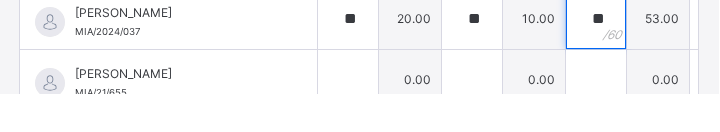 type on "**" 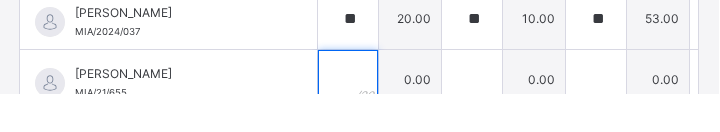 click at bounding box center (349, 119) 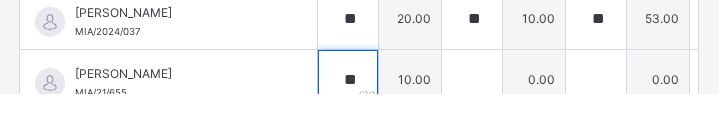 type on "**" 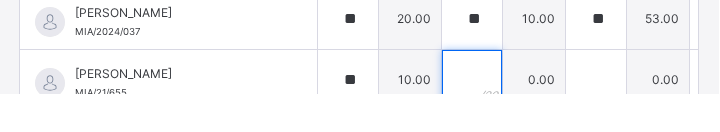click at bounding box center [473, 119] 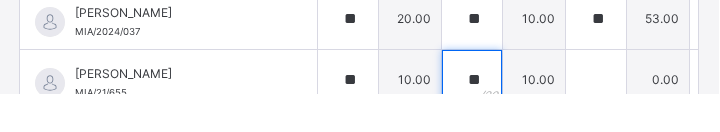type on "**" 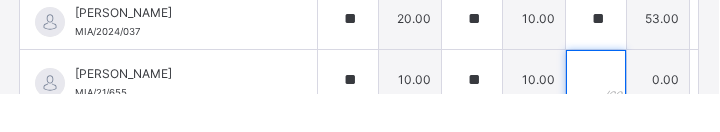 click at bounding box center (597, 119) 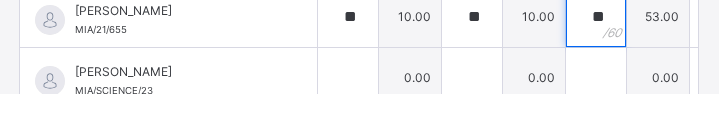 scroll, scrollTop: 710, scrollLeft: 0, axis: vertical 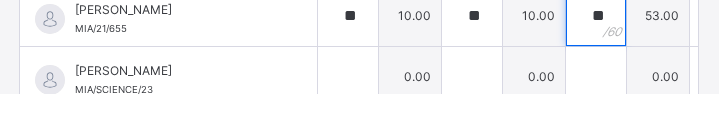 type on "**" 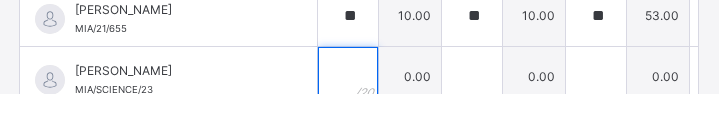 click at bounding box center [349, 116] 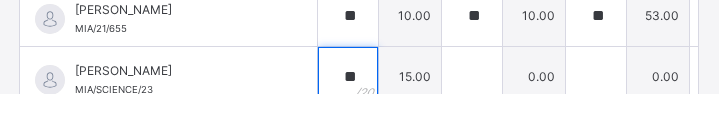 type on "**" 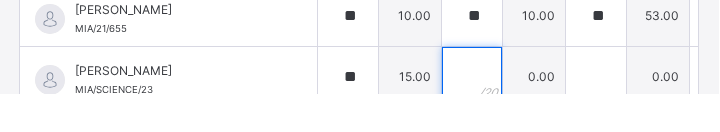 click at bounding box center (473, 116) 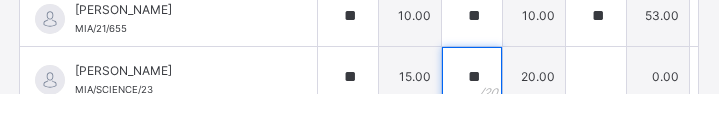 type on "**" 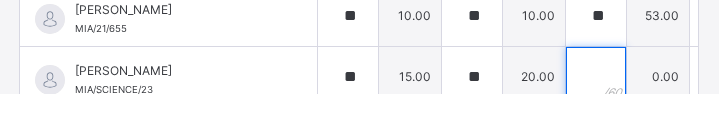 click at bounding box center [597, 116] 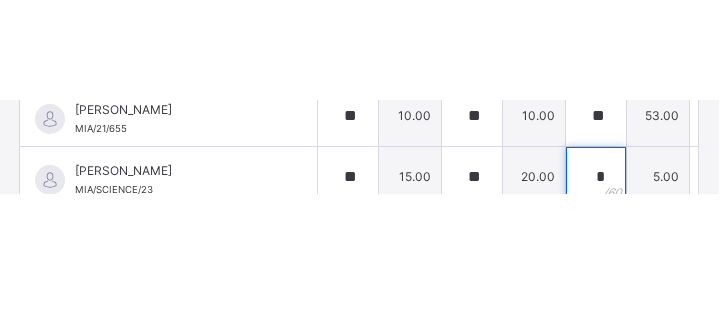 type 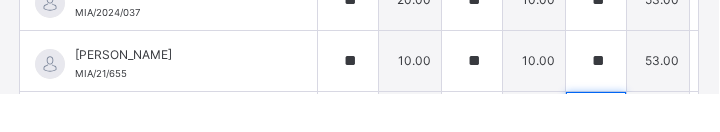 scroll, scrollTop: 649, scrollLeft: 0, axis: vertical 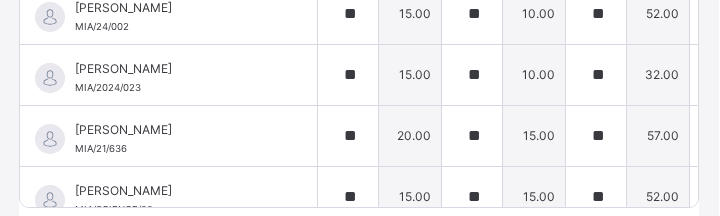 click on "SS 1   B :   Islamic Religion" at bounding box center [151, -474] 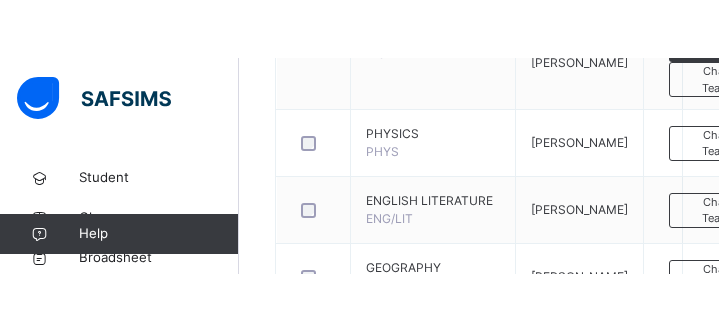 scroll, scrollTop: 1349, scrollLeft: 0, axis: vertical 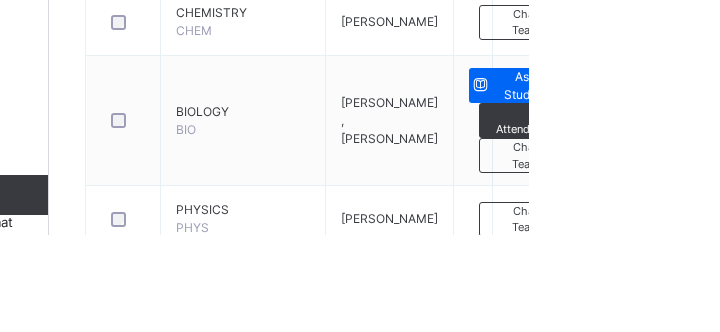 click on "Change Teacher" at bounding box center [715, 316] 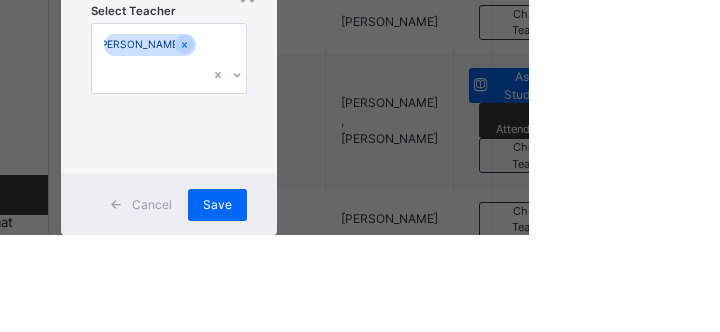 click on "Add Subject Teacher" at bounding box center (360, 69) 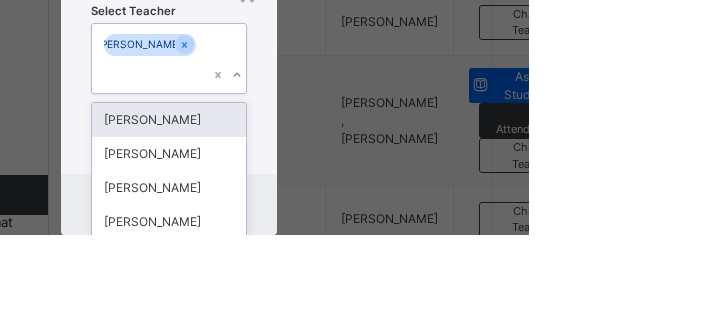 click at bounding box center [427, 172] 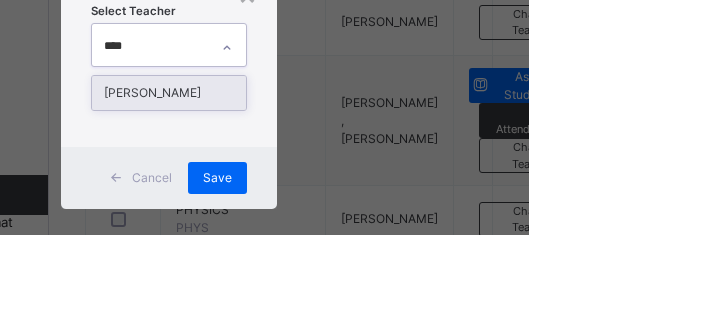click on "Add Subject Teacher" at bounding box center (360, 69) 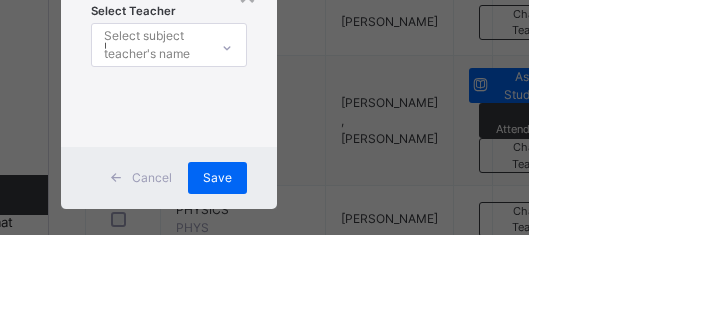 click on "Select subject teacher's name" at bounding box center (346, 142) 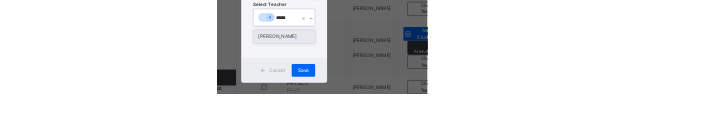 scroll, scrollTop: 1828, scrollLeft: 0, axis: vertical 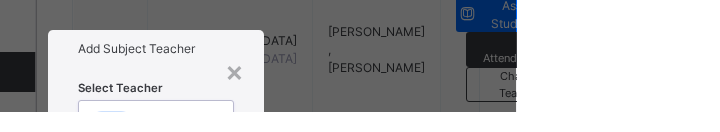 click on "FALMATA  J. MUSTAPHA" at bounding box center [360, 190] 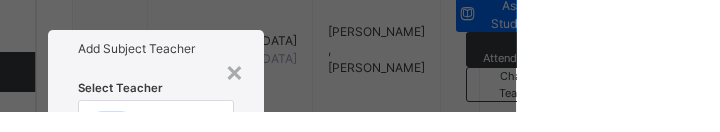 click on "Save" at bounding box center [408, 329] 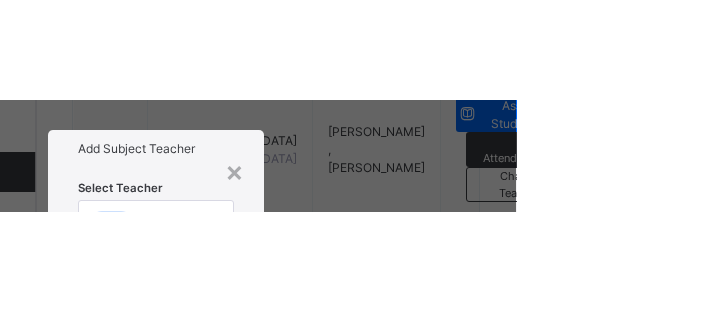 scroll, scrollTop: 1778, scrollLeft: 0, axis: vertical 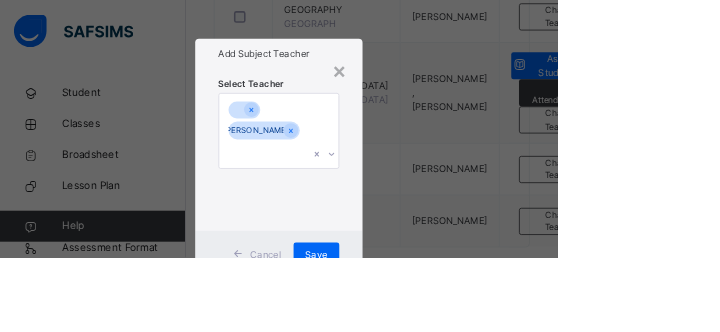 click on "Save" at bounding box center [408, 329] 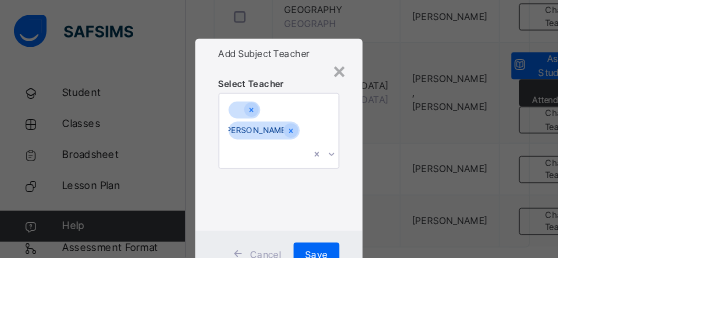 scroll, scrollTop: 1769, scrollLeft: 0, axis: vertical 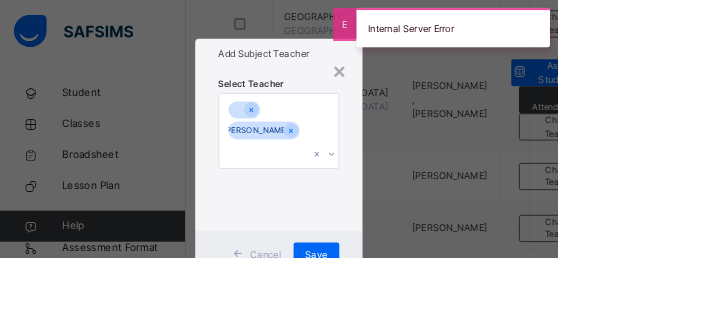 click on "Save" at bounding box center [408, 329] 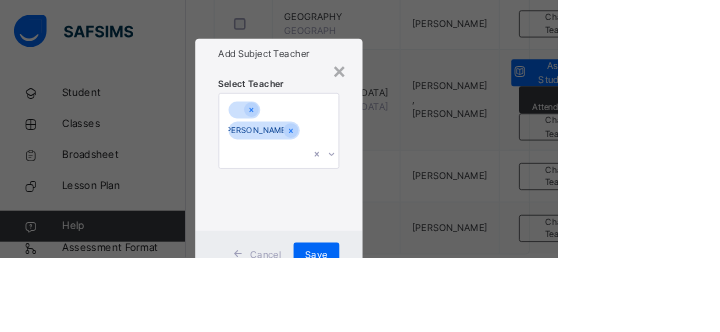 click on "×" at bounding box center (438, 91) 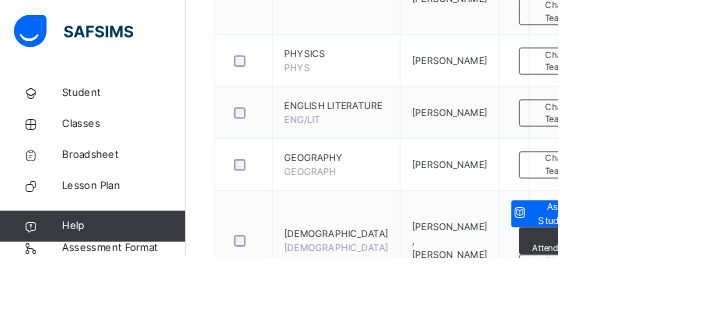 scroll, scrollTop: 1582, scrollLeft: 0, axis: vertical 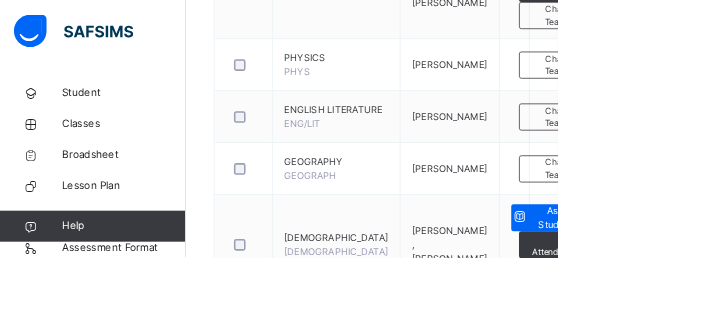 click on "Change Teacher" at bounding box center (715, 83) 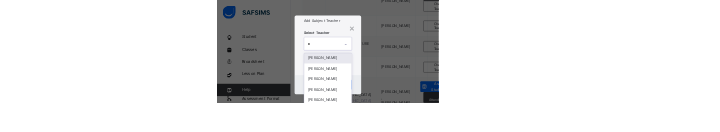 scroll, scrollTop: 1504, scrollLeft: 0, axis: vertical 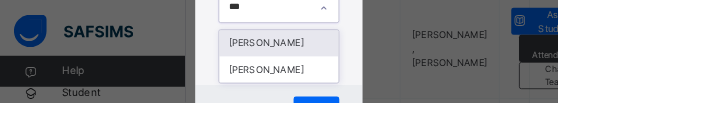 click on "FALMATA  J. MUSTAPHA" at bounding box center (360, 90) 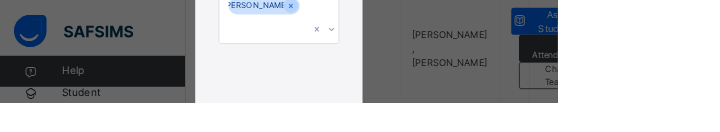 click at bounding box center (307, 168) 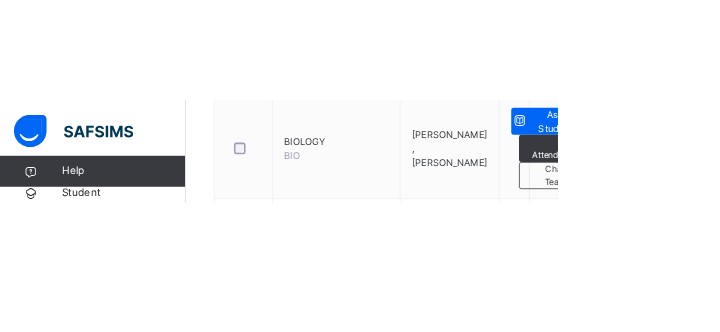 scroll, scrollTop: 1467, scrollLeft: 0, axis: vertical 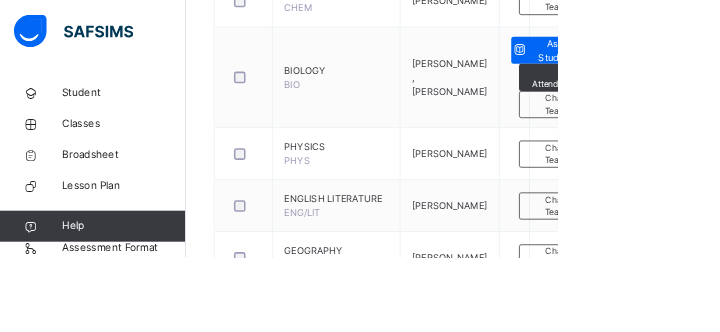 click on "Change Teacher" at bounding box center [715, 198] 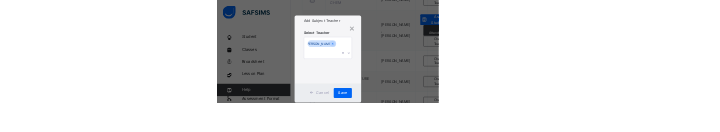 scroll, scrollTop: 0, scrollLeft: 0, axis: both 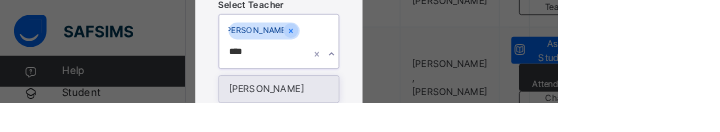 click on "FALMATA  J. MUSTAPHA" at bounding box center [360, 115] 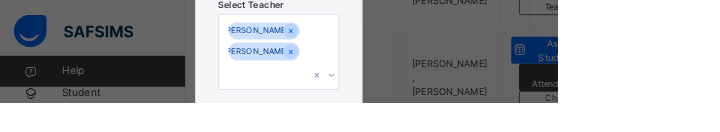 click on "Save" at bounding box center (408, 227) 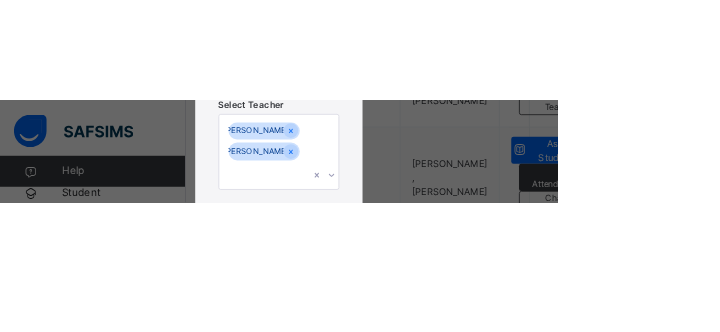 scroll, scrollTop: 1507, scrollLeft: 0, axis: vertical 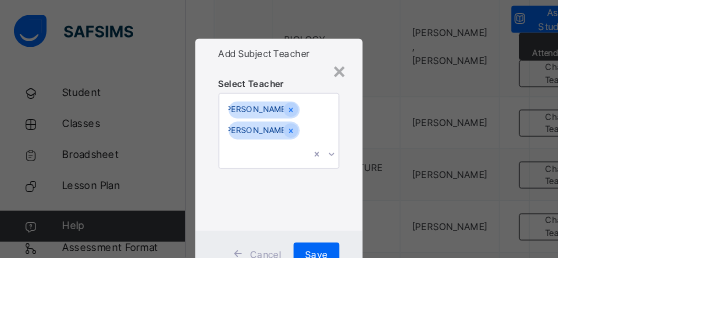 click on "Save" at bounding box center [408, 329] 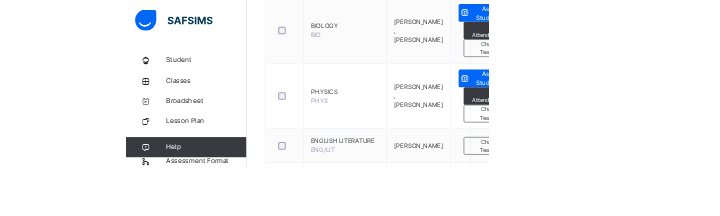 scroll, scrollTop: 1561, scrollLeft: 0, axis: vertical 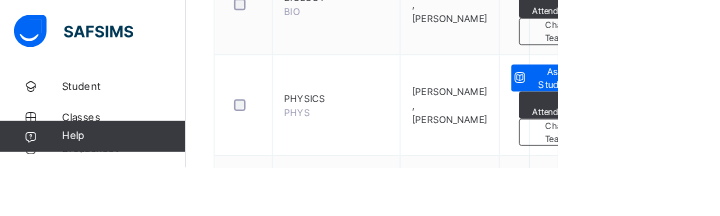 click on "Assess Students" at bounding box center (714, 101) 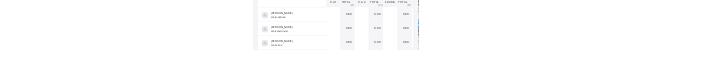 scroll, scrollTop: 346, scrollLeft: 0, axis: vertical 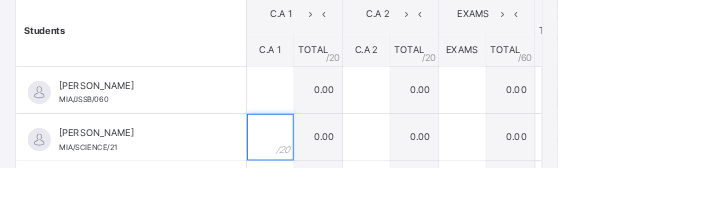 click at bounding box center (349, 177) 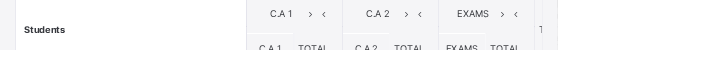scroll, scrollTop: 1173, scrollLeft: 0, axis: vertical 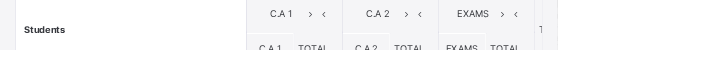 click at bounding box center (349, 133) 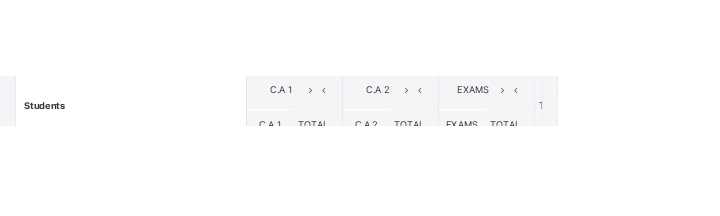 scroll, scrollTop: 0, scrollLeft: 0, axis: both 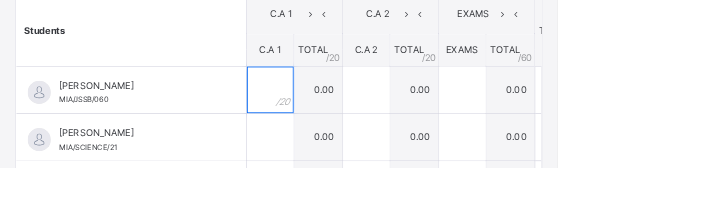 click at bounding box center (349, 116) 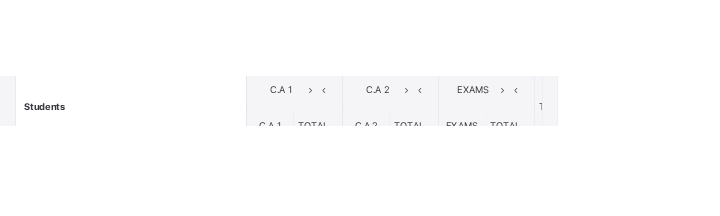 scroll, scrollTop: 411, scrollLeft: 0, axis: vertical 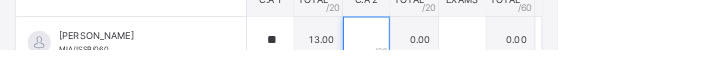 click at bounding box center (473, 51) 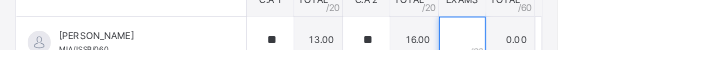 click at bounding box center (597, 51) 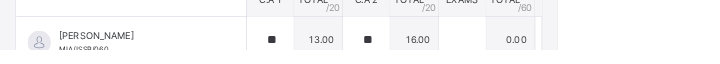 click at bounding box center (597, 51) 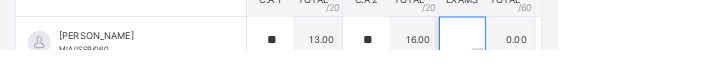 click at bounding box center (597, 51) 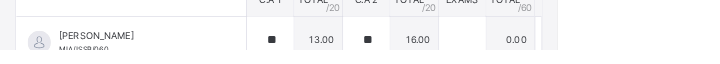 click at bounding box center (597, 51) 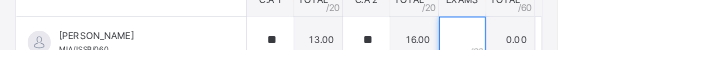 click at bounding box center [597, 51] 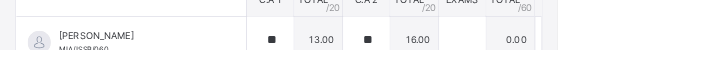 click at bounding box center [597, 51] 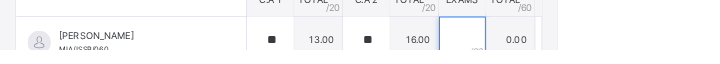 click at bounding box center [597, 51] 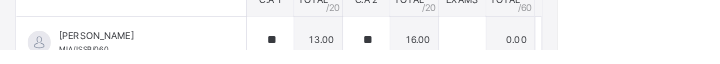 click at bounding box center [597, 51] 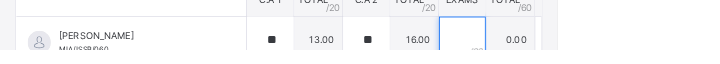 click at bounding box center (597, 51) 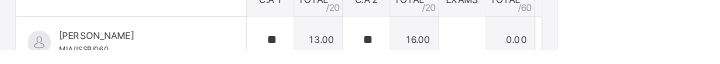 click at bounding box center (597, 51) 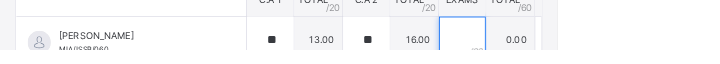 click at bounding box center (597, 51) 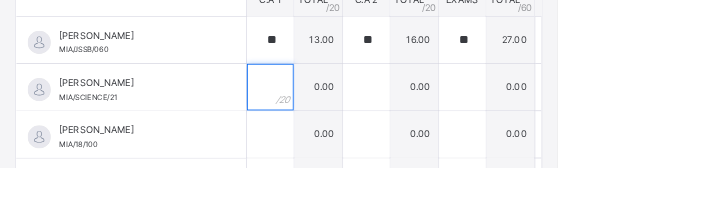 scroll, scrollTop: 0, scrollLeft: 0, axis: both 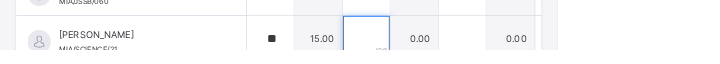 click at bounding box center (473, 51) 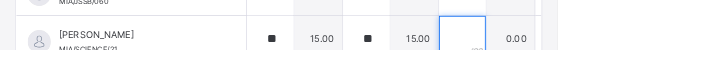 click at bounding box center (597, 51) 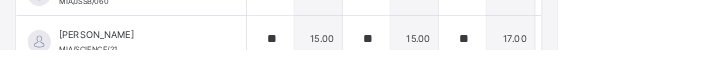 scroll, scrollTop: 513, scrollLeft: 0, axis: vertical 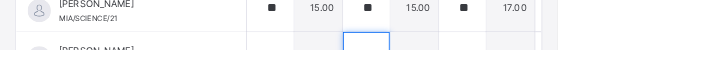 click at bounding box center [473, 71] 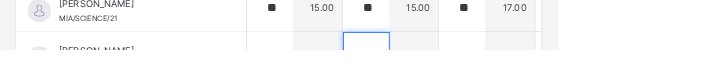 scroll, scrollTop: 57, scrollLeft: 0, axis: vertical 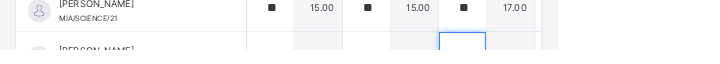 click at bounding box center (597, 71) 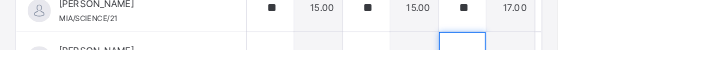 scroll, scrollTop: 85, scrollLeft: 0, axis: vertical 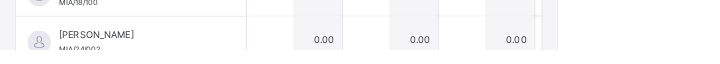 click on "Abubakar Jumar Nafiu" at bounding box center (174, 45) 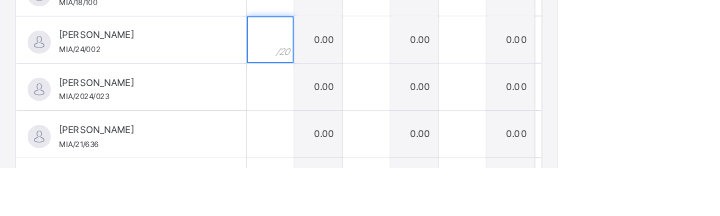 click at bounding box center (349, 51) 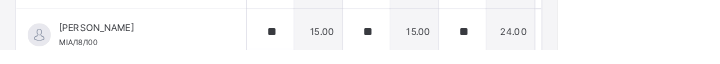 scroll, scrollTop: 554, scrollLeft: 0, axis: vertical 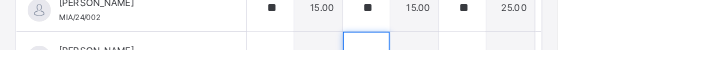 click at bounding box center (473, 71) 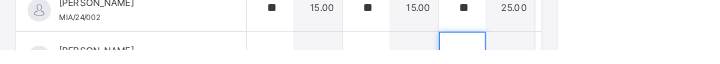 scroll, scrollTop: 171, scrollLeft: 0, axis: vertical 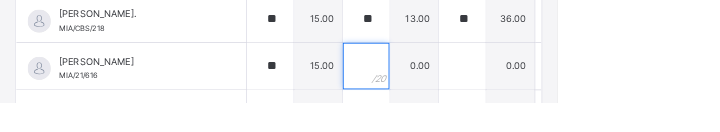 click at bounding box center [473, 86] 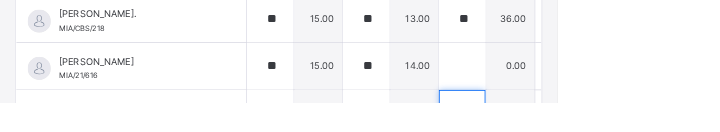 click at bounding box center [597, 147] 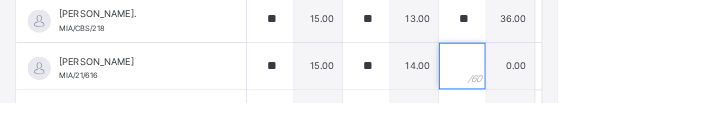 click at bounding box center [597, 86] 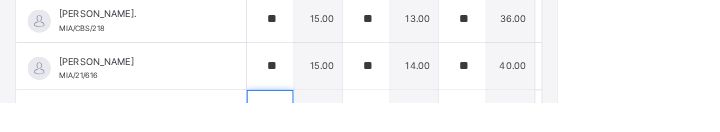 scroll, scrollTop: 508, scrollLeft: 0, axis: vertical 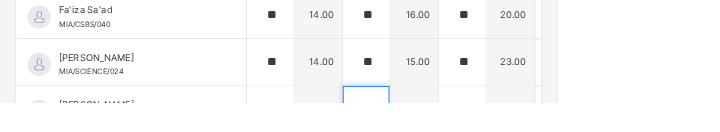click at bounding box center (473, 142) 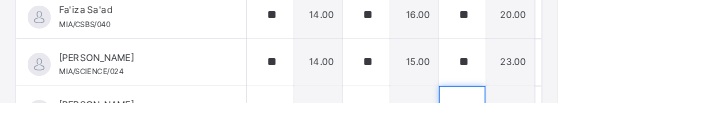 click at bounding box center [597, 142] 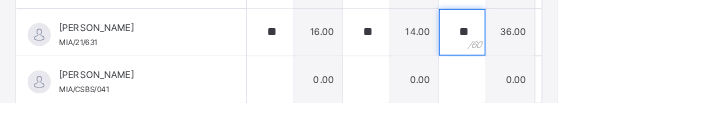 scroll, scrollTop: 790, scrollLeft: 0, axis: vertical 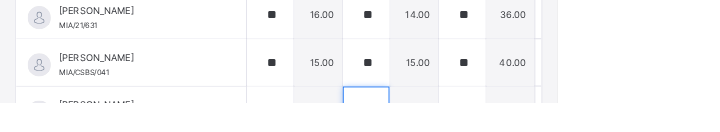 click at bounding box center (473, 142) 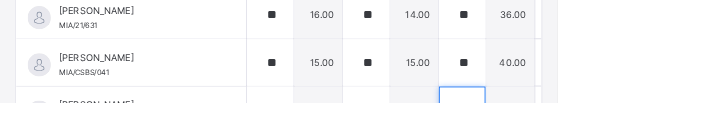 click at bounding box center (597, 142) 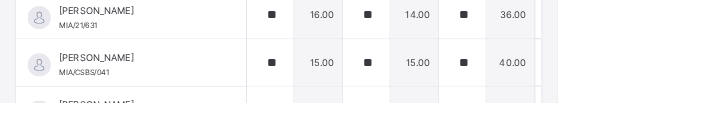 scroll, scrollTop: 1093, scrollLeft: 0, axis: vertical 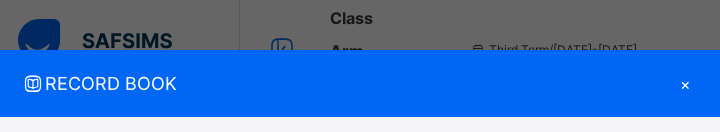 click at bounding box center (597, 1804) 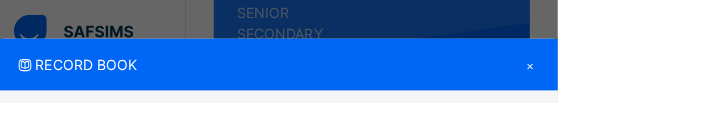 scroll, scrollTop: 260, scrollLeft: 0, axis: vertical 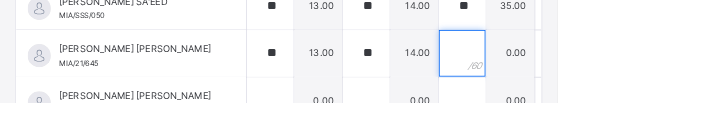 click at bounding box center [597, 69] 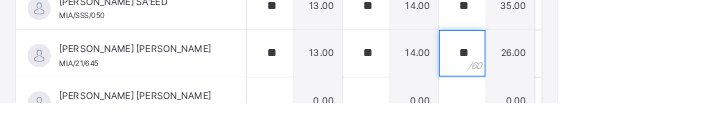 type on "**" 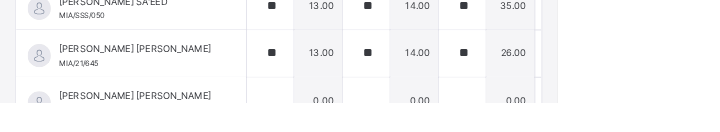 scroll, scrollTop: 1056, scrollLeft: 0, axis: vertical 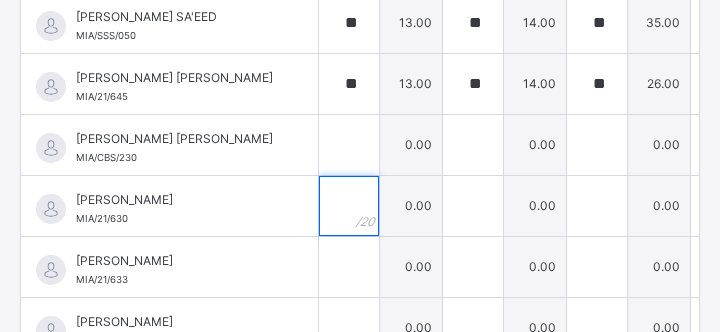 click at bounding box center (349, 206) 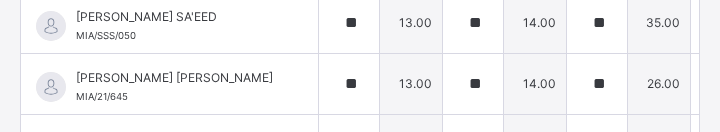 type on "**" 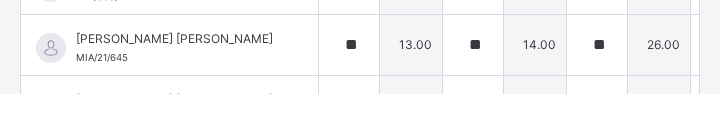 scroll, scrollTop: 534, scrollLeft: 0, axis: vertical 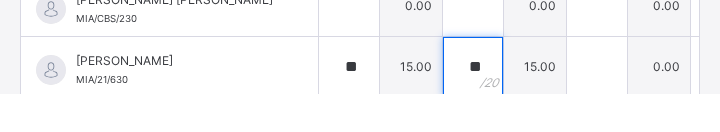 type on "**" 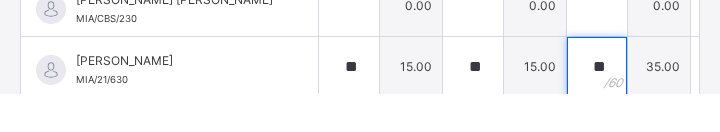 type on "**" 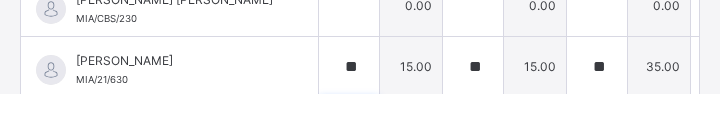 scroll, scrollTop: 559, scrollLeft: 0, axis: vertical 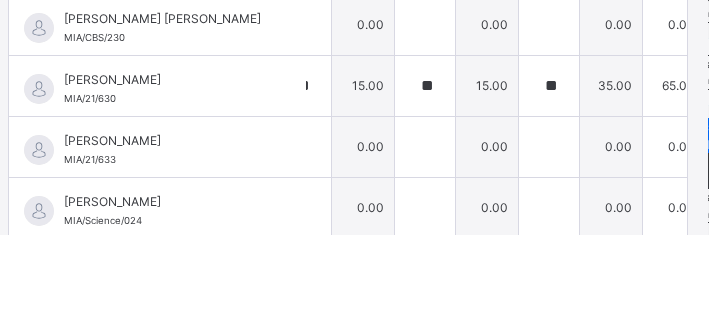 click on "0.00" at bounding box center [375, 243] 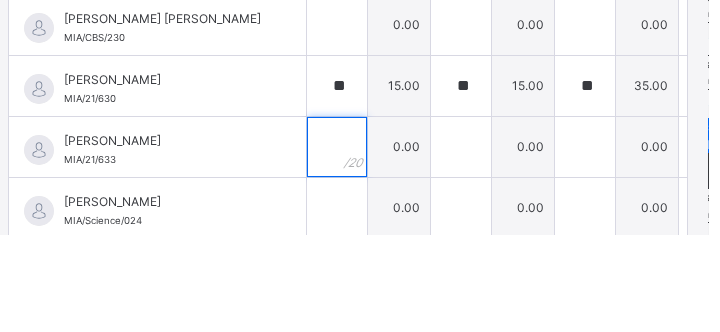 click at bounding box center (349, 244) 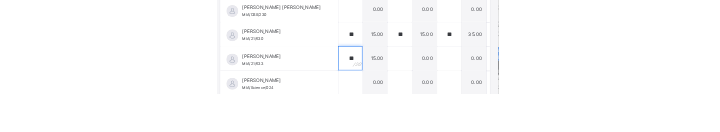 scroll, scrollTop: 1357, scrollLeft: 0, axis: vertical 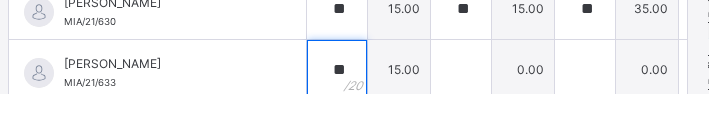 type on "**" 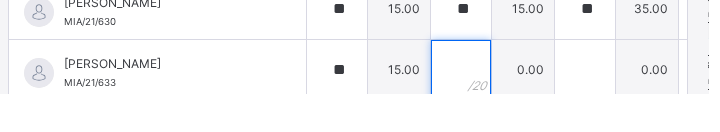 click at bounding box center (473, 109) 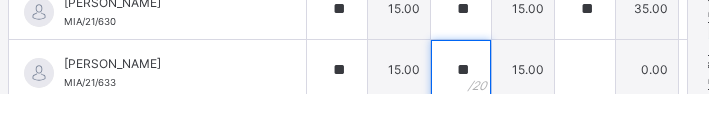 type on "**" 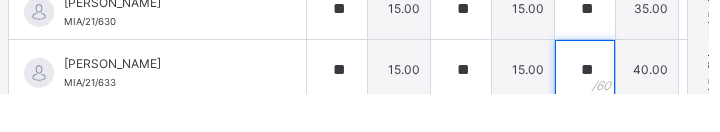 type on "**" 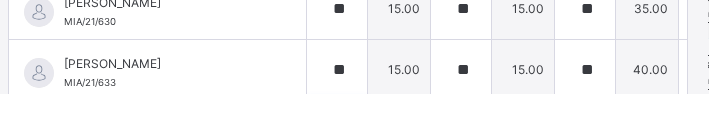 scroll, scrollTop: 600, scrollLeft: 0, axis: vertical 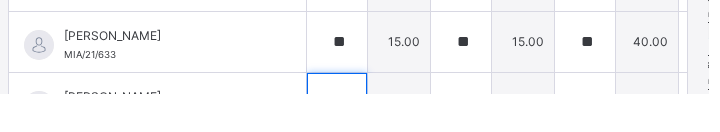 type on "**" 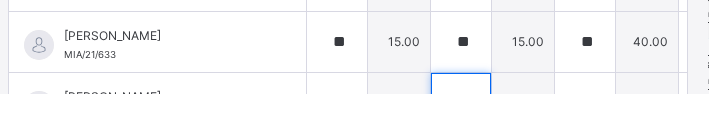 type on "**" 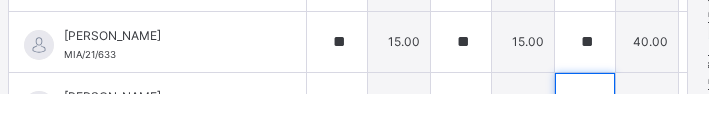 type on "**" 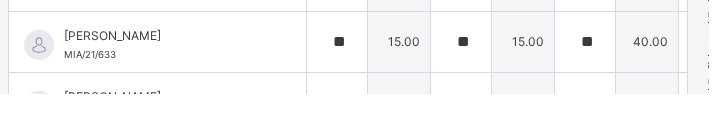 scroll, scrollTop: 717, scrollLeft: 0, axis: vertical 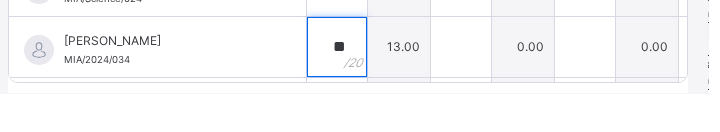 type on "**" 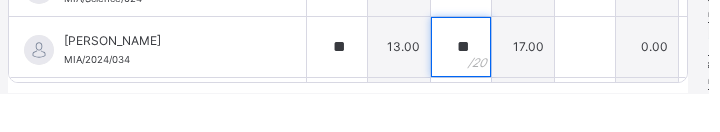 type on "**" 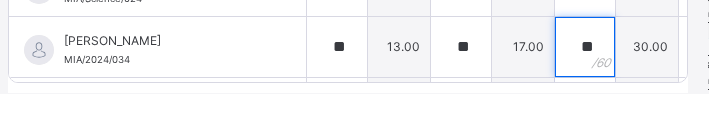 type on "**" 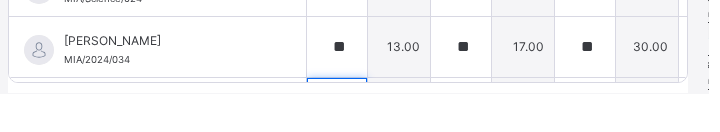scroll, scrollTop: 1300, scrollLeft: 0, axis: vertical 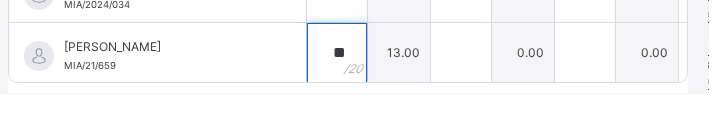 type on "**" 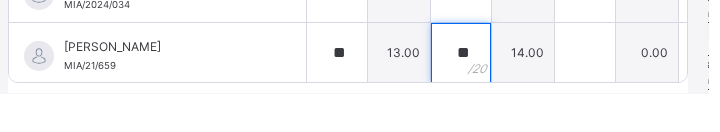 type on "**" 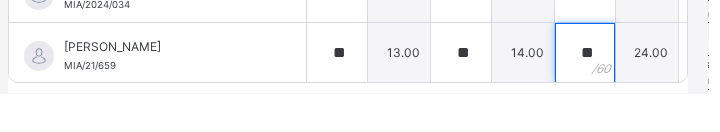 type on "**" 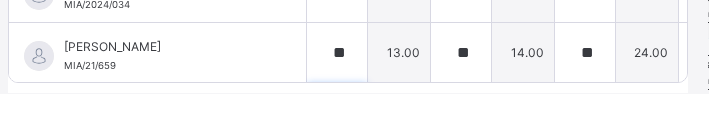 scroll, scrollTop: 1581, scrollLeft: 0, axis: vertical 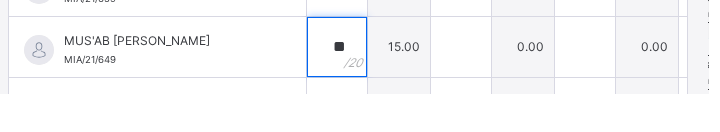 type on "**" 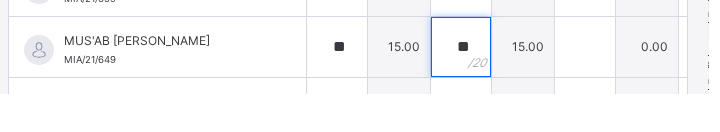 type on "**" 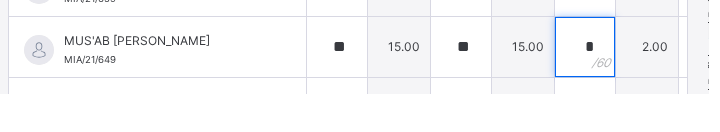 type on "**" 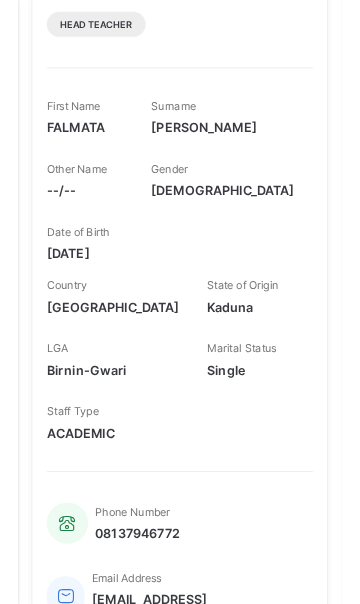 scroll, scrollTop: 0, scrollLeft: 0, axis: both 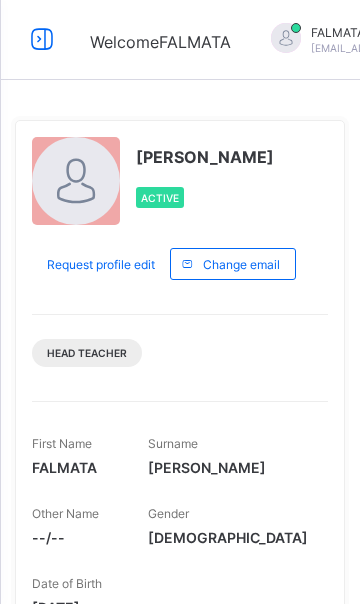 click at bounding box center (42, 39) 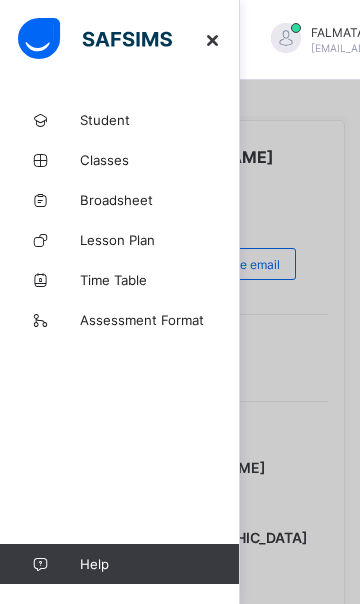 click at bounding box center (40, 160) 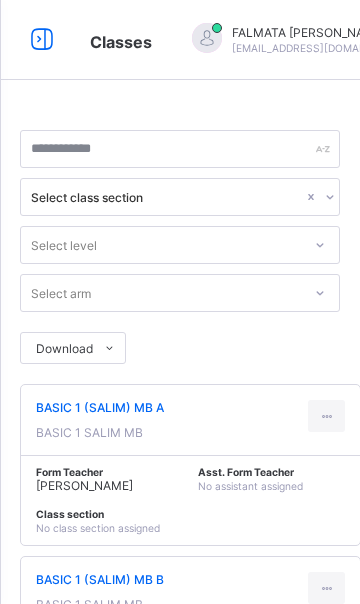 scroll, scrollTop: 0, scrollLeft: 0, axis: both 